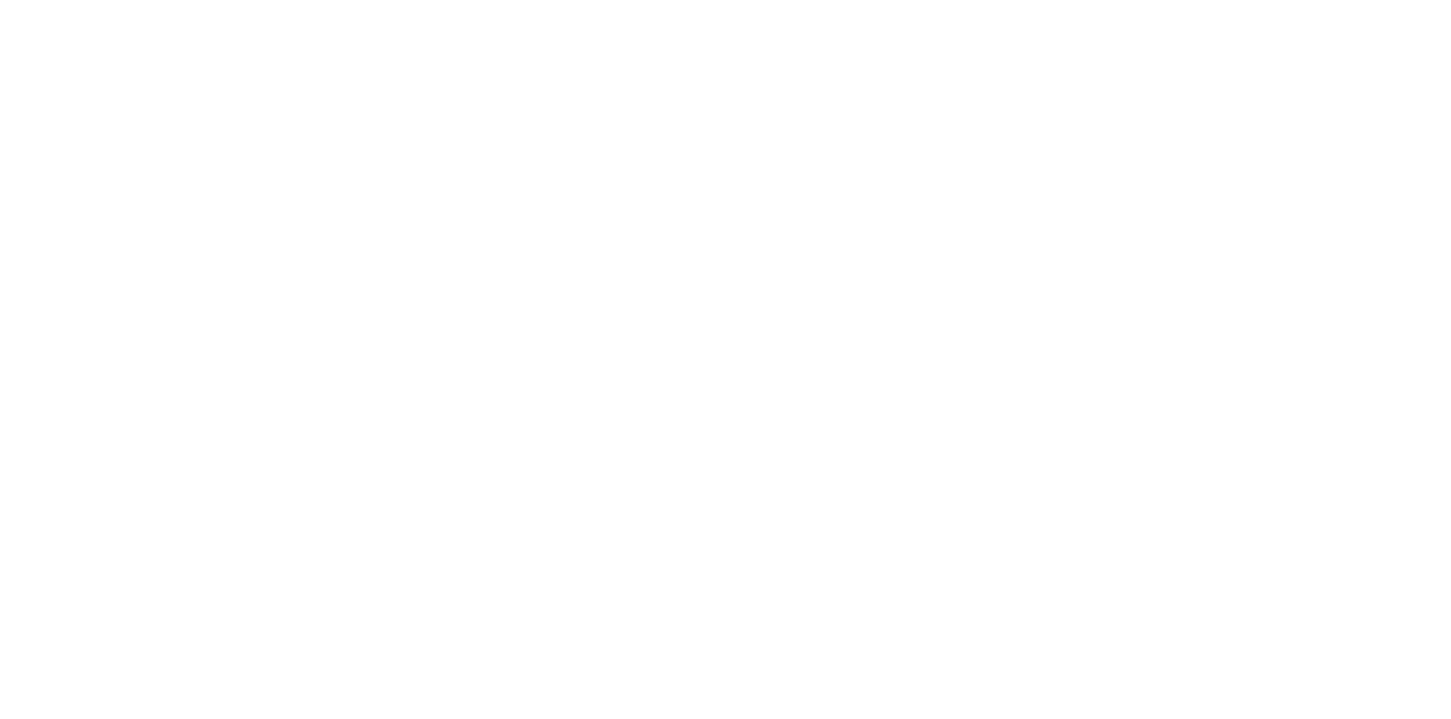 scroll, scrollTop: 0, scrollLeft: 0, axis: both 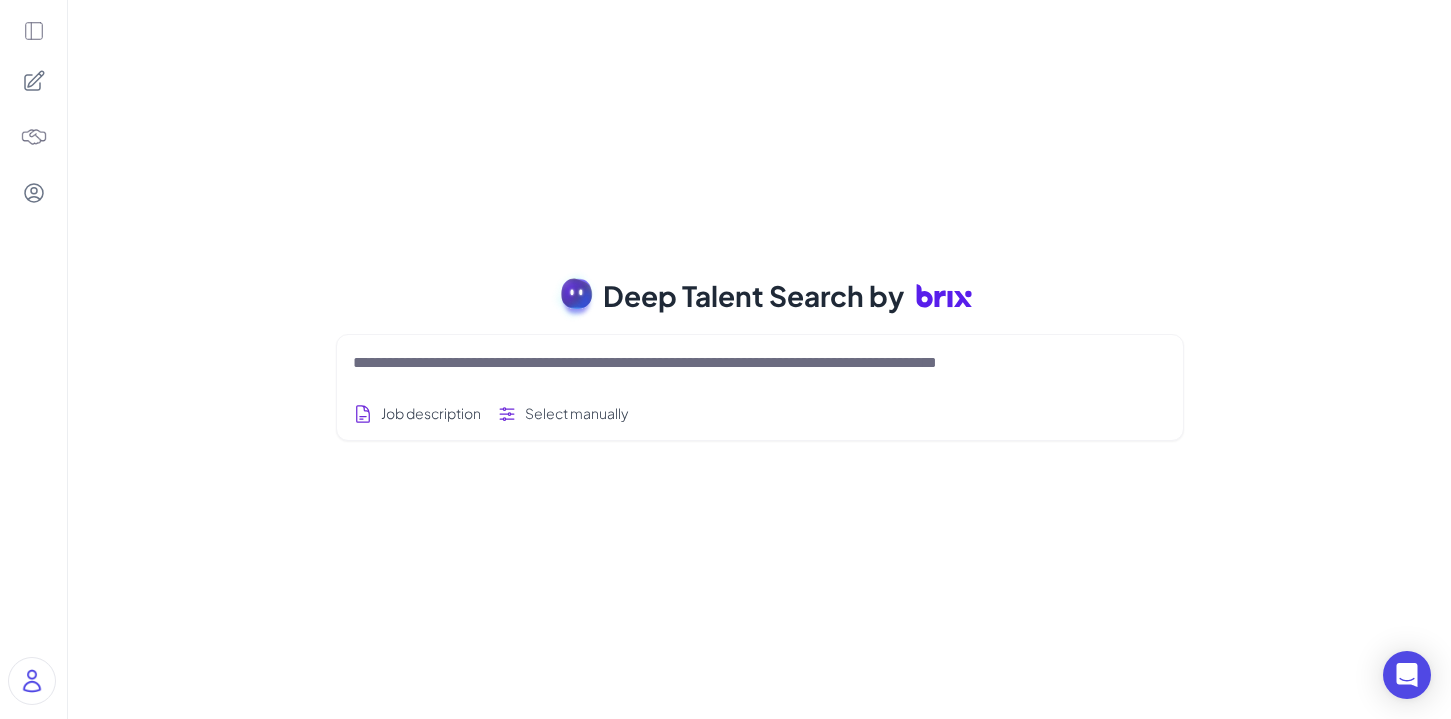 click at bounding box center [736, 363] 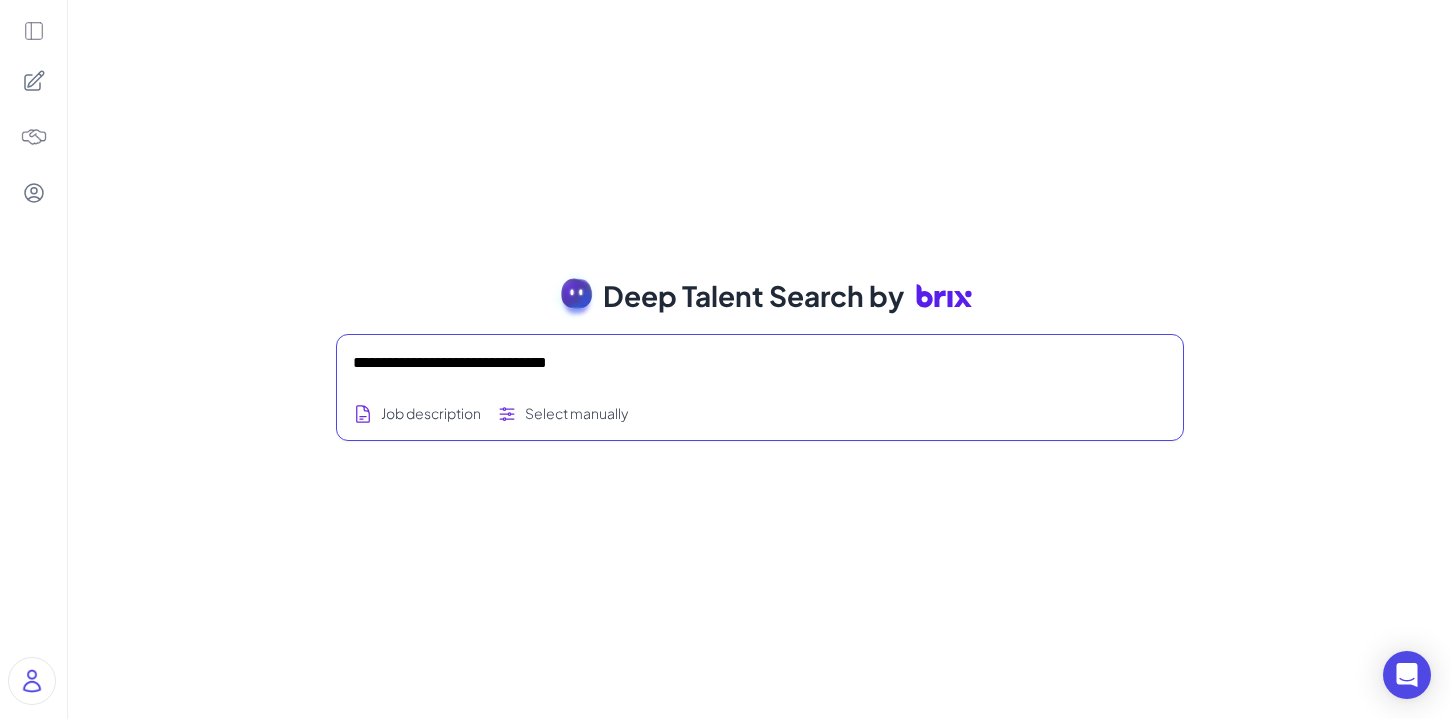 type on "**********" 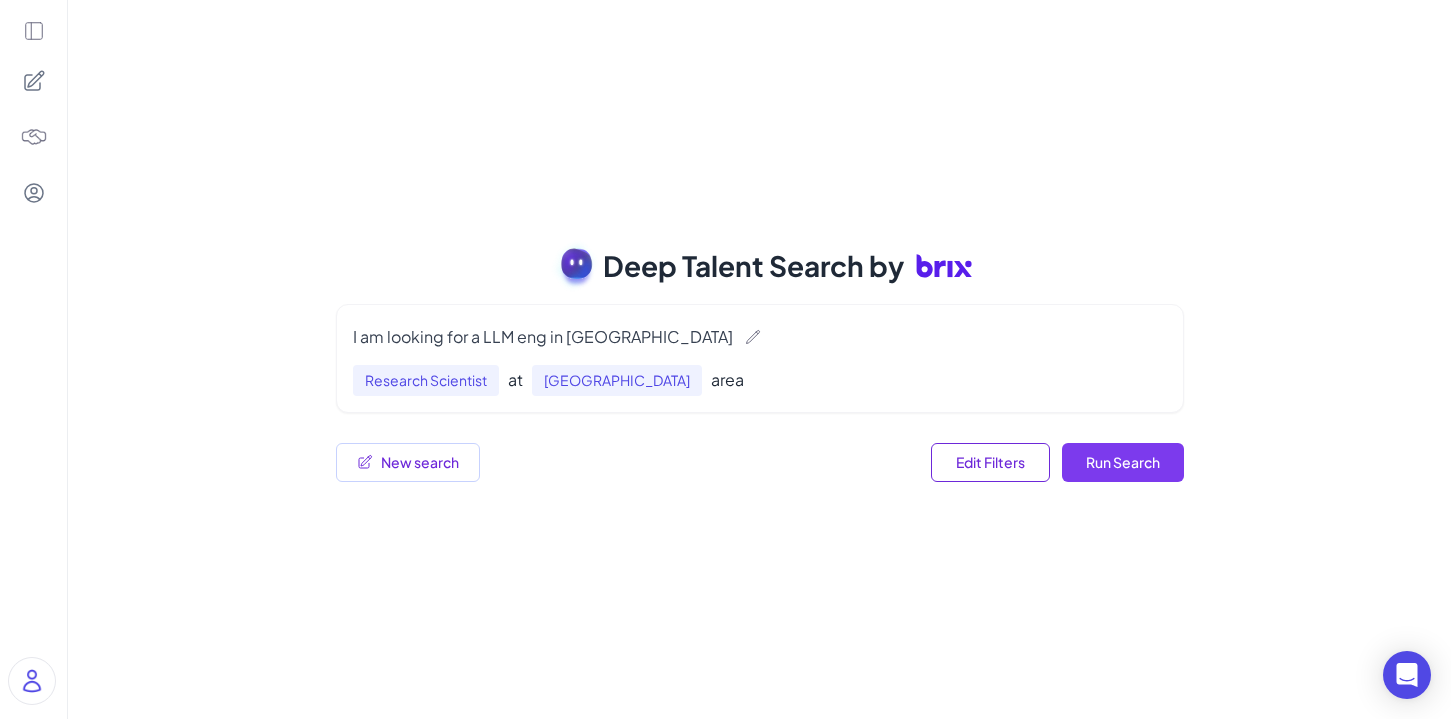 click on "Run Search" at bounding box center [1123, 462] 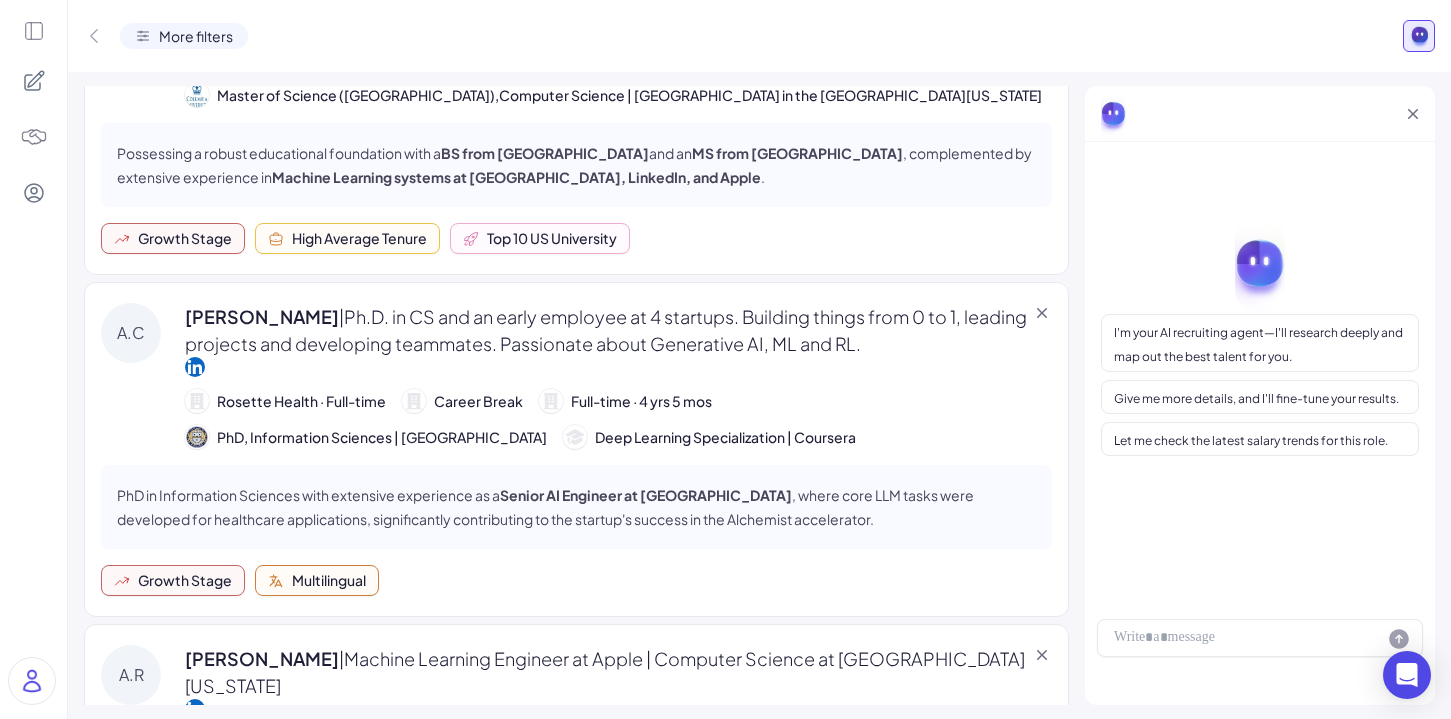 scroll, scrollTop: 1596, scrollLeft: 0, axis: vertical 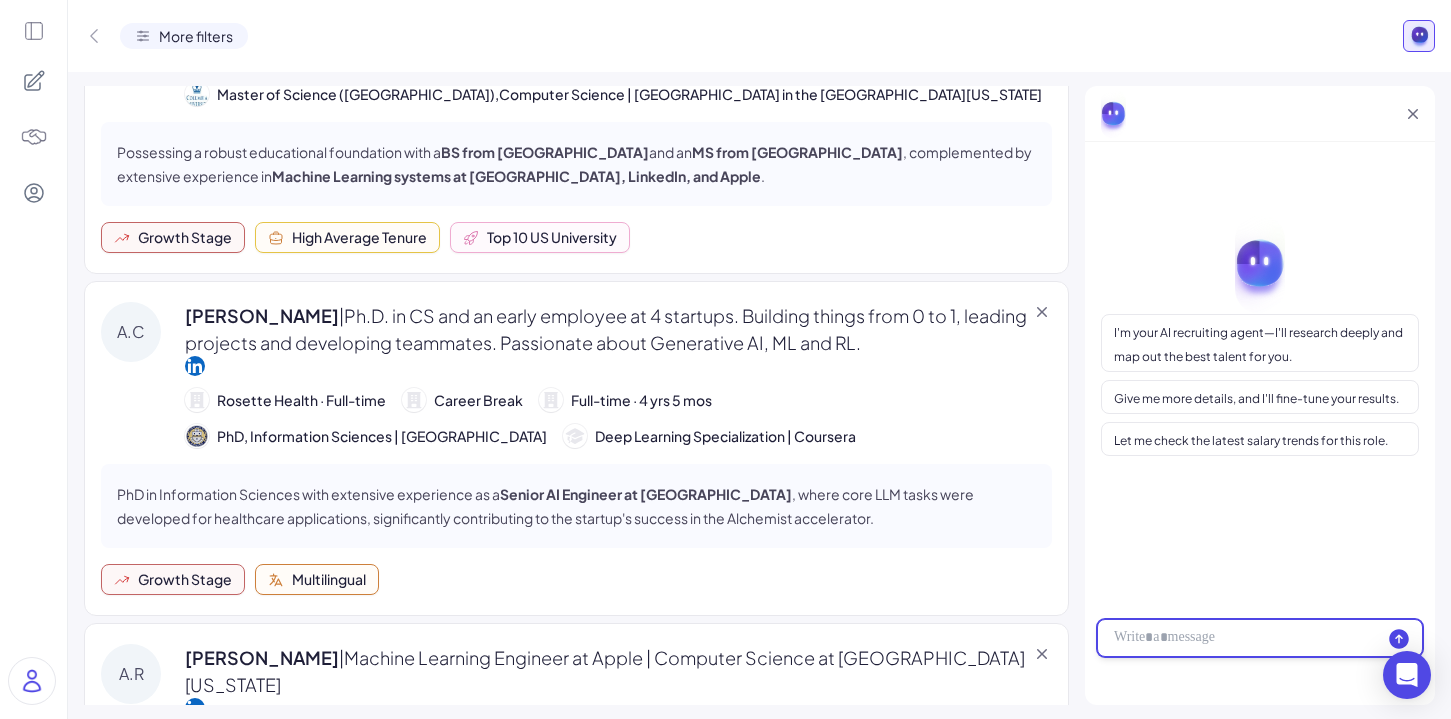 click at bounding box center [1260, 638] 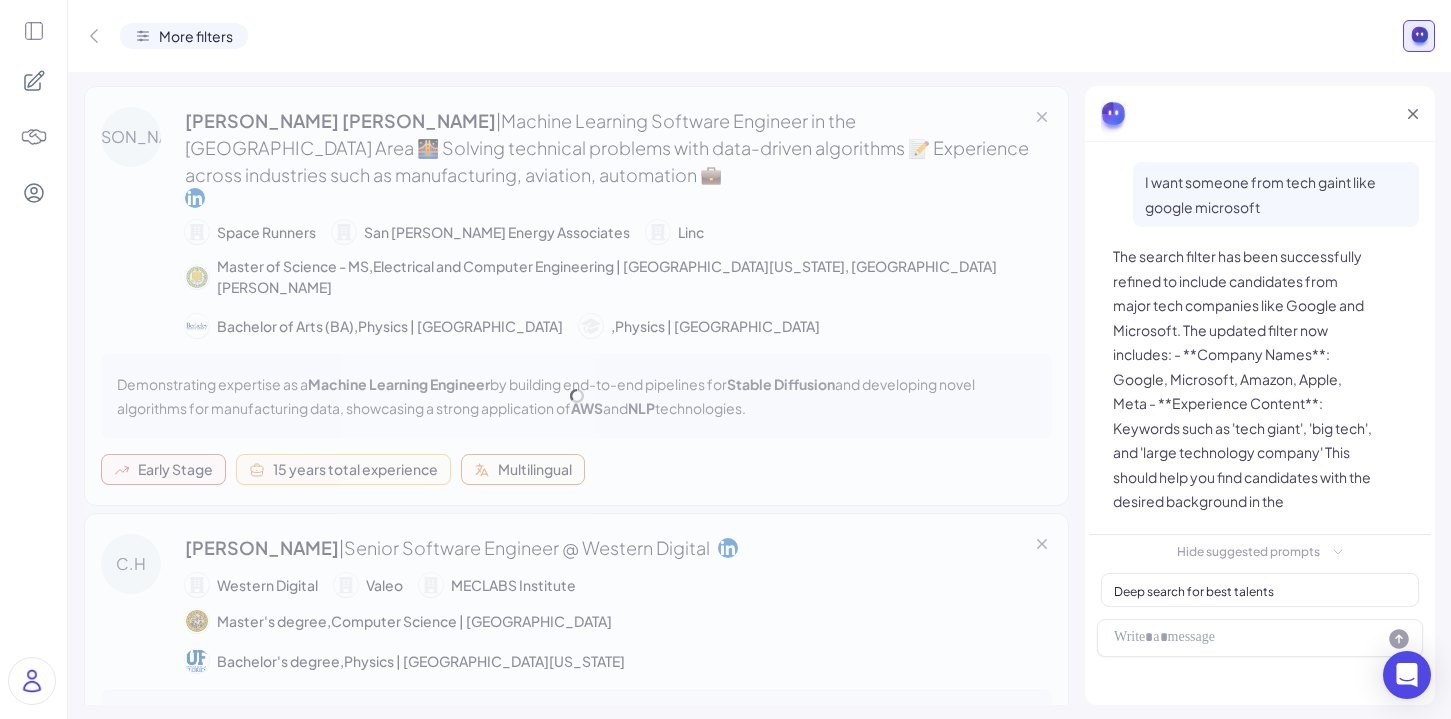 scroll, scrollTop: 55, scrollLeft: 0, axis: vertical 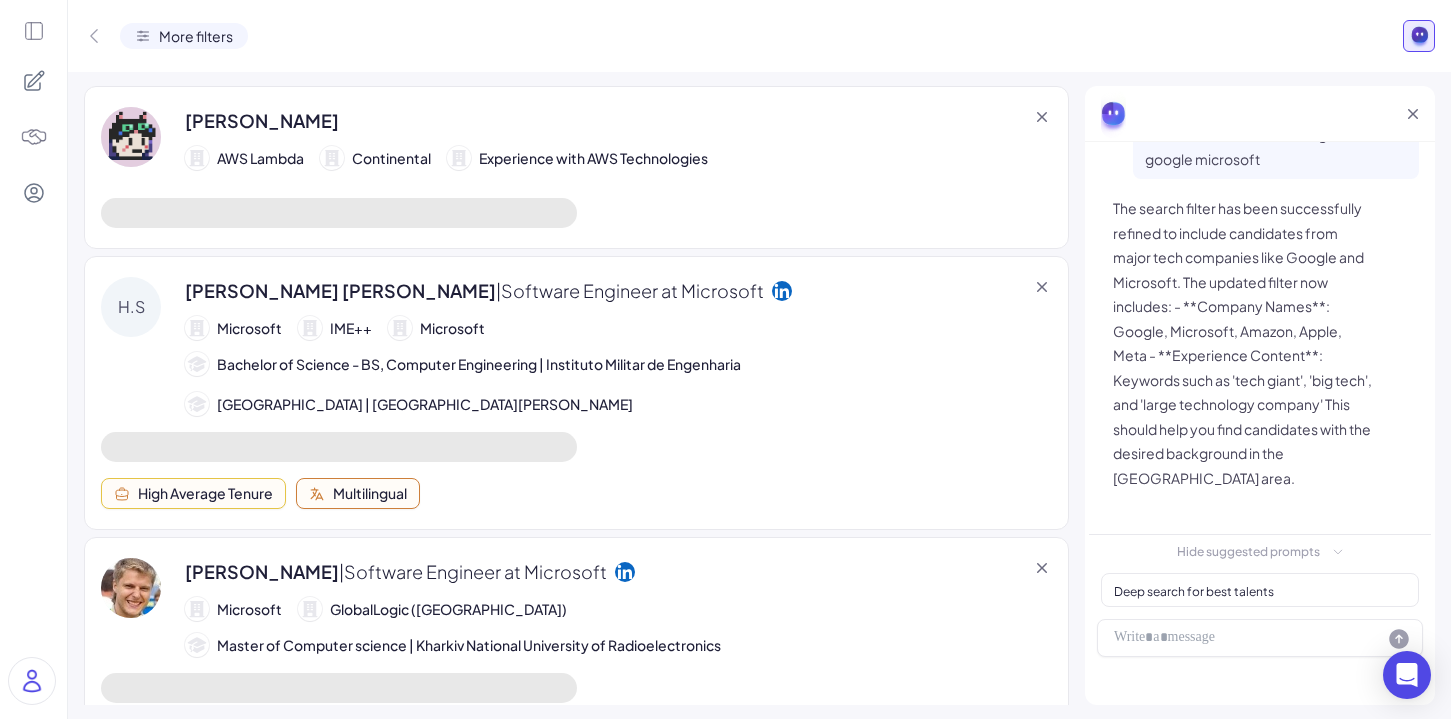 click on "Deep search for best talents" at bounding box center (1194, 591) 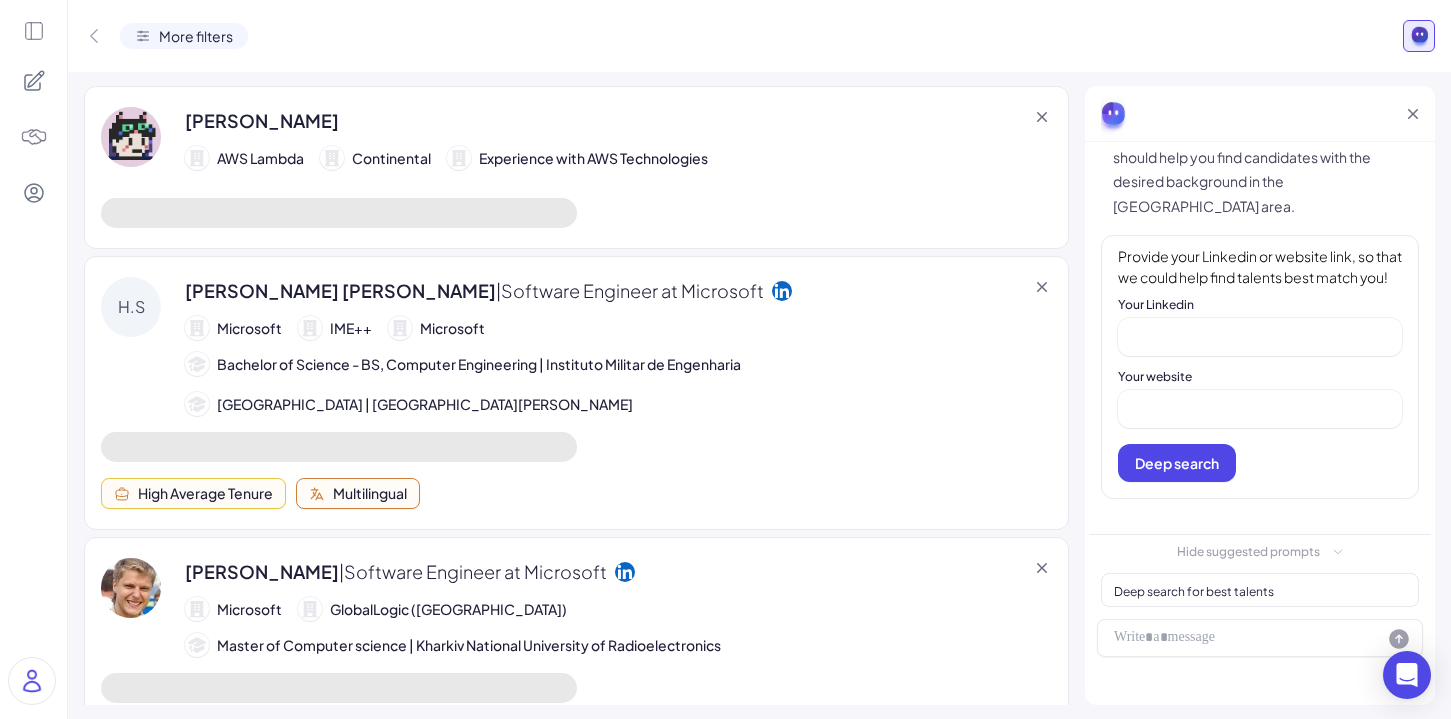 scroll, scrollTop: 349, scrollLeft: 0, axis: vertical 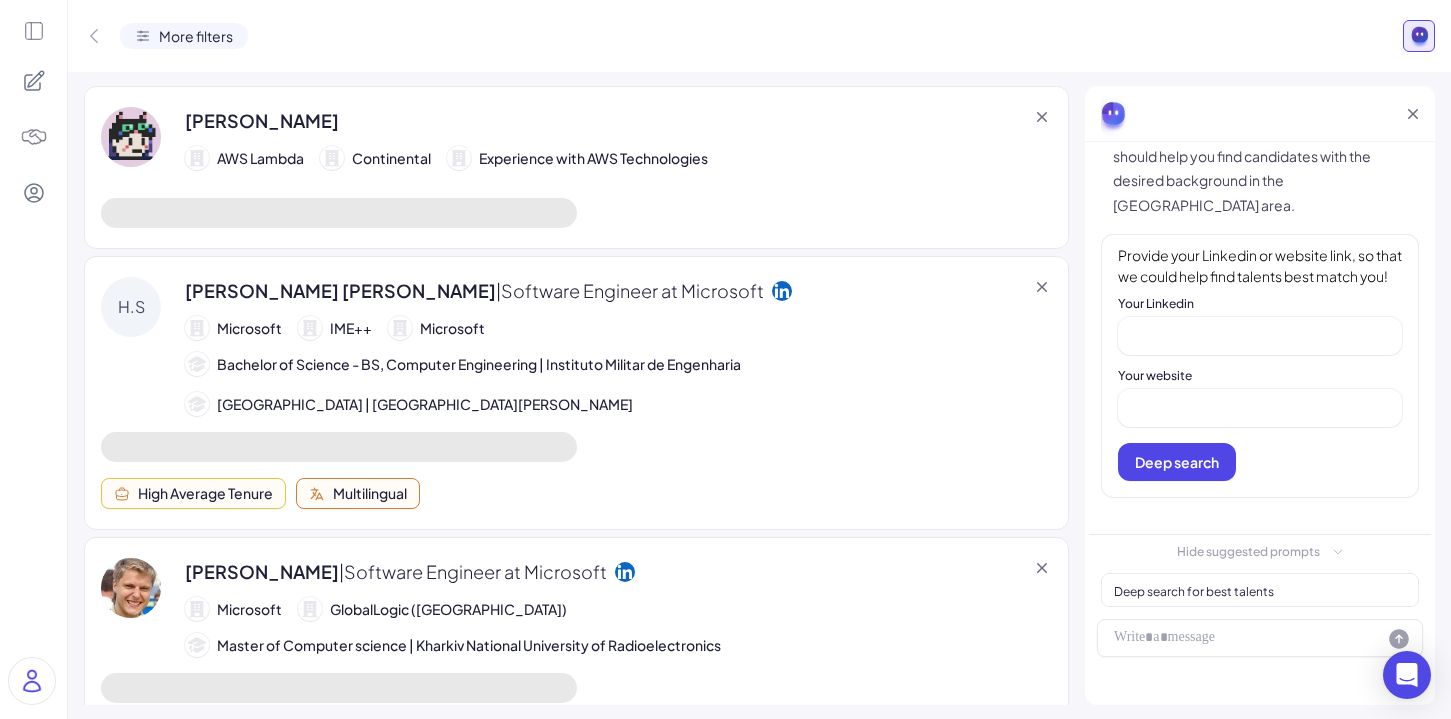 click on "Provide your Linkedin or website link, so that we could help find talents best match you! Your Linkedin Your website Deep search" at bounding box center (1260, 366) 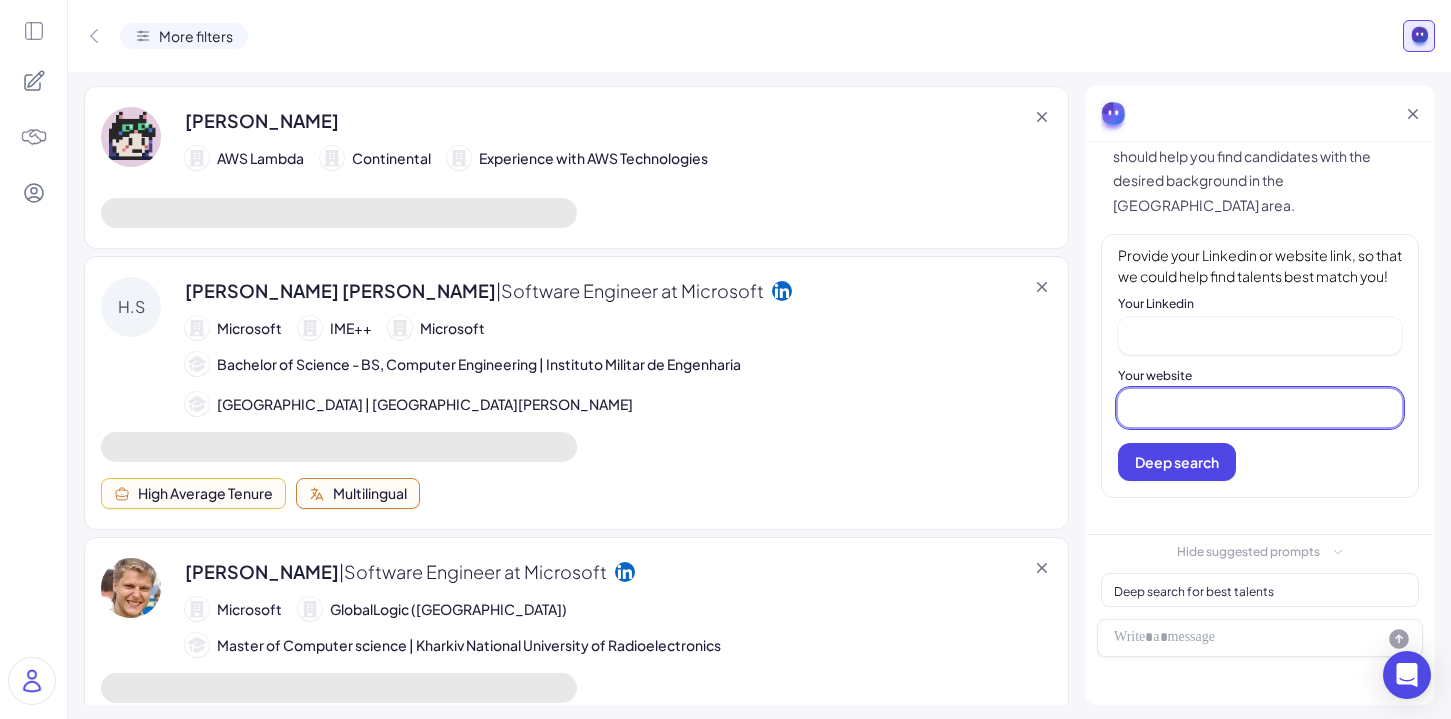click at bounding box center (1260, 408) 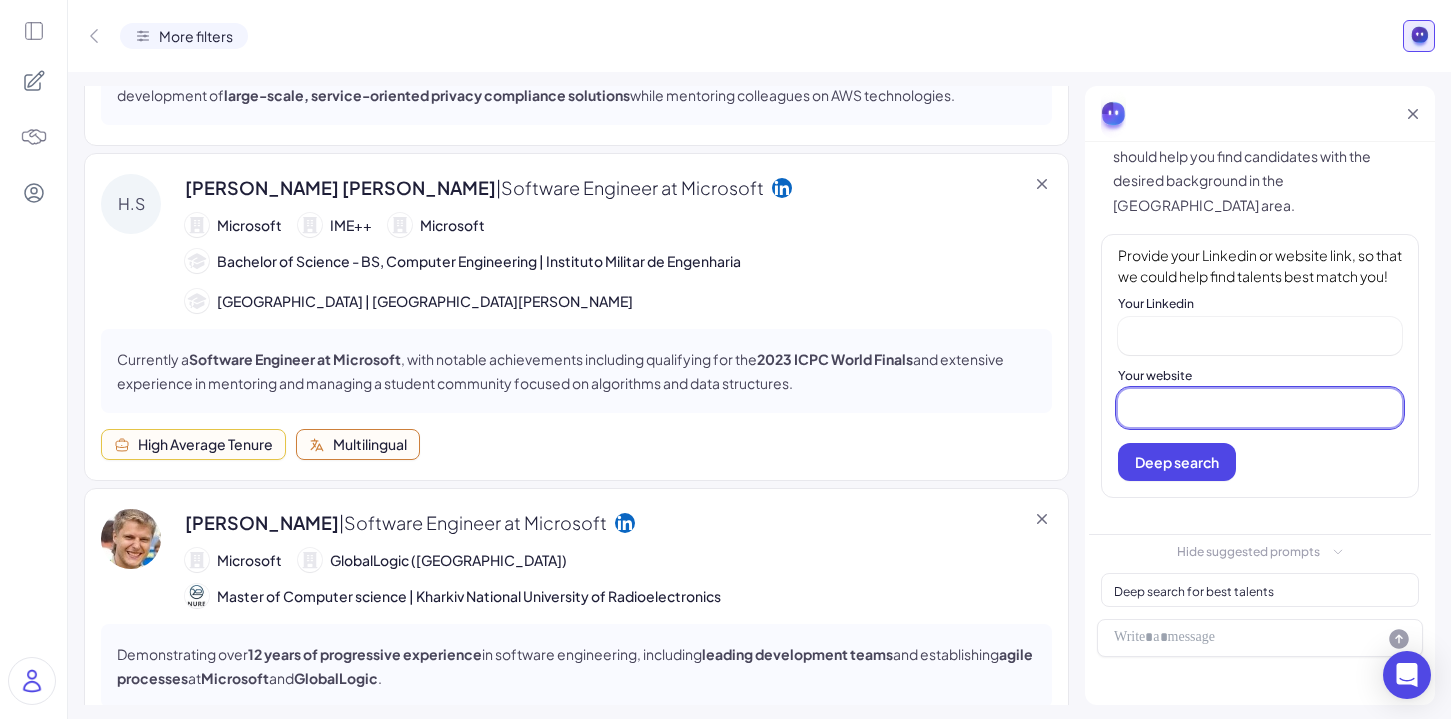 type on "********" 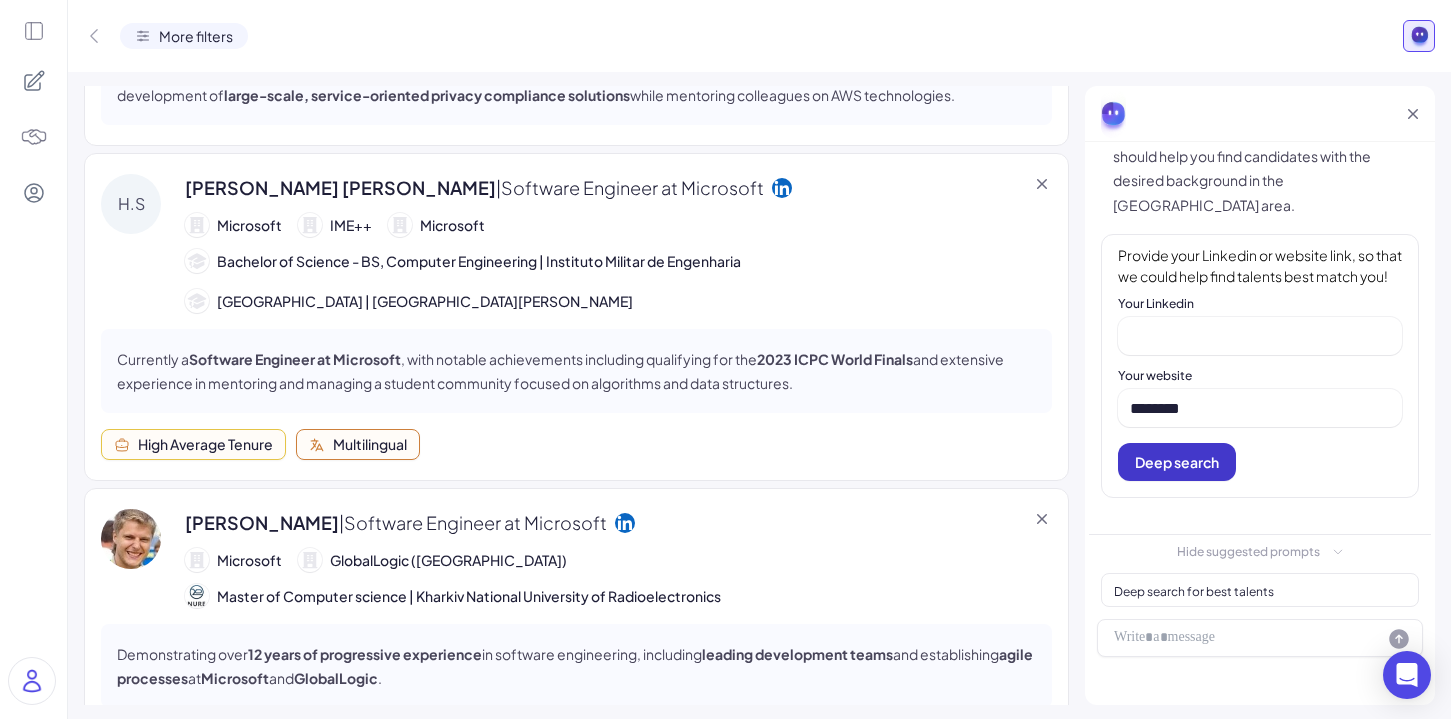 click on "Deep search" at bounding box center (1177, 462) 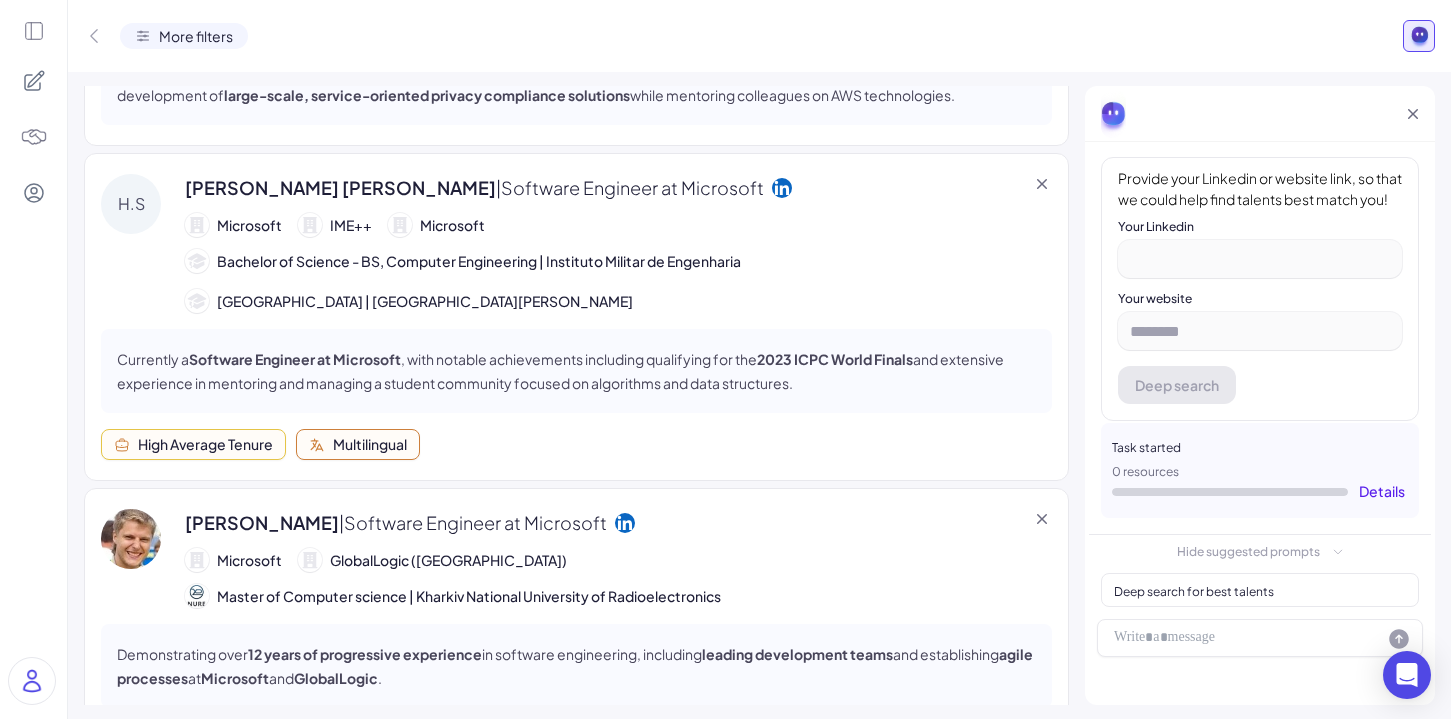 scroll, scrollTop: 449, scrollLeft: 0, axis: vertical 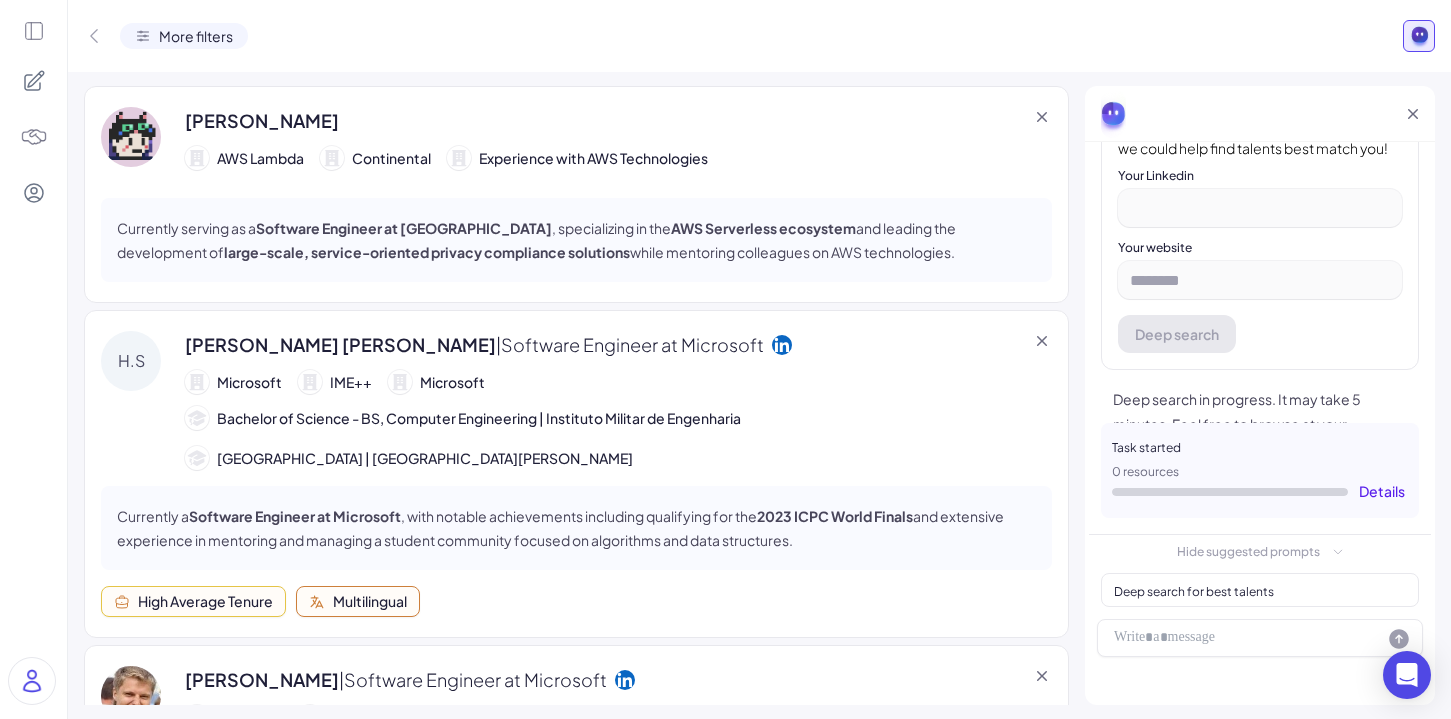 click on "Details" at bounding box center [1382, 491] 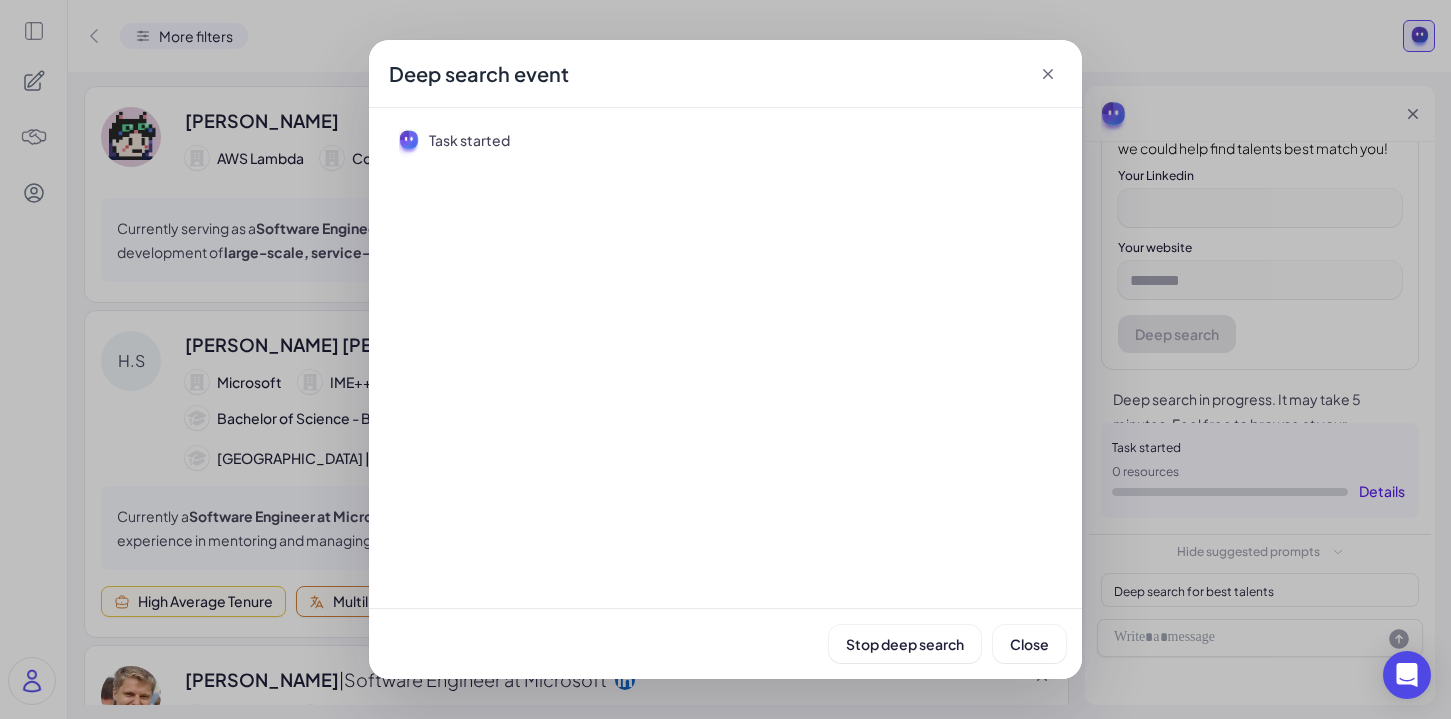 click 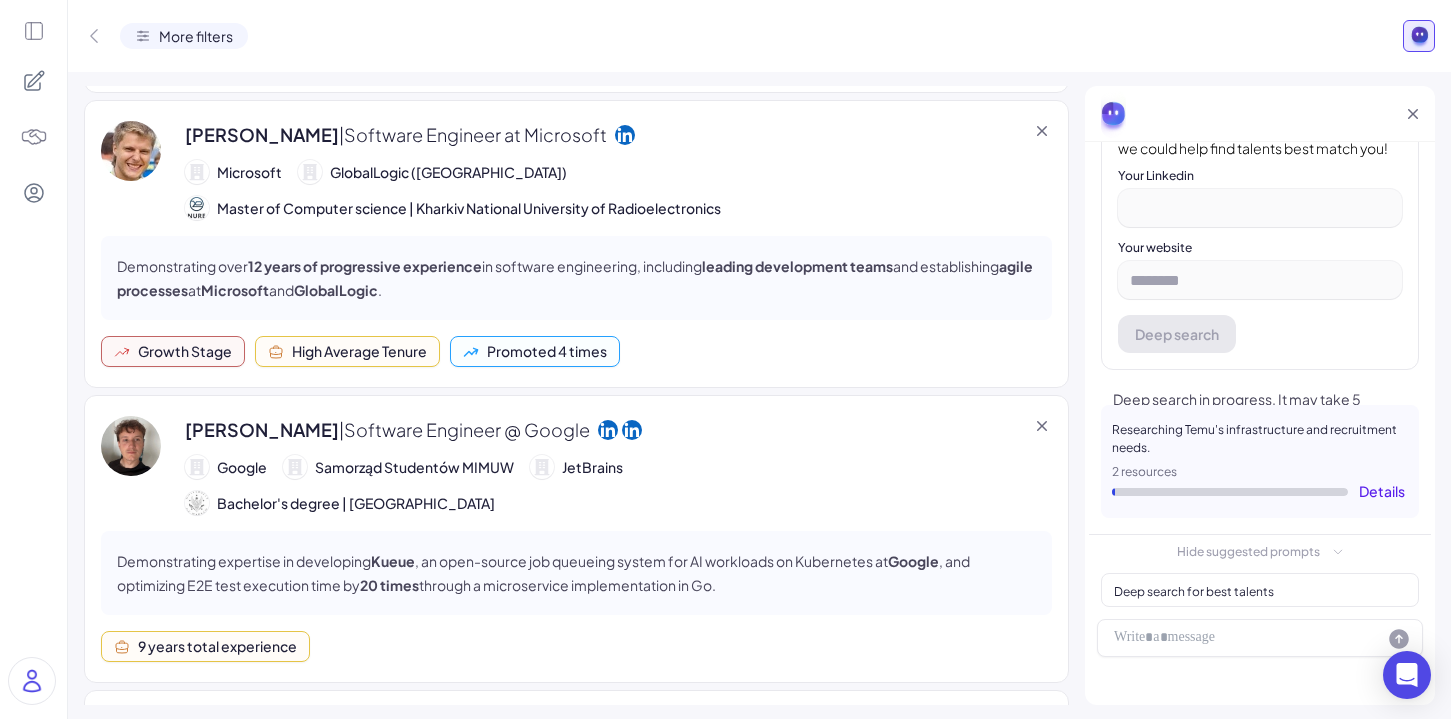 scroll, scrollTop: 544, scrollLeft: 0, axis: vertical 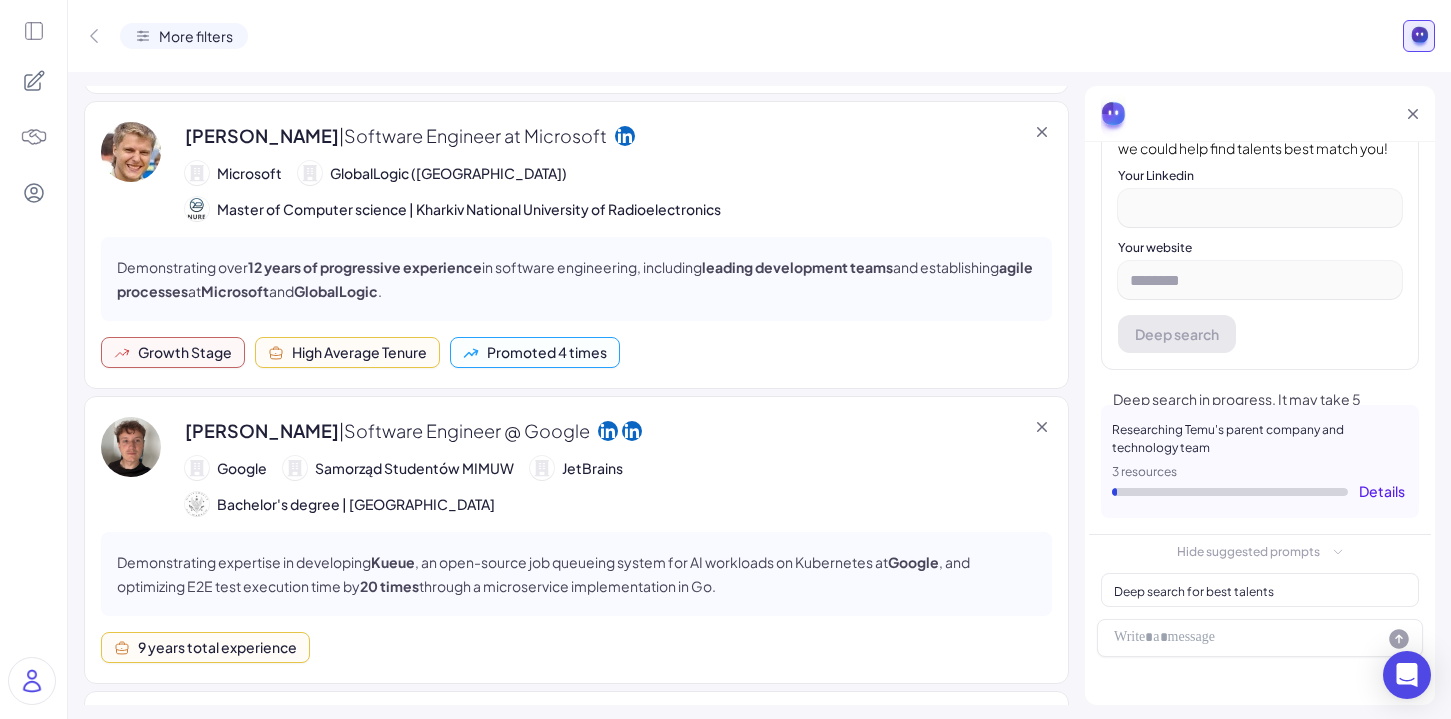 click on "Details" at bounding box center (1382, 491) 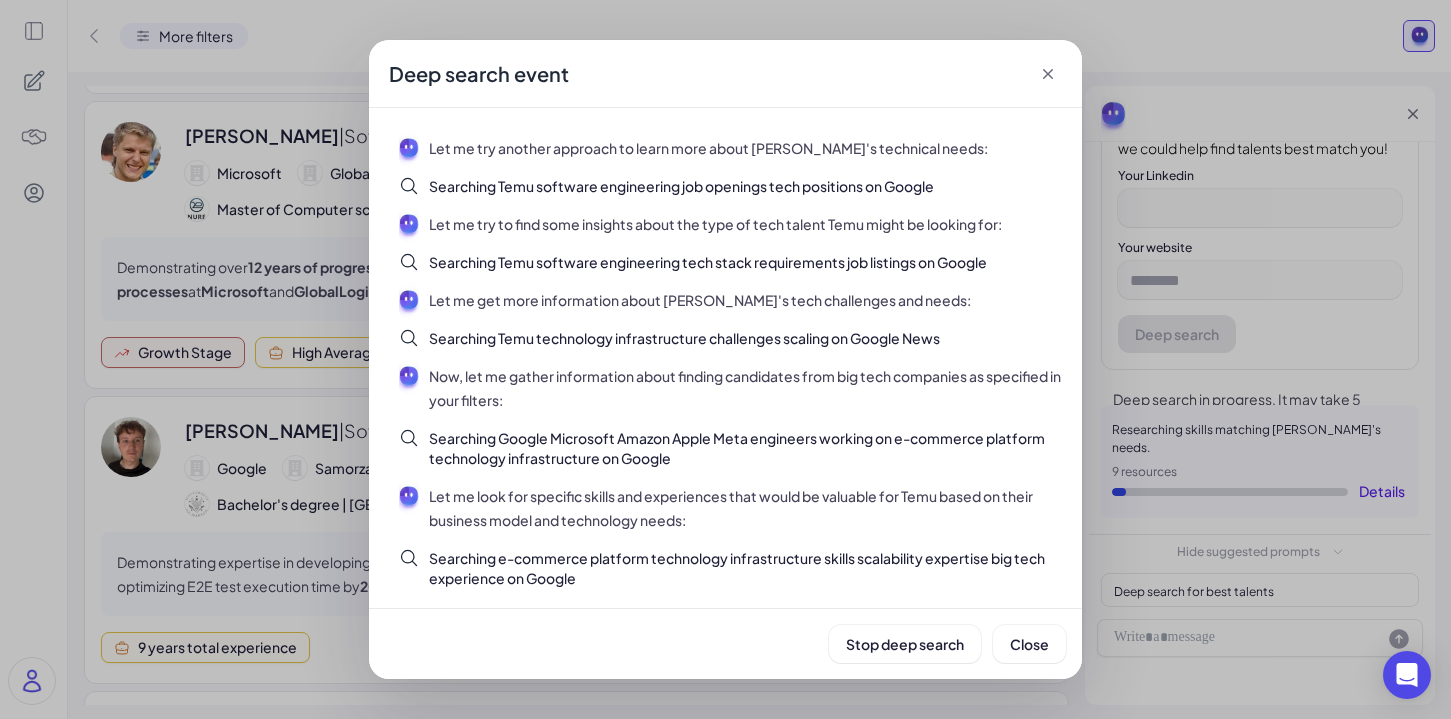 scroll, scrollTop: 536, scrollLeft: 0, axis: vertical 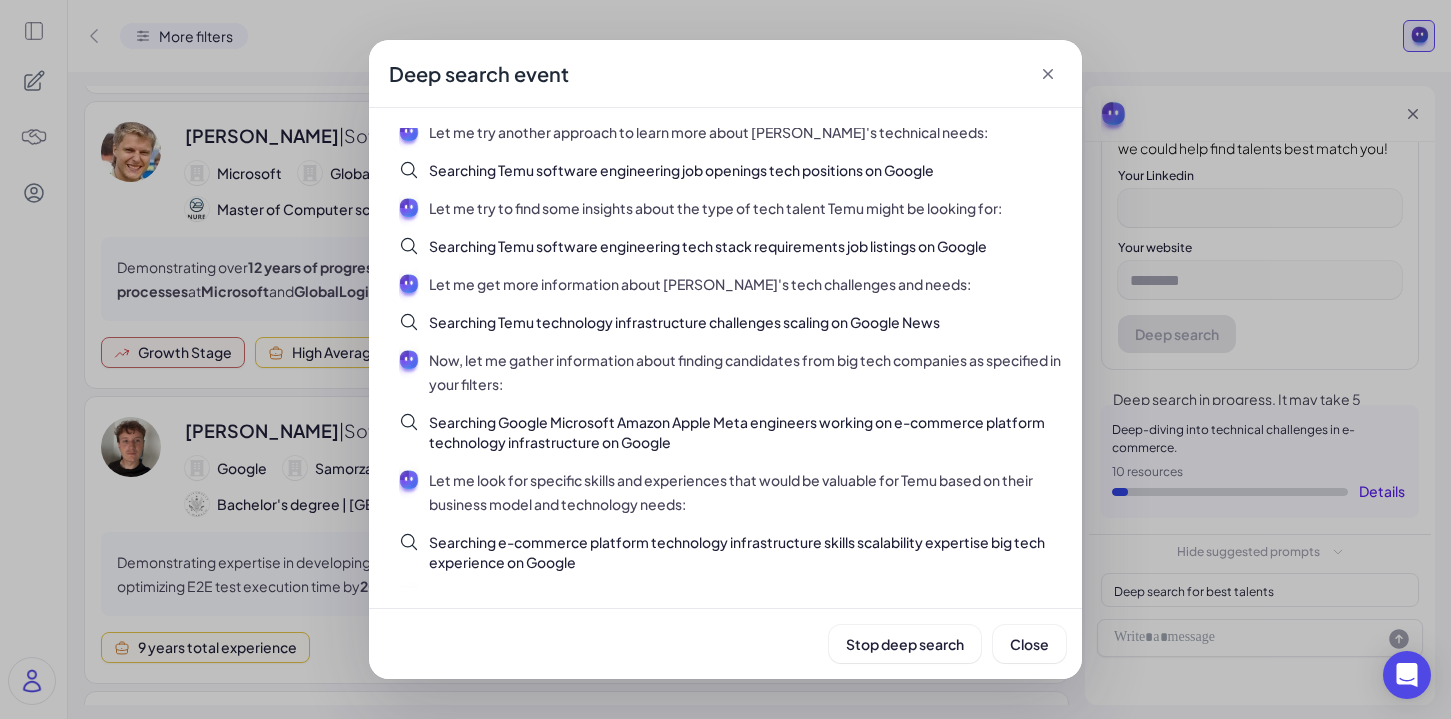 click 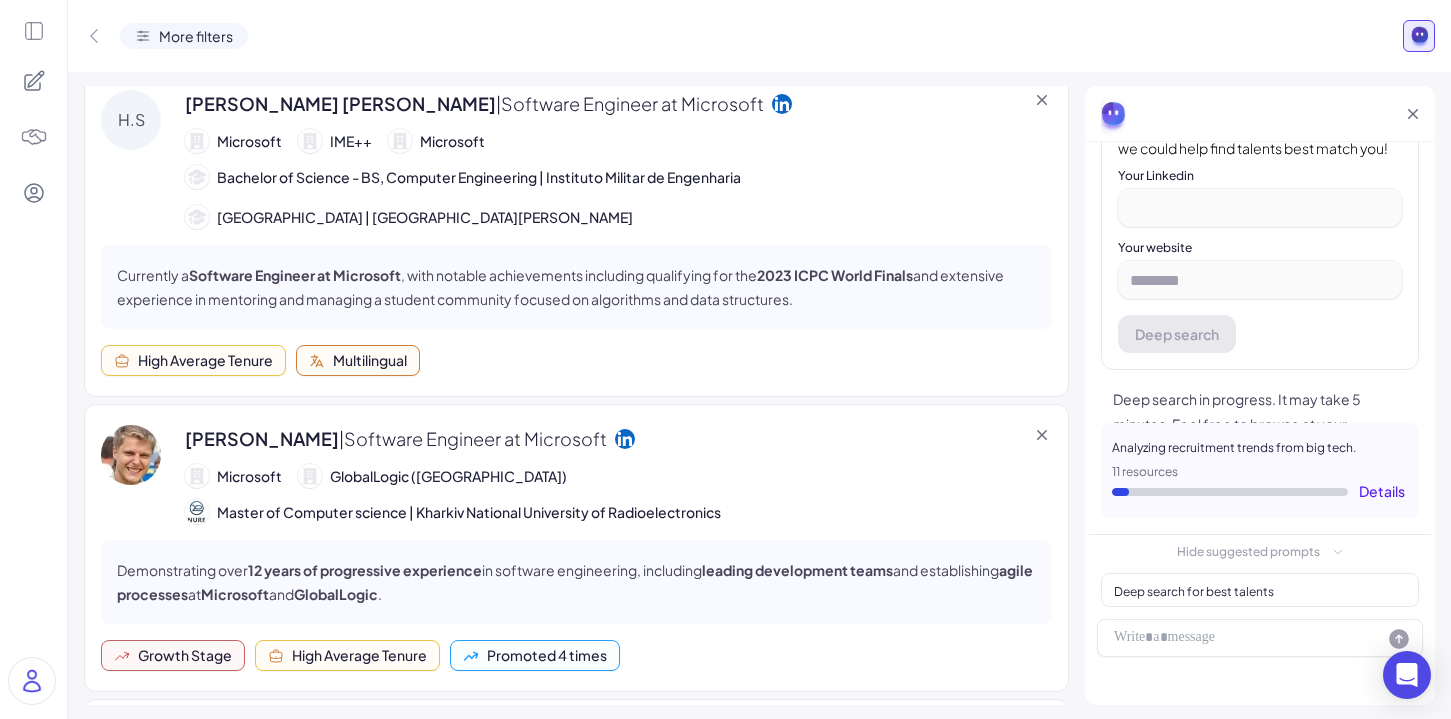 scroll, scrollTop: 240, scrollLeft: 0, axis: vertical 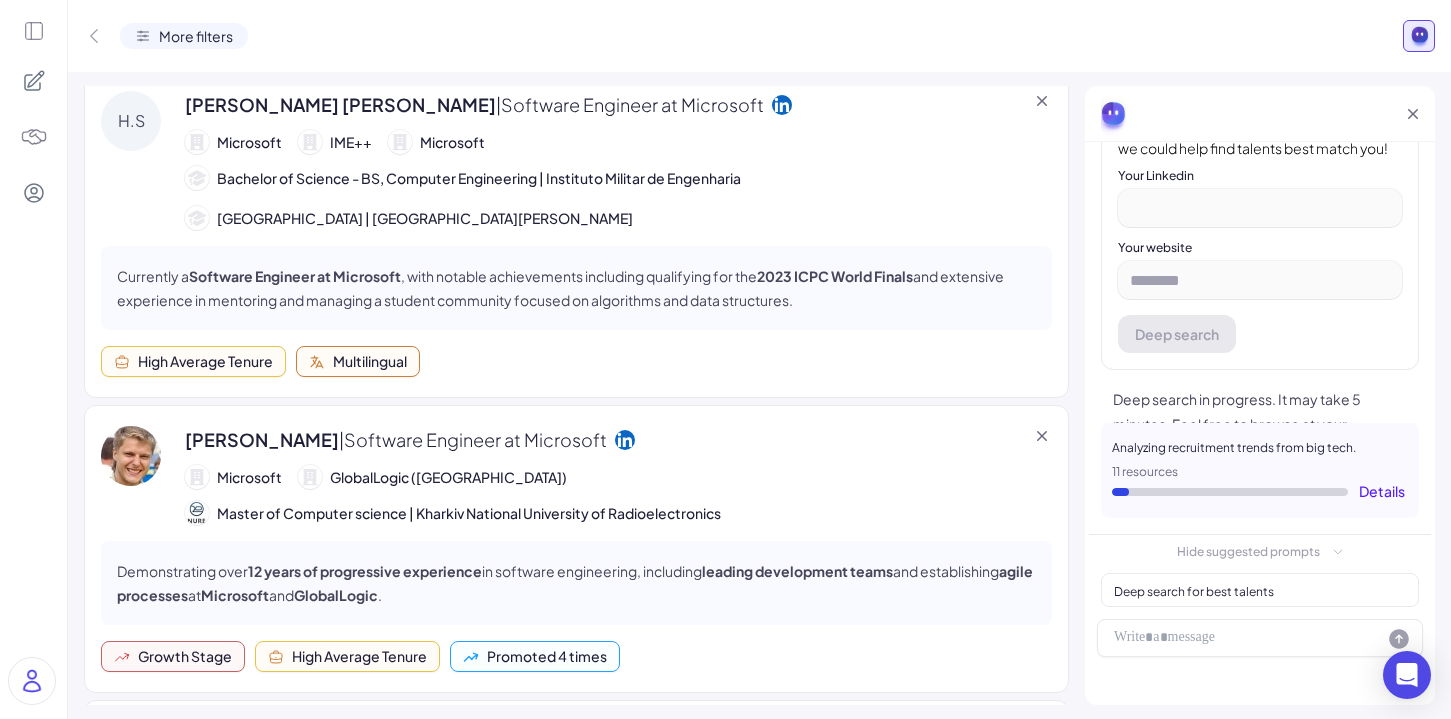 click on "High and Middle School  | Colégio Militar de Campo Grande" at bounding box center [425, 218] 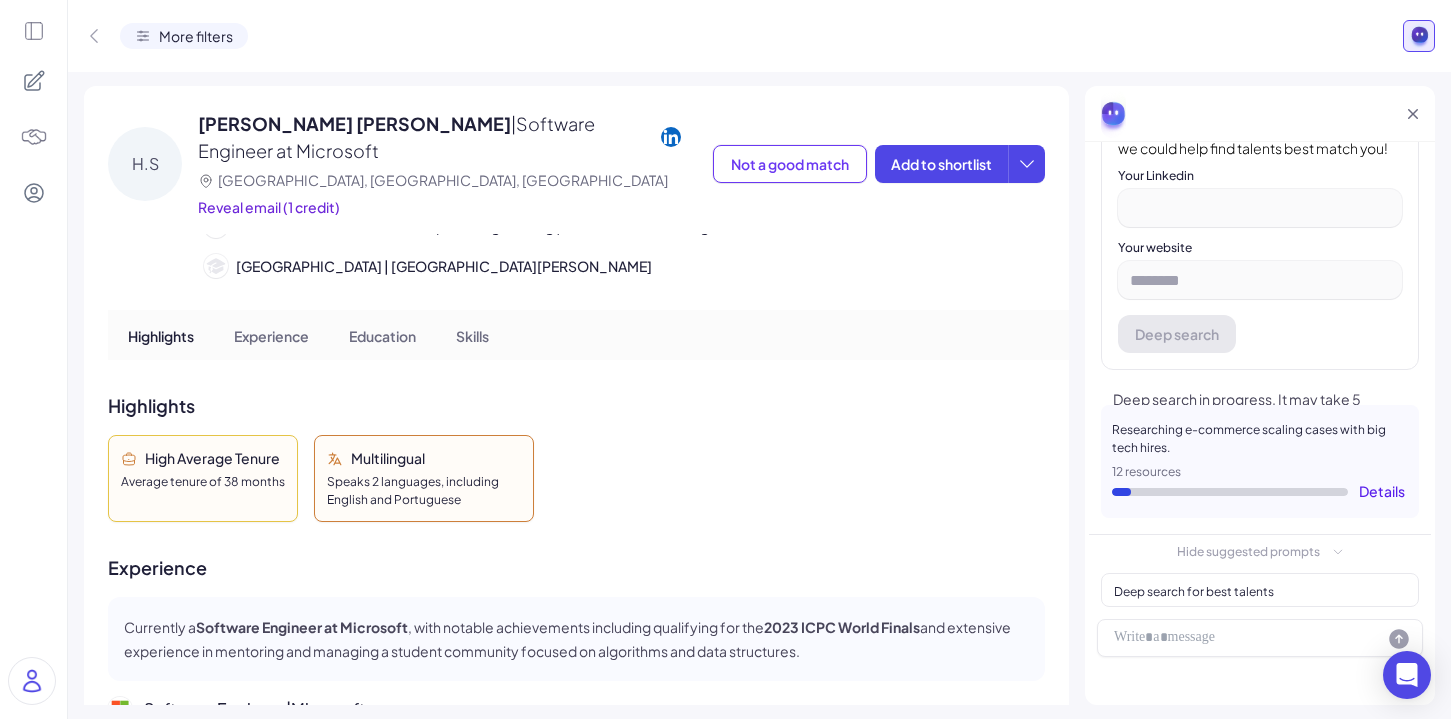 scroll, scrollTop: 0, scrollLeft: 0, axis: both 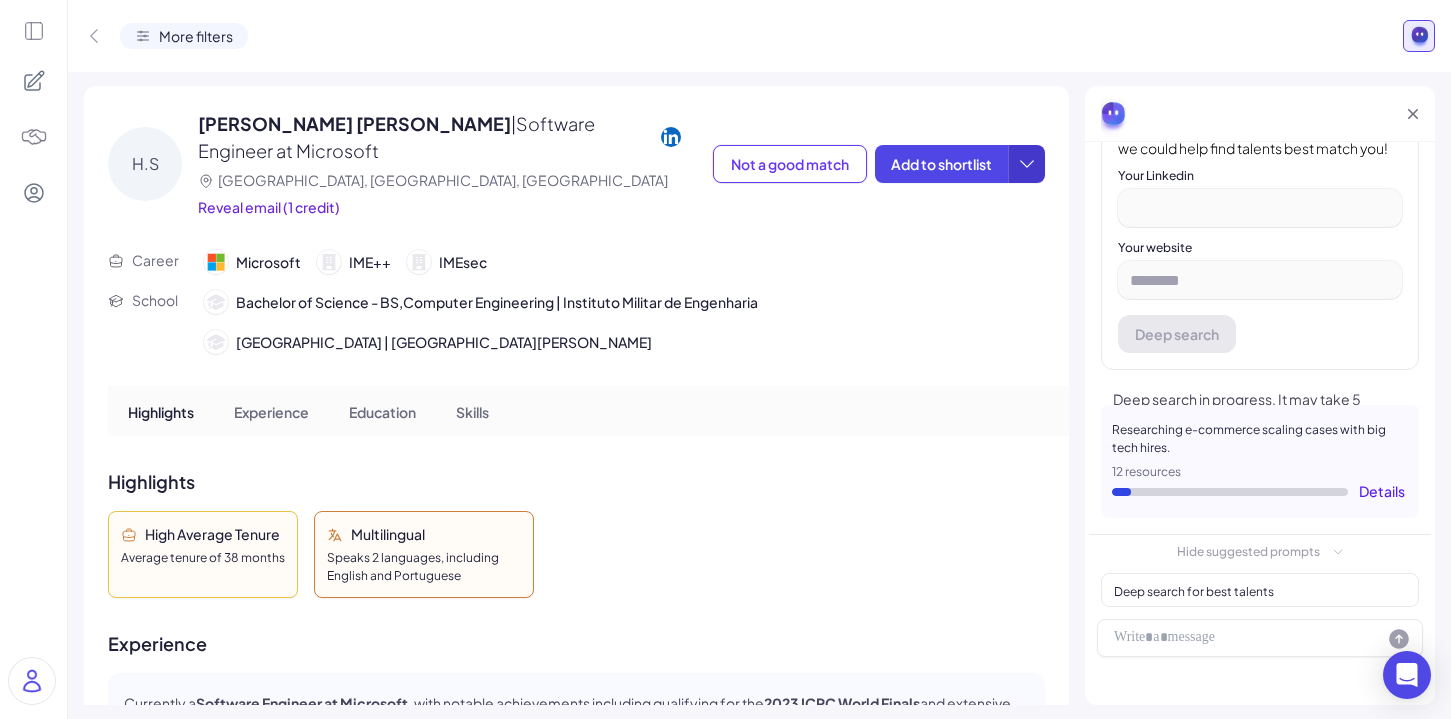 click at bounding box center [1026, 164] 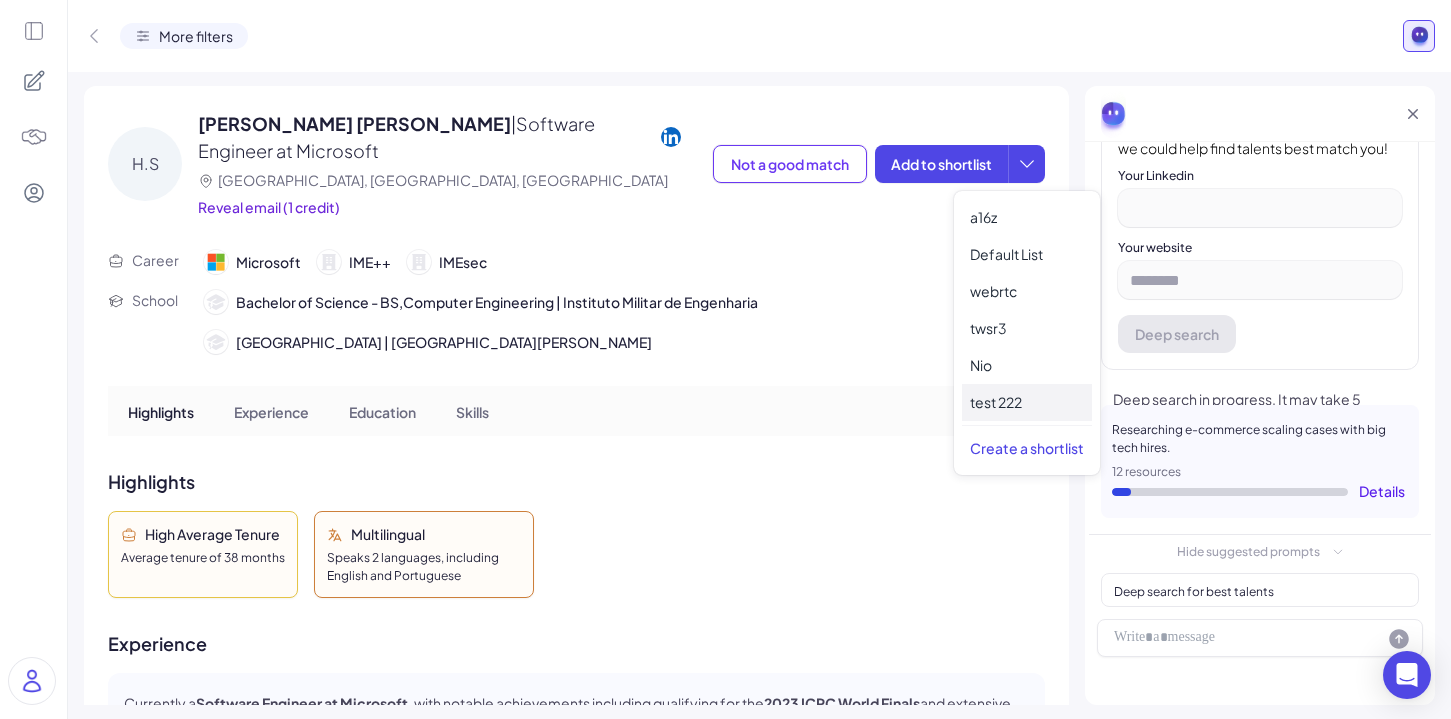 click on "test 222" at bounding box center (1027, 402) 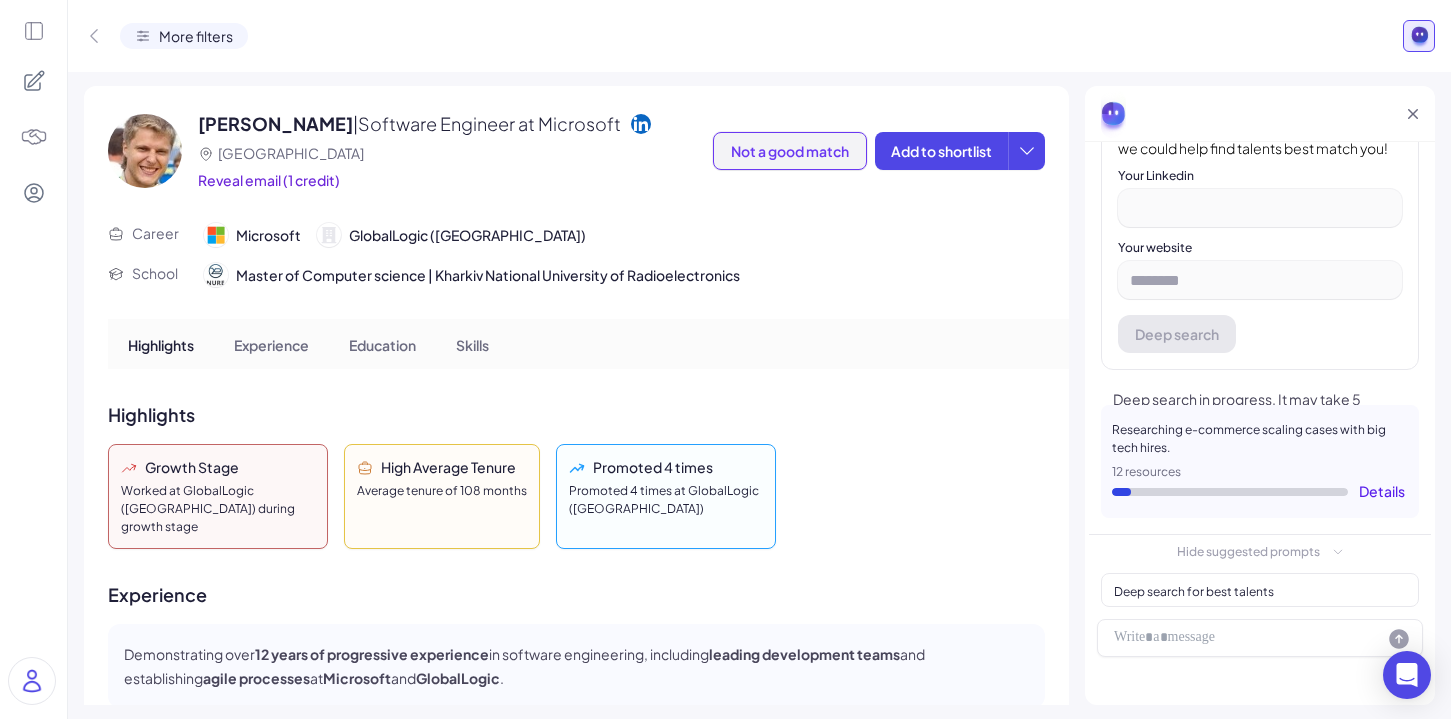 click on "Not a good match" at bounding box center [790, 151] 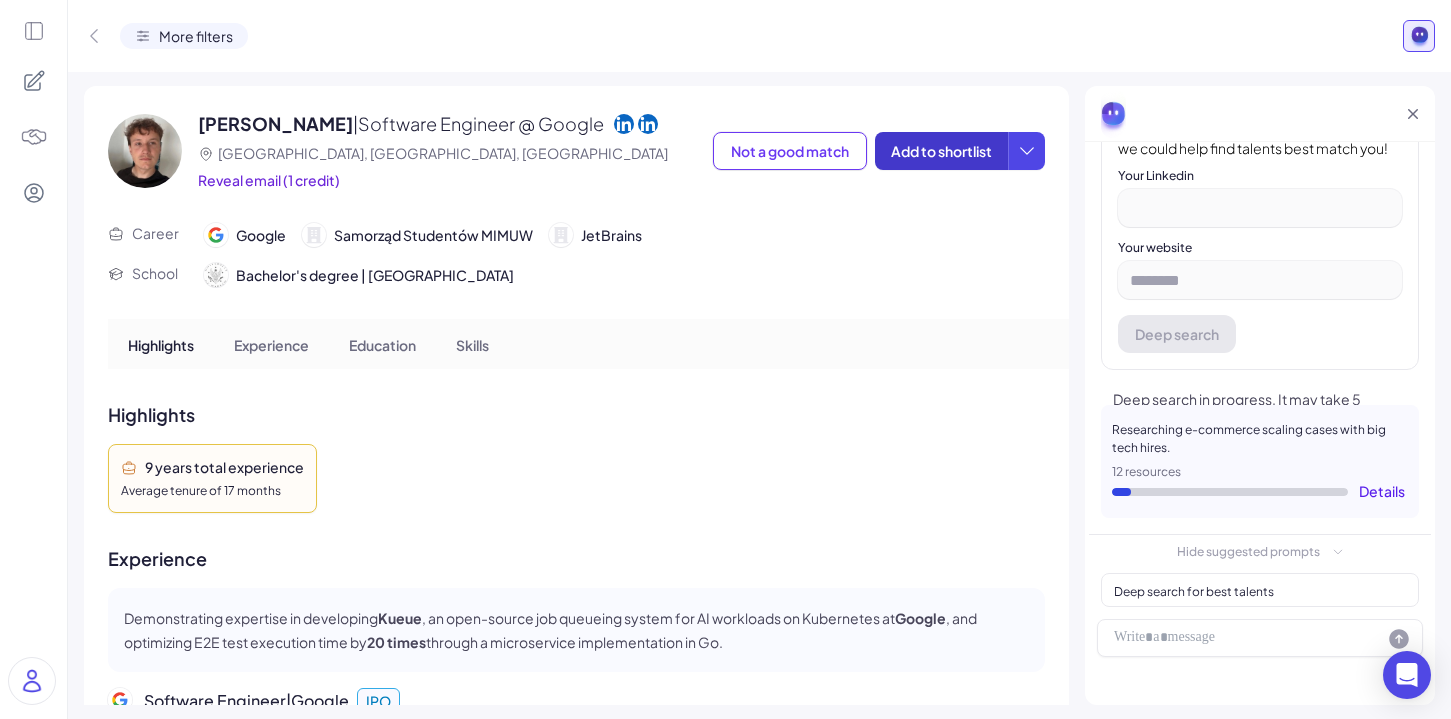 click on "Add to shortlist" at bounding box center (941, 151) 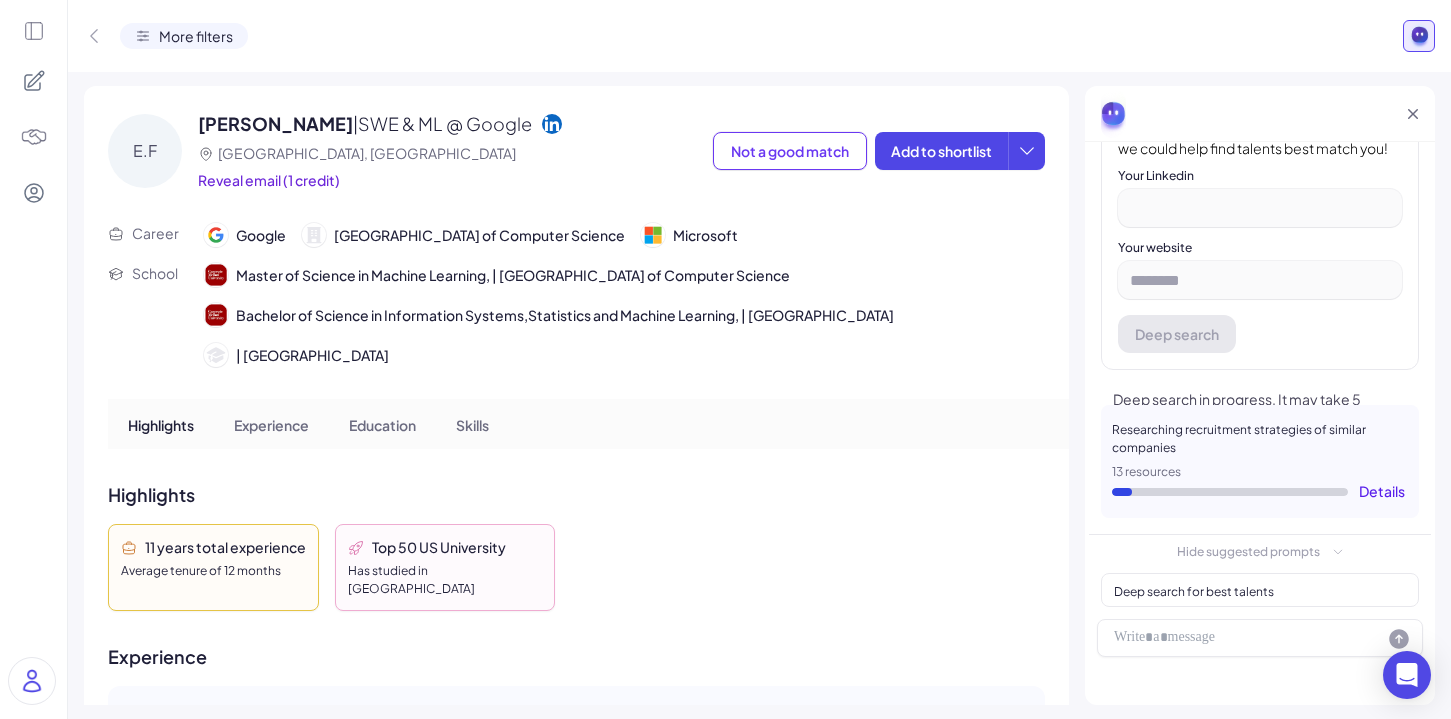 click at bounding box center (34, 137) 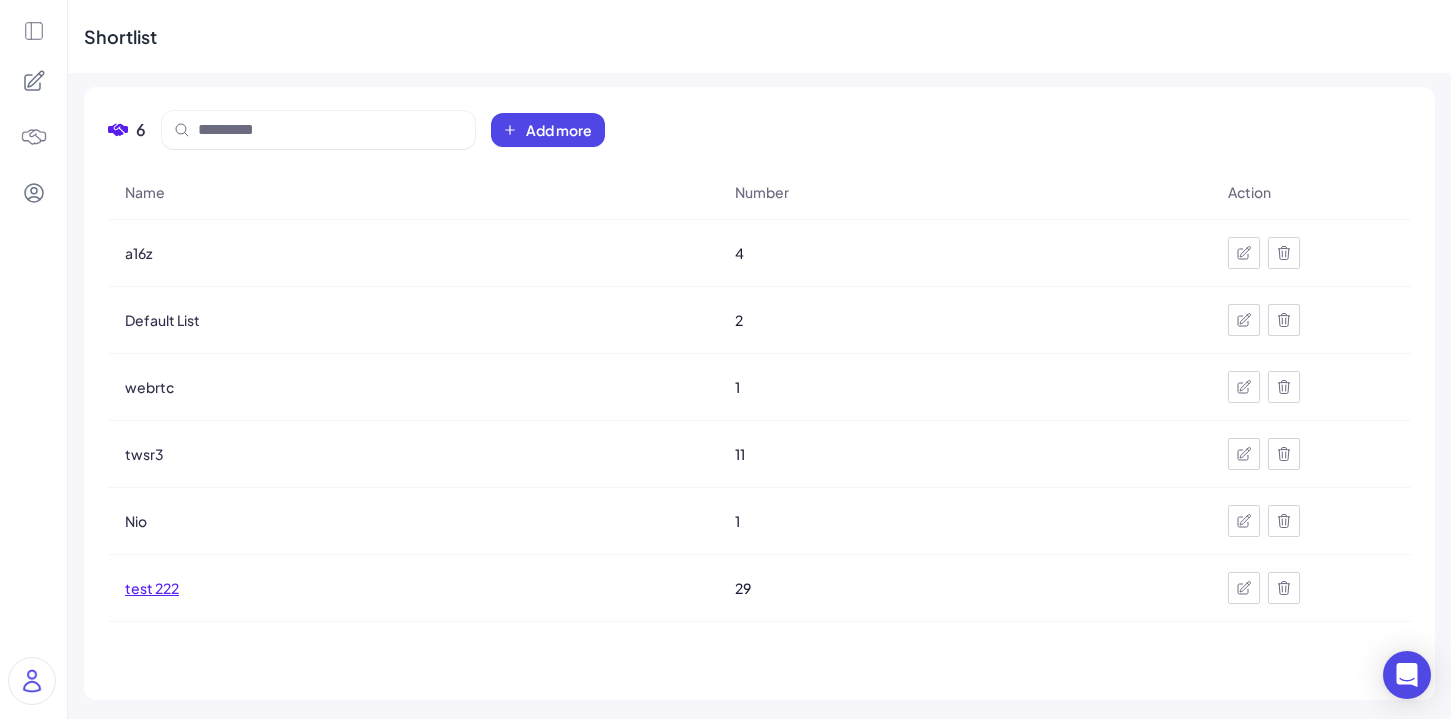 click on "test 222" at bounding box center [152, 588] 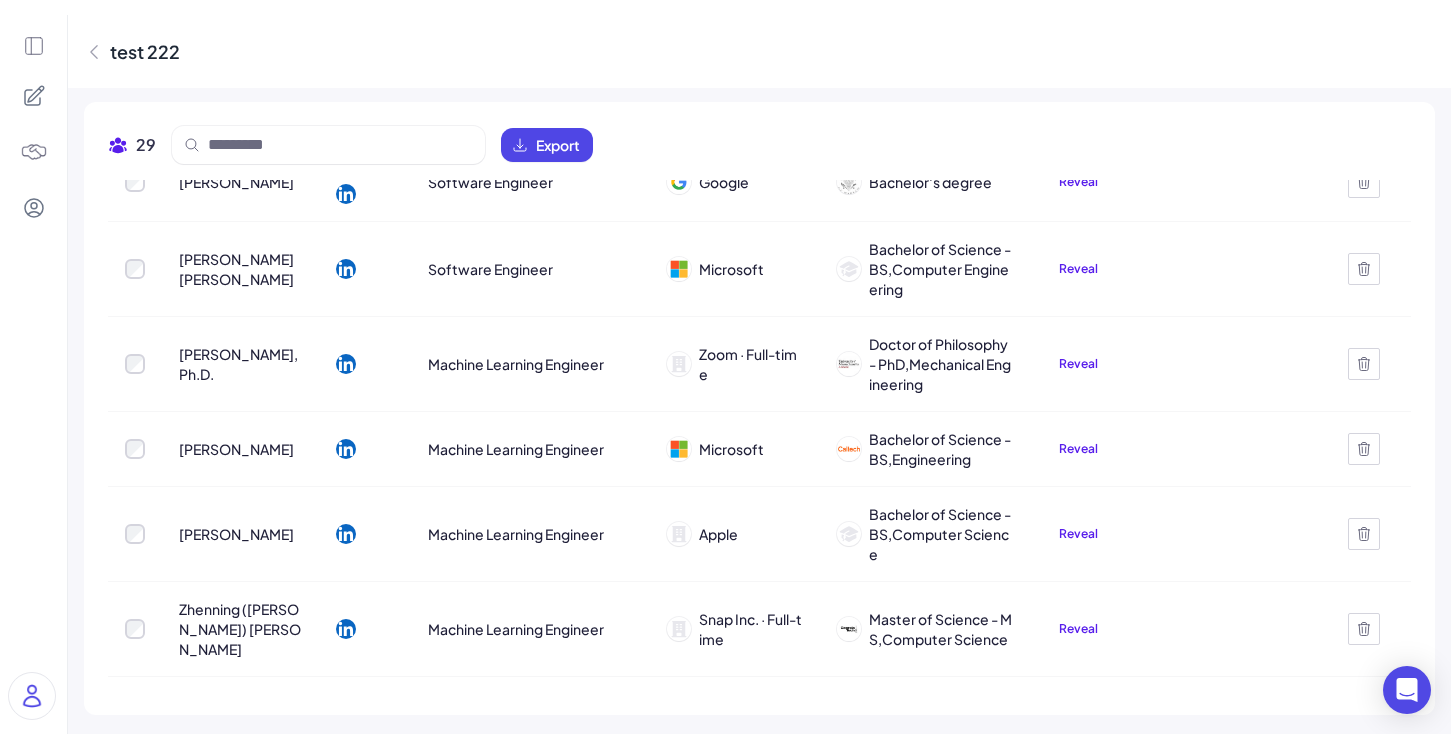 scroll, scrollTop: 0, scrollLeft: 0, axis: both 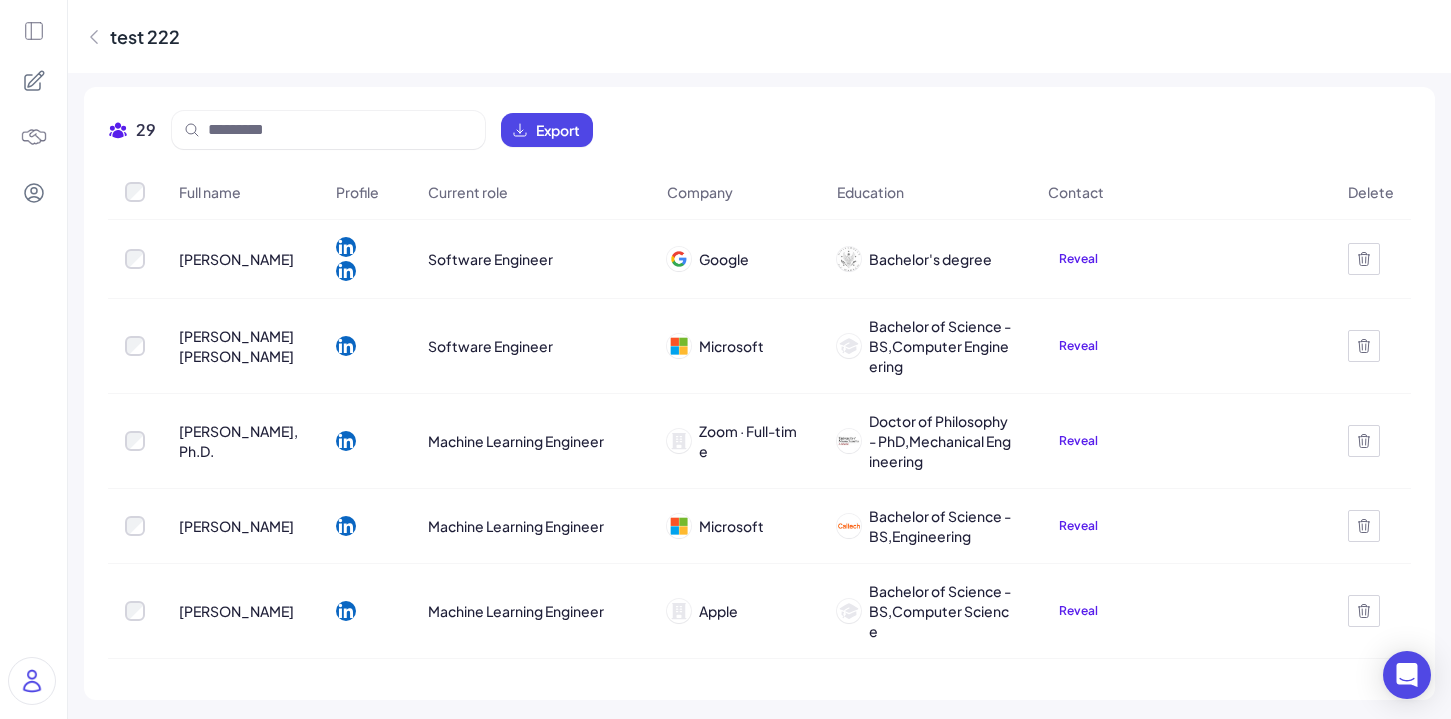 click 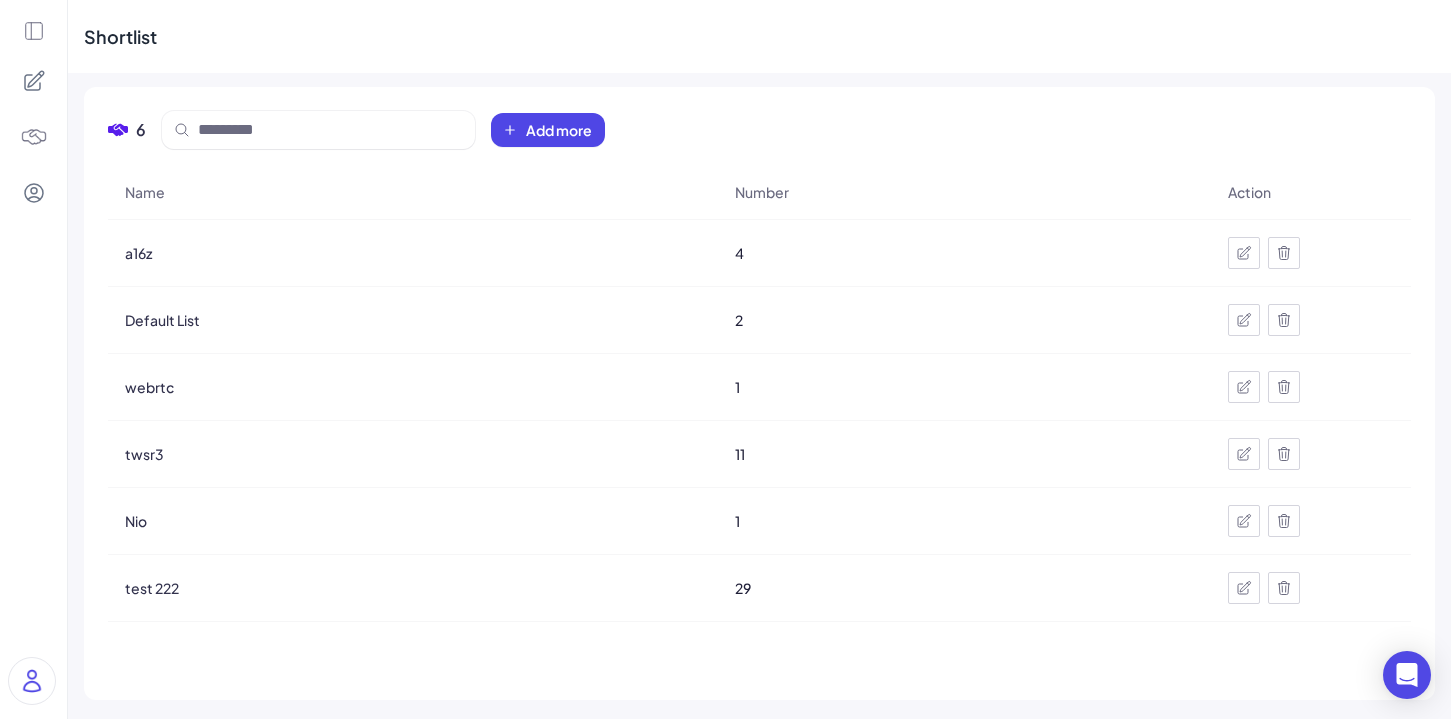 click 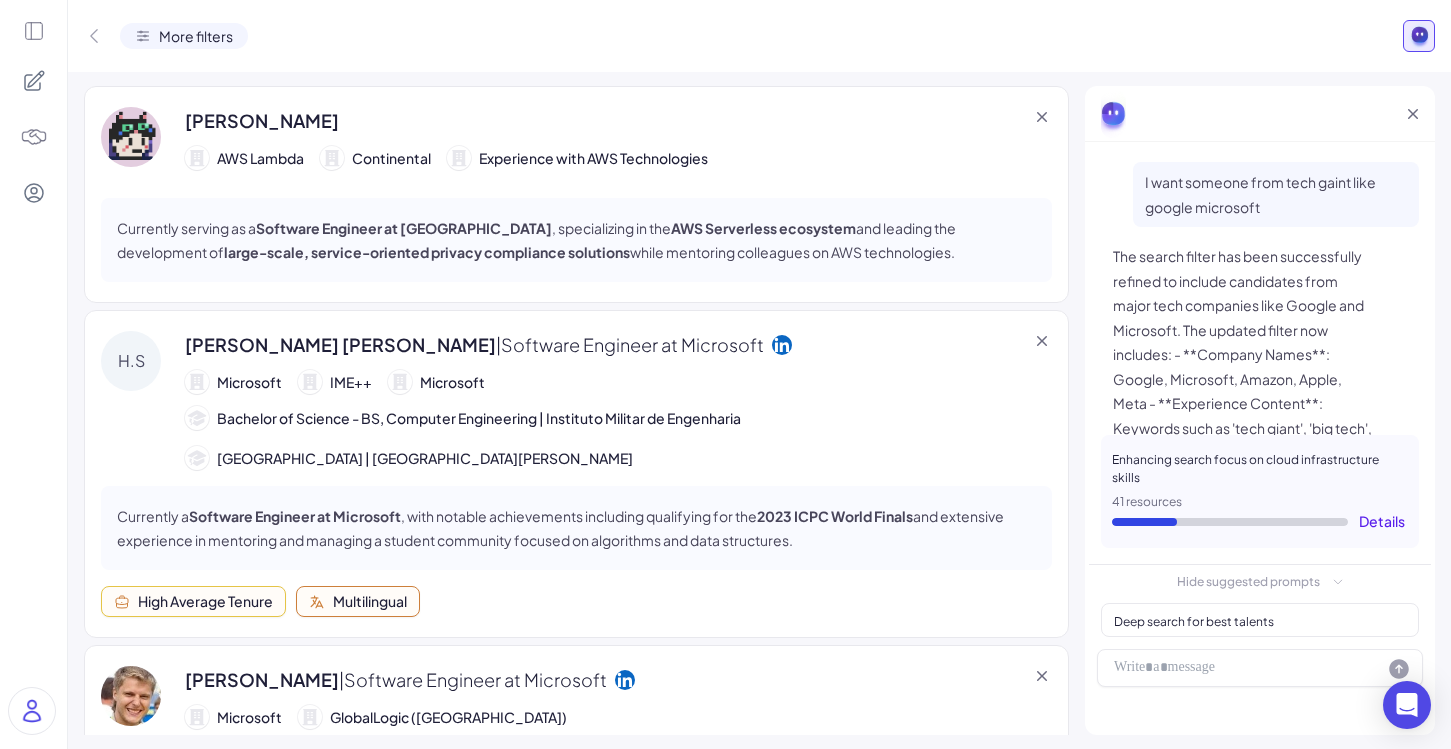 click on "Details" at bounding box center (1382, 521) 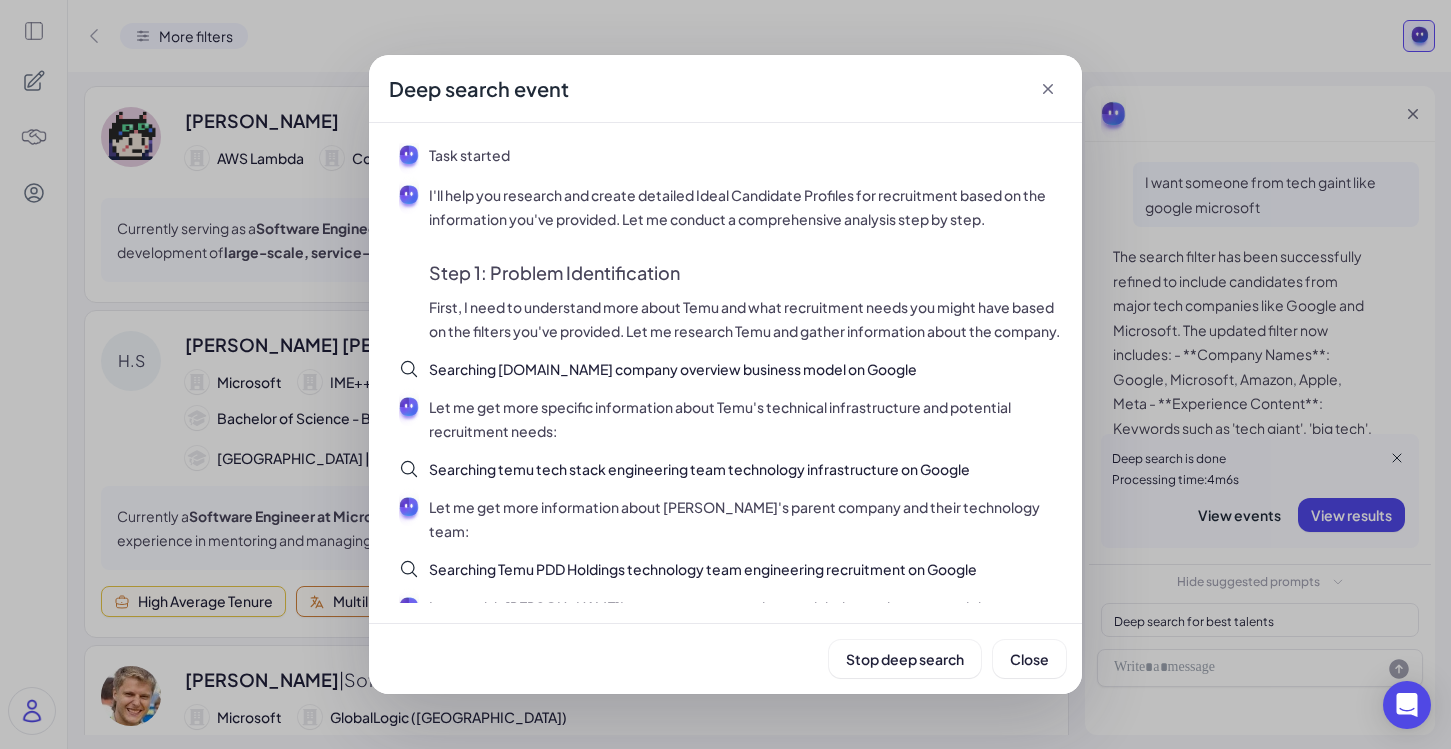 scroll, scrollTop: 623, scrollLeft: 0, axis: vertical 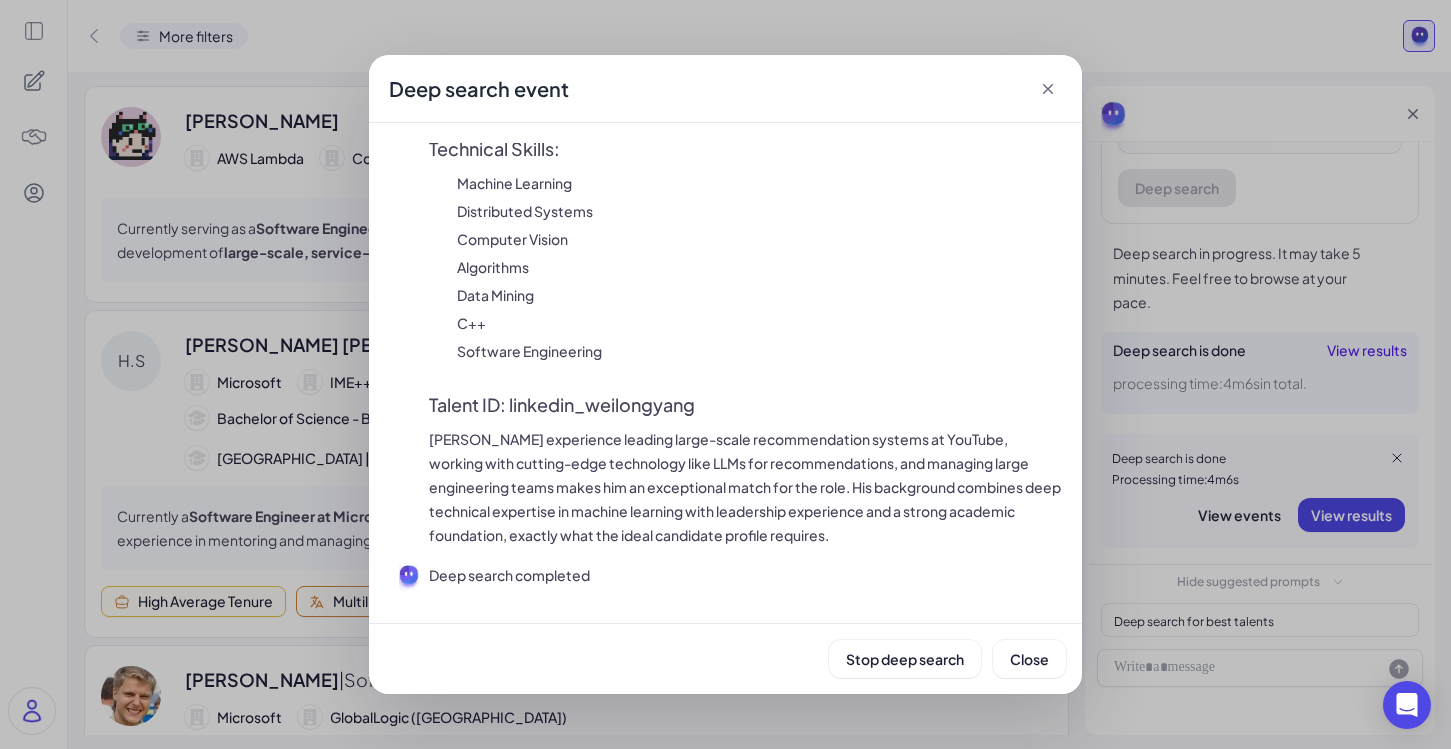 click 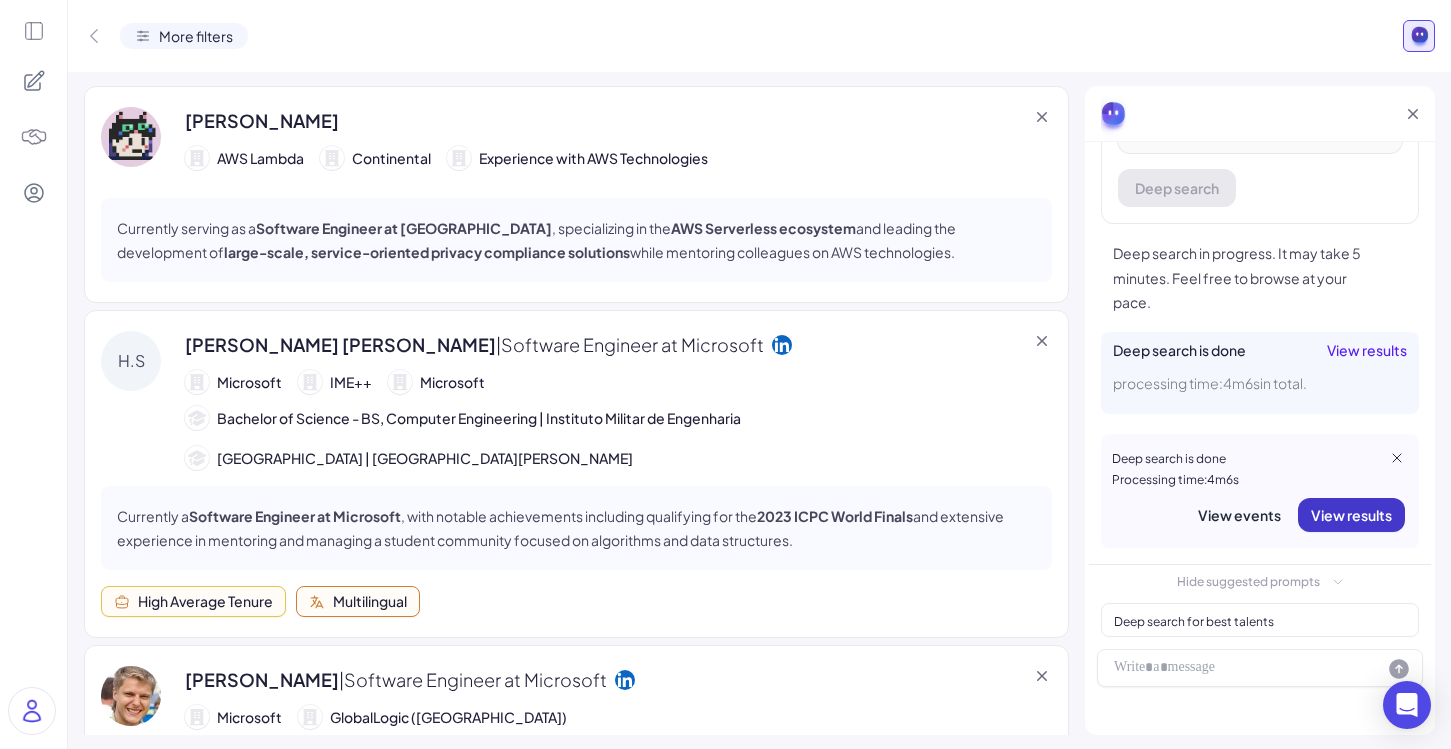 click on "View results" at bounding box center [1351, 515] 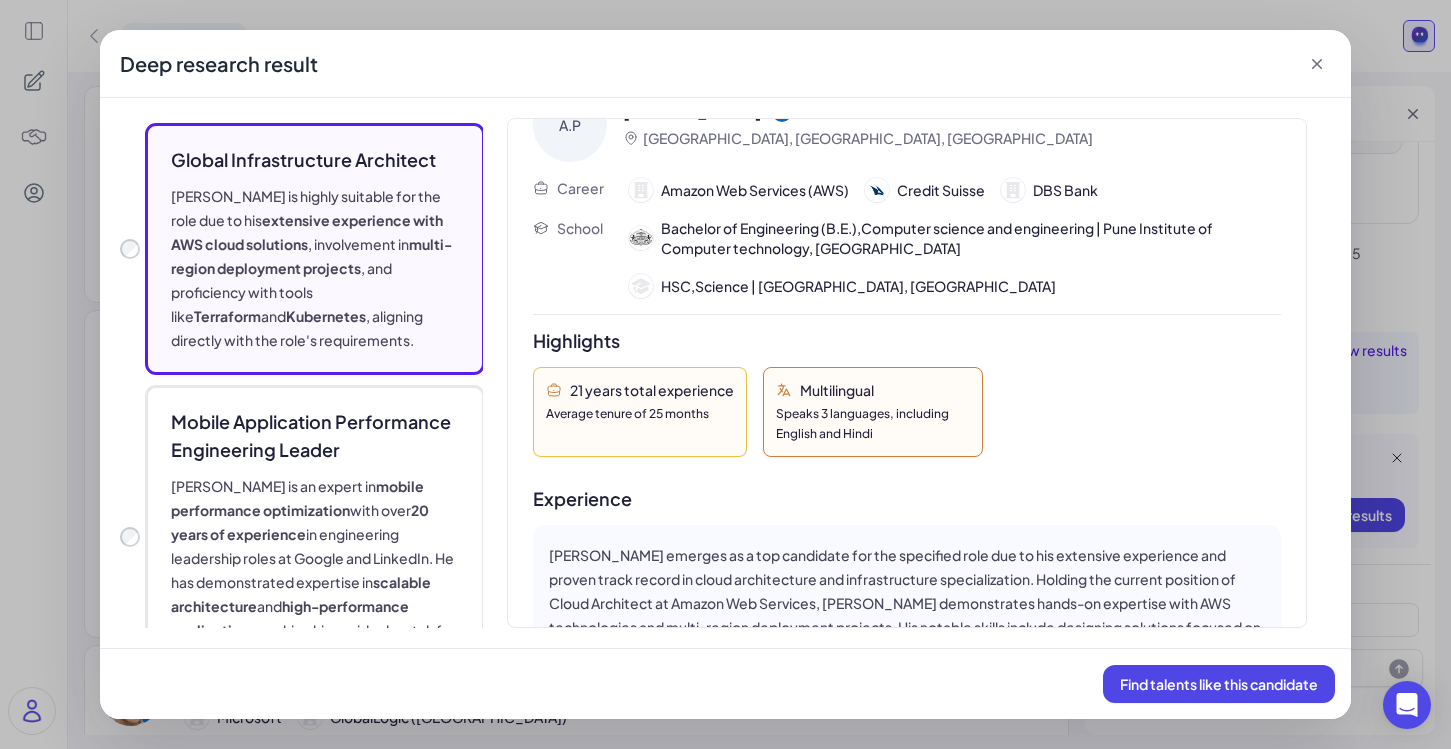 scroll, scrollTop: 0, scrollLeft: 0, axis: both 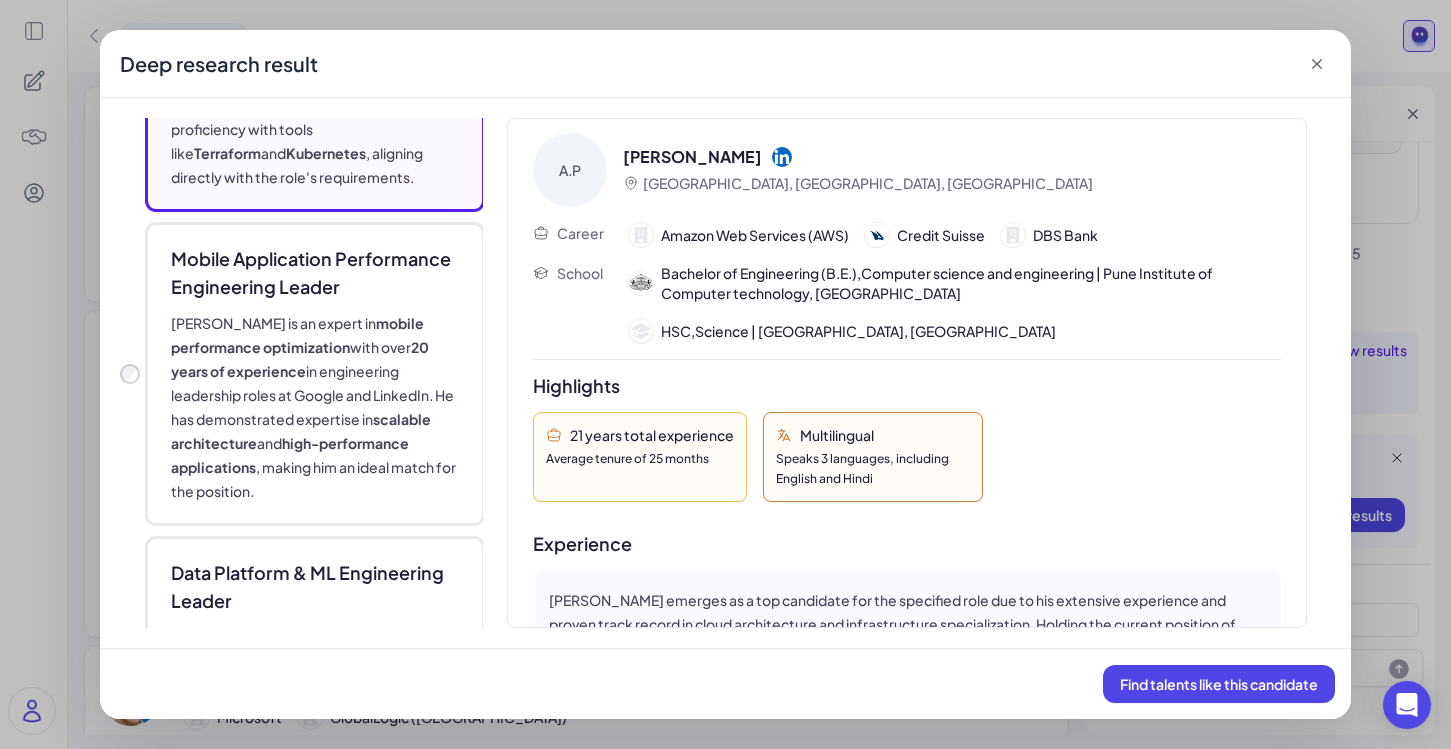 click on "Xin Hu is an expert in  mobile performance optimization  with over  20 years of experience  in engineering leadership roles at Google and LinkedIn. He has demonstrated expertise in  scalable architecture  and  high-performance applications , making him an ideal match for the position." at bounding box center [316, 407] 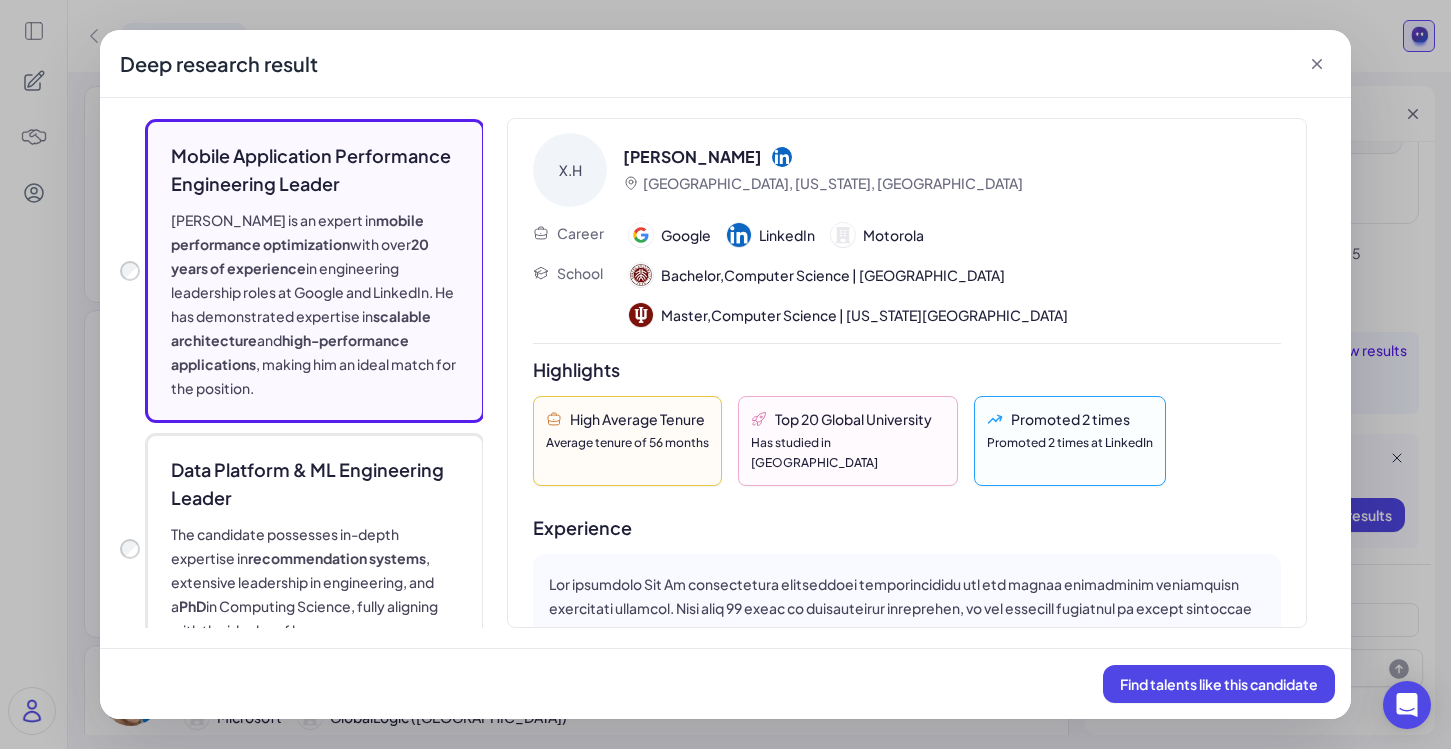 scroll, scrollTop: 308, scrollLeft: 0, axis: vertical 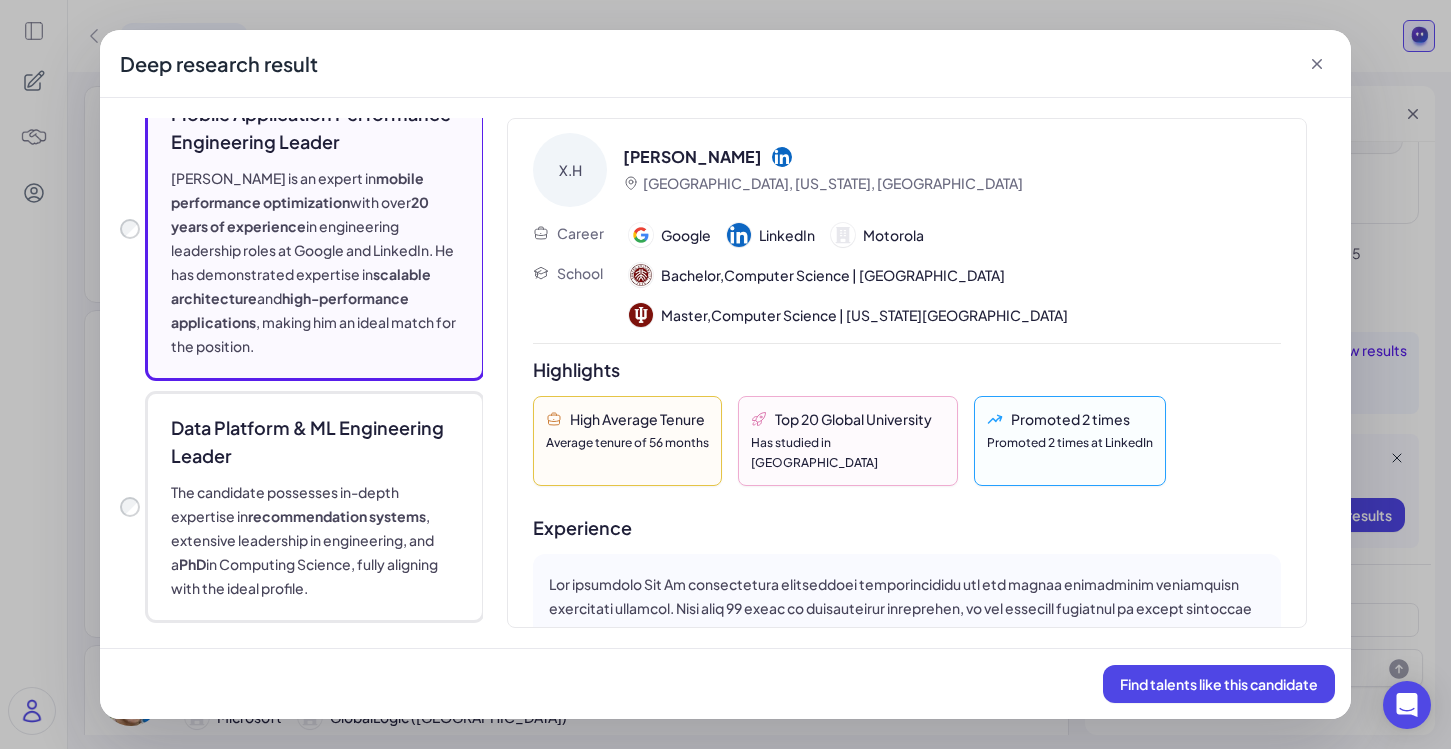 click on "The candidate possesses in-depth expertise in  recommendation systems , extensive leadership in engineering, and a  PhD  in Computing Science, fully aligning with the ideal profile." at bounding box center [316, 540] 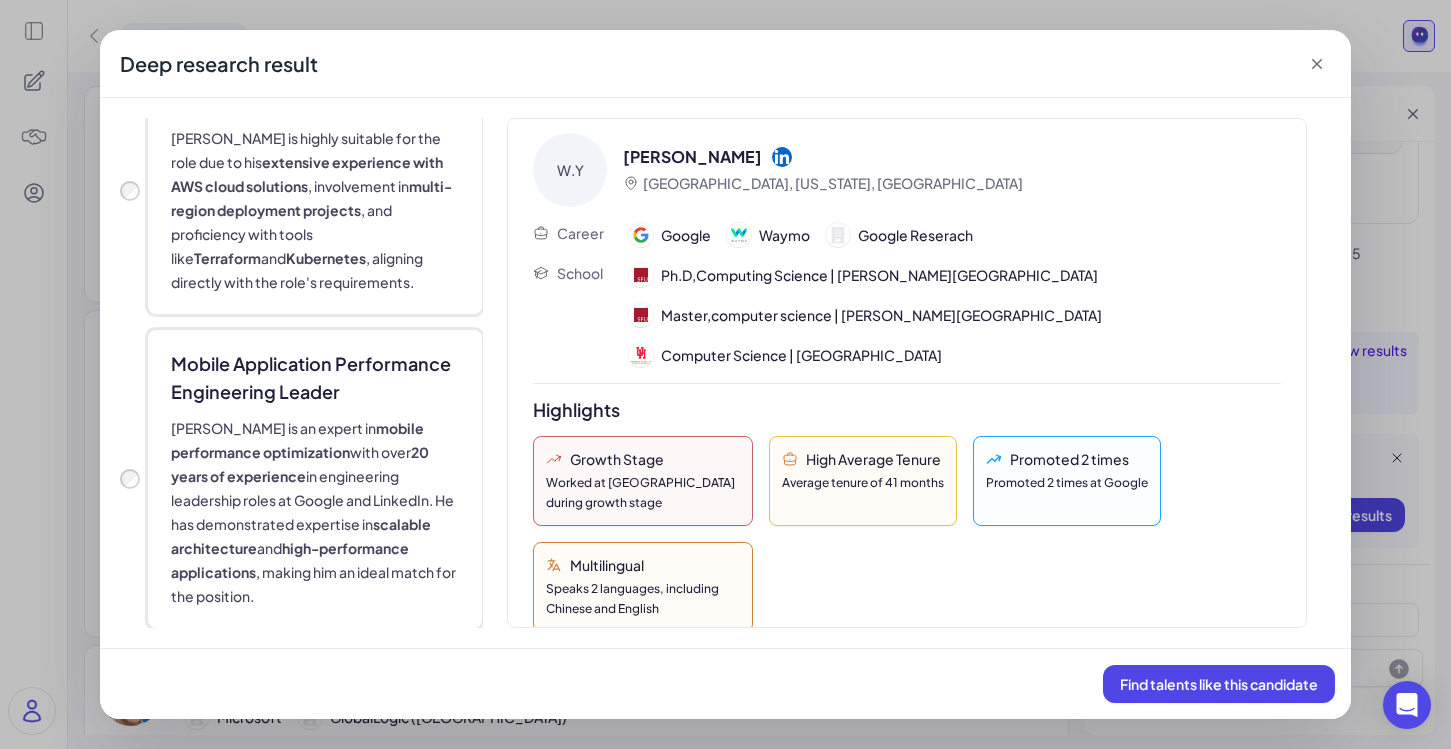 scroll, scrollTop: 0, scrollLeft: 0, axis: both 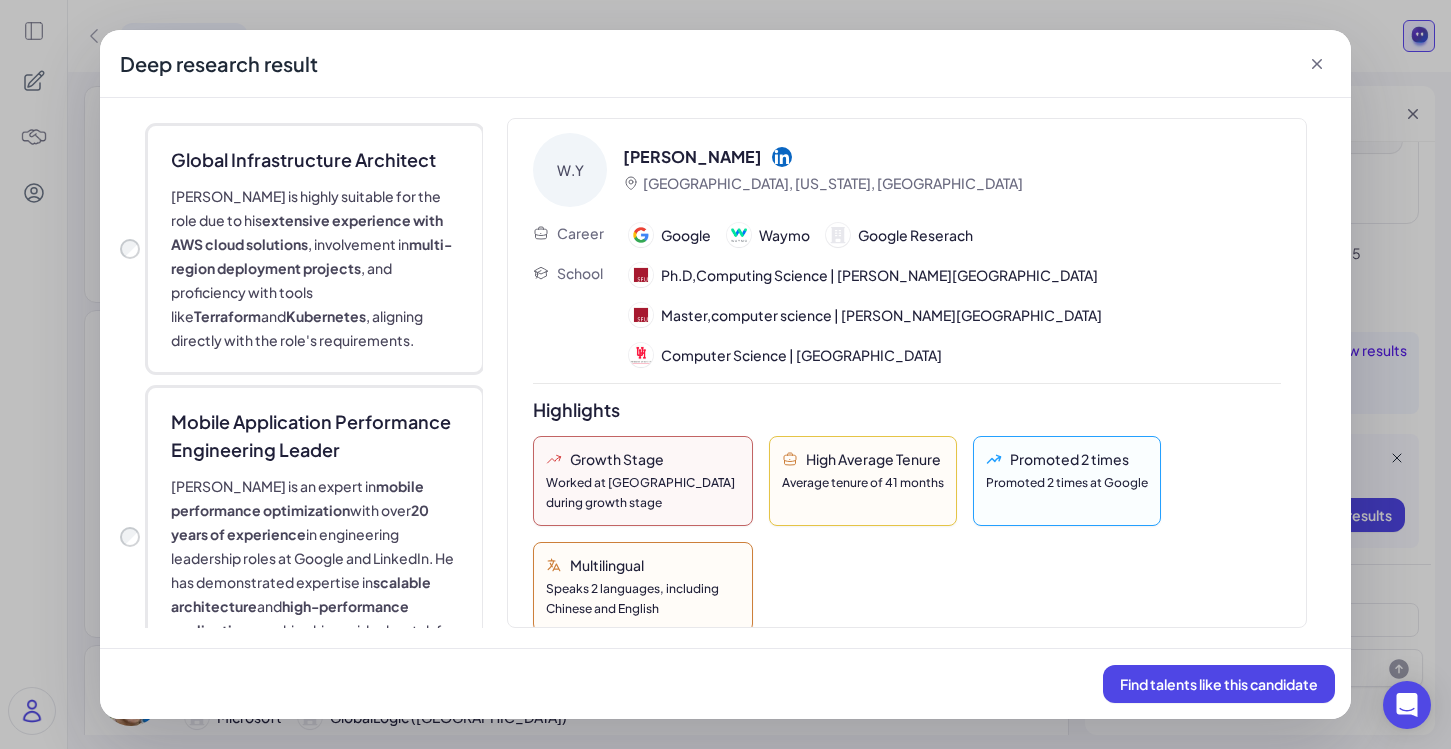 click on "Amit Patil is highly suitable for the role due to his  extensive experience with AWS cloud solutions , involvement in  multi-region deployment projects , and proficiency with tools like  Terraform  and  Kubernetes , aligning directly with the role's requirements." at bounding box center [316, 268] 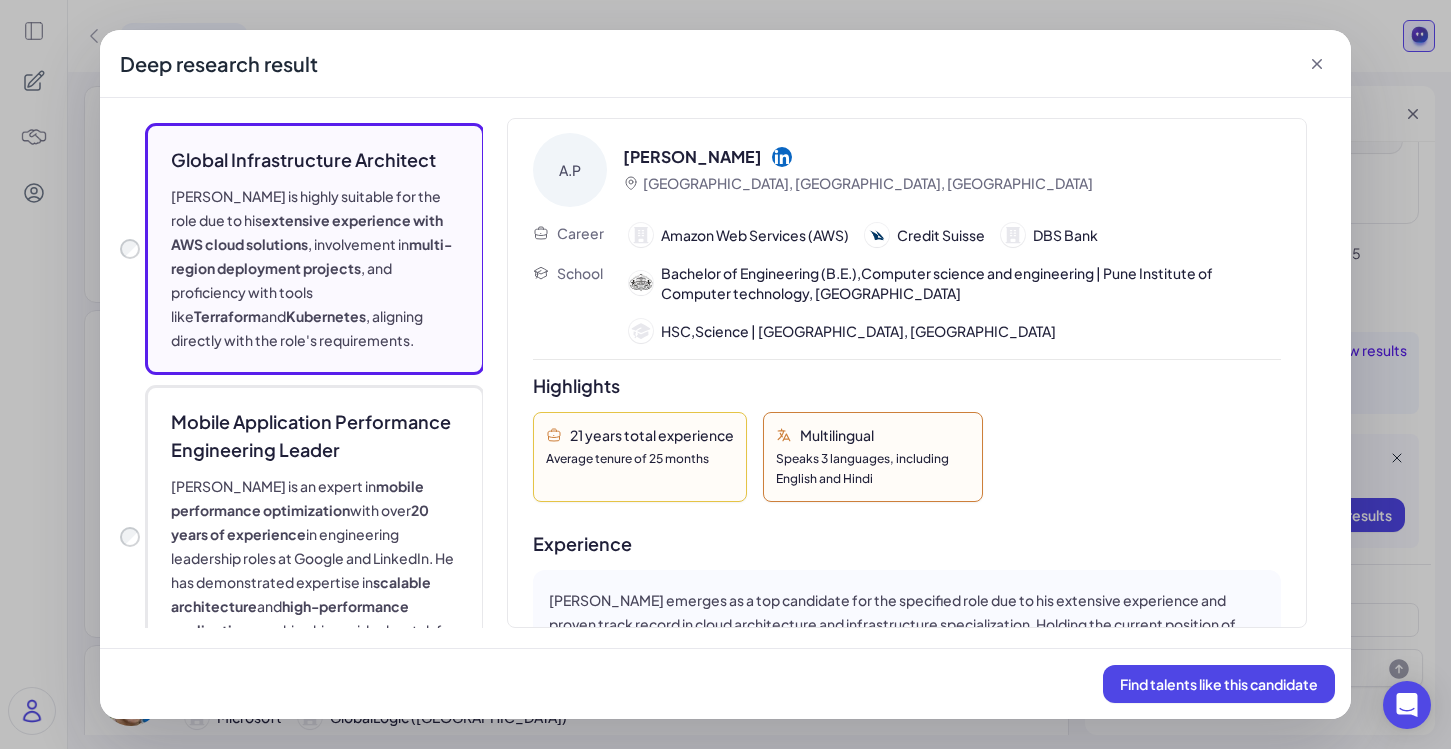 click on "Mobile Application Performance Engineering Leader" at bounding box center (316, 436) 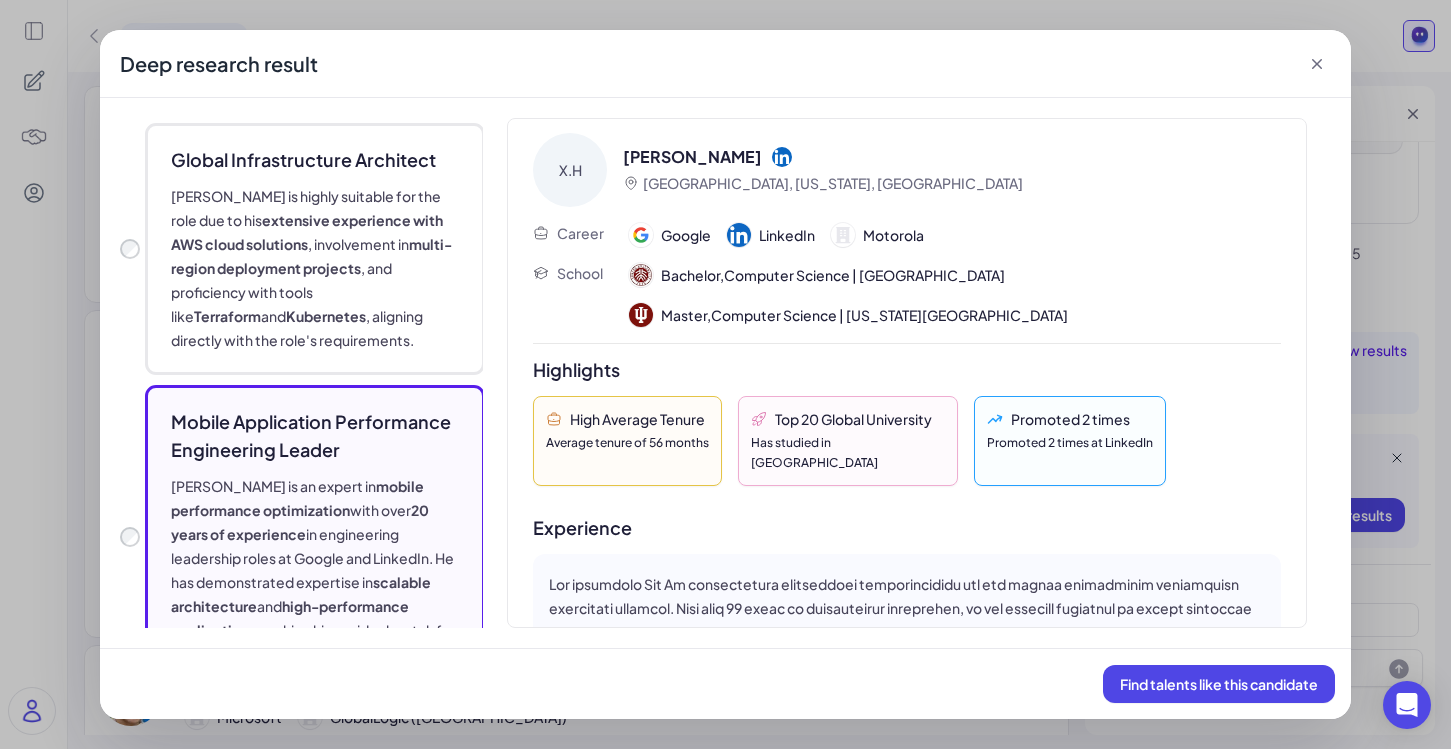 scroll, scrollTop: 78, scrollLeft: 0, axis: vertical 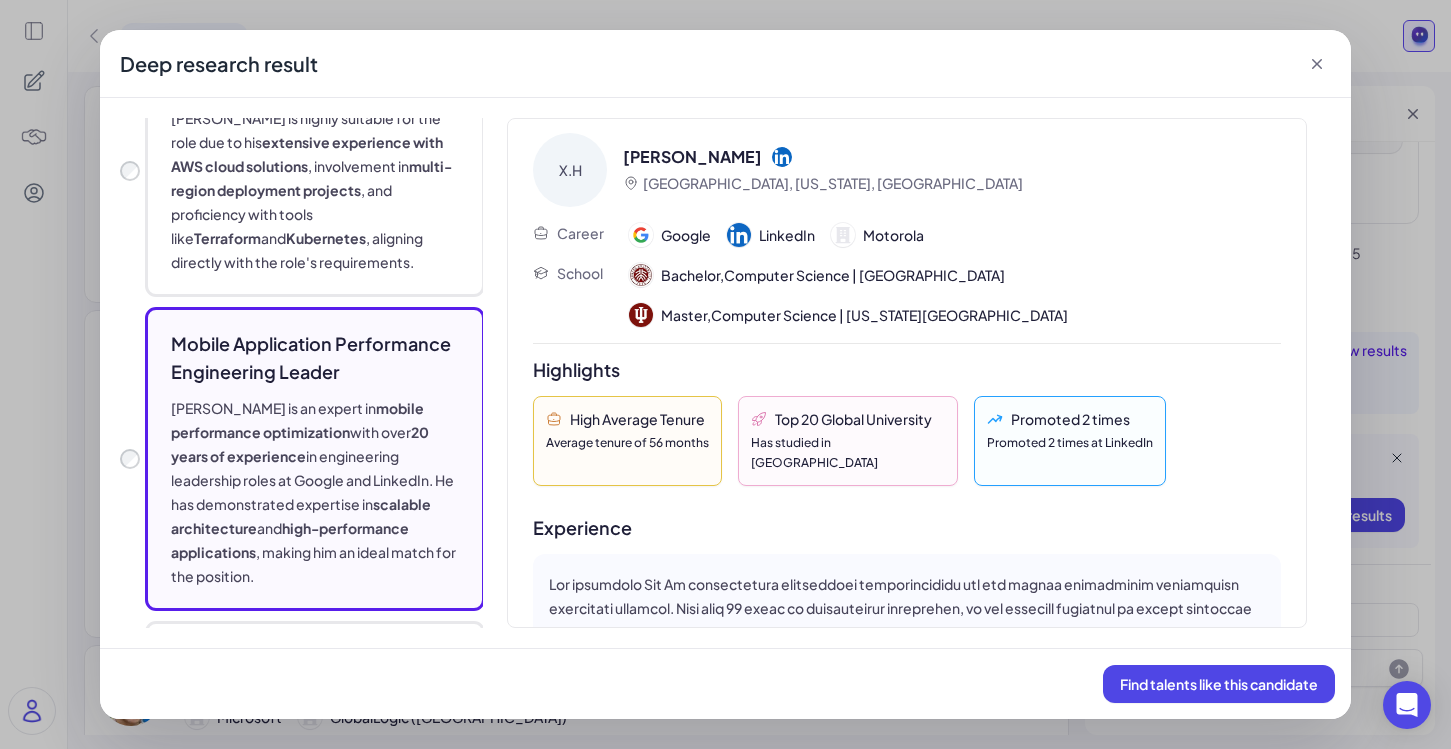 click on "Amit Patil is highly suitable for the role due to his  extensive experience with AWS cloud solutions , involvement in  multi-region deployment projects , and proficiency with tools like  Terraform  and  Kubernetes , aligning directly with the role's requirements." at bounding box center [316, 190] 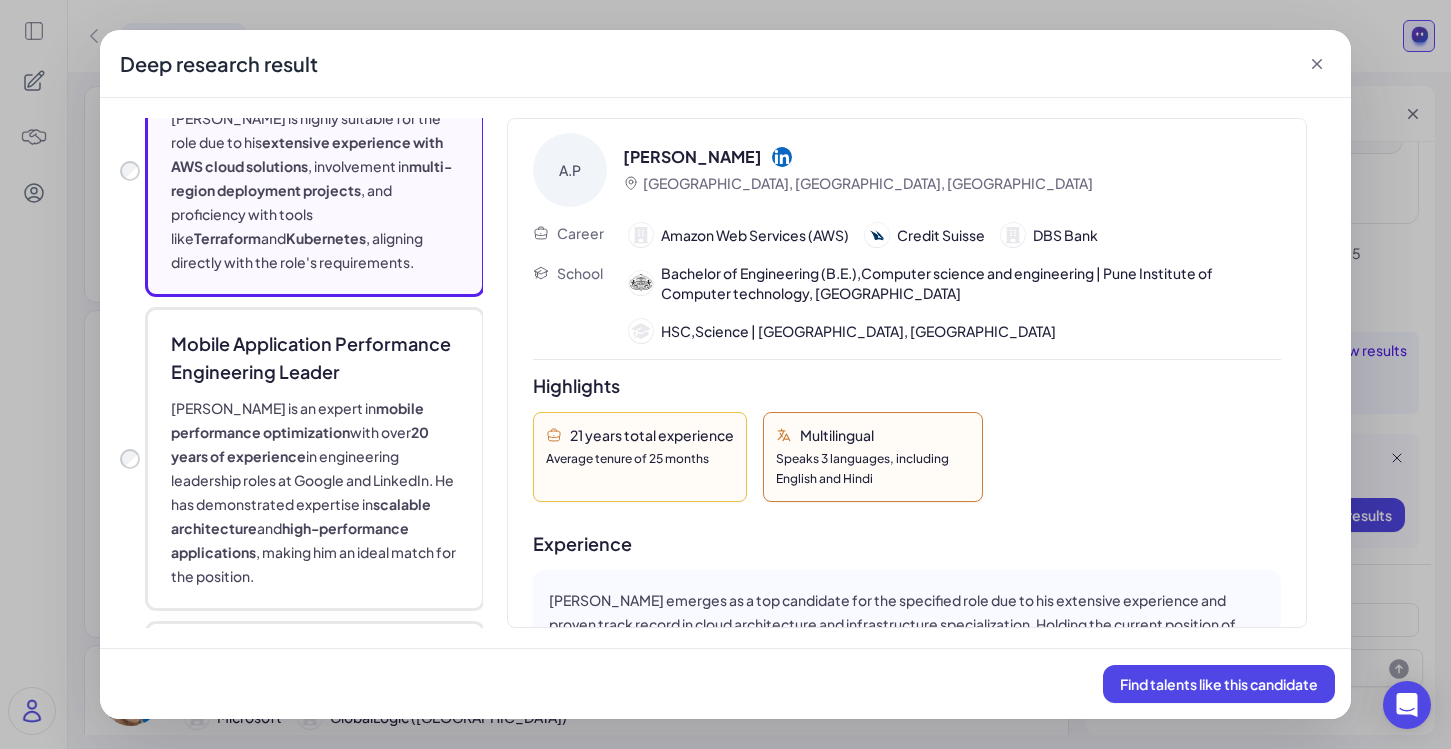 click on "mobile performance optimization" at bounding box center (297, 420) 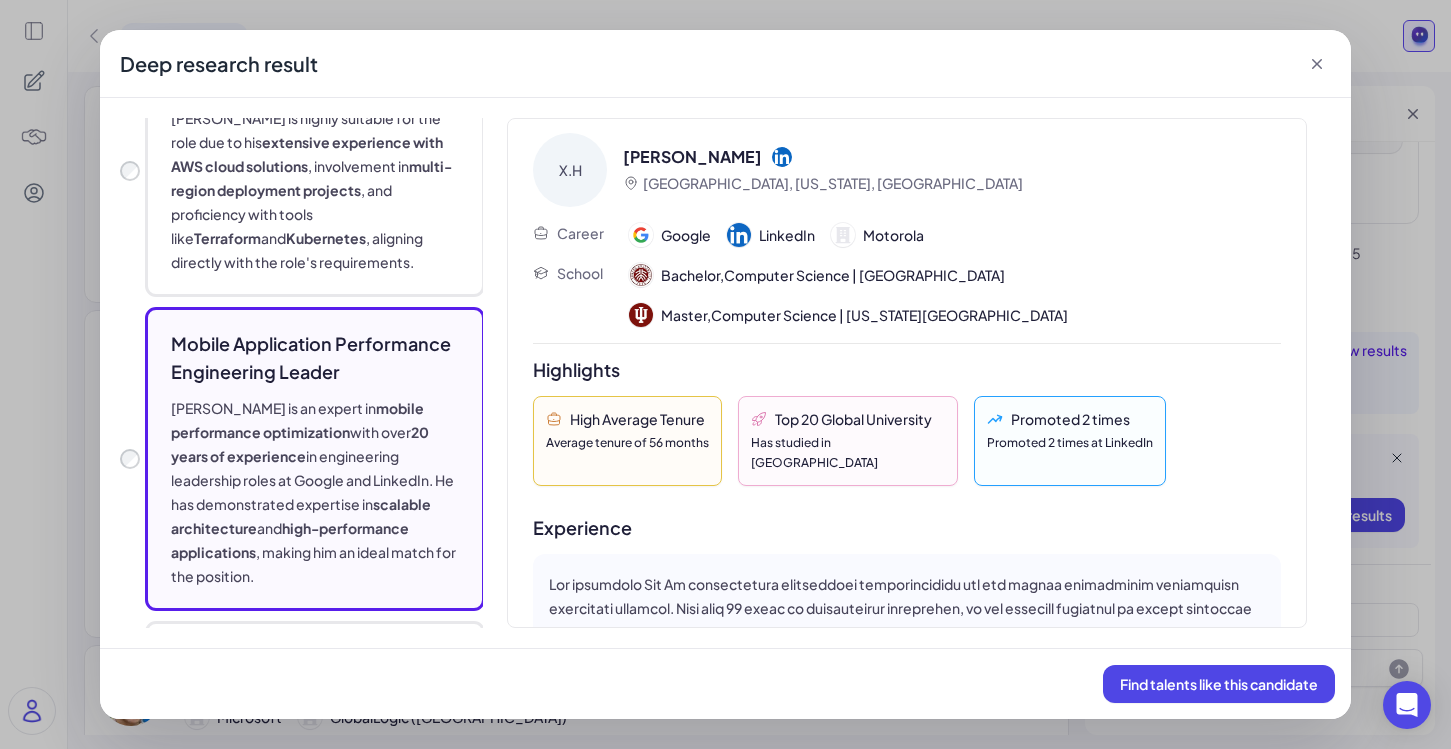 scroll, scrollTop: 22, scrollLeft: 0, axis: vertical 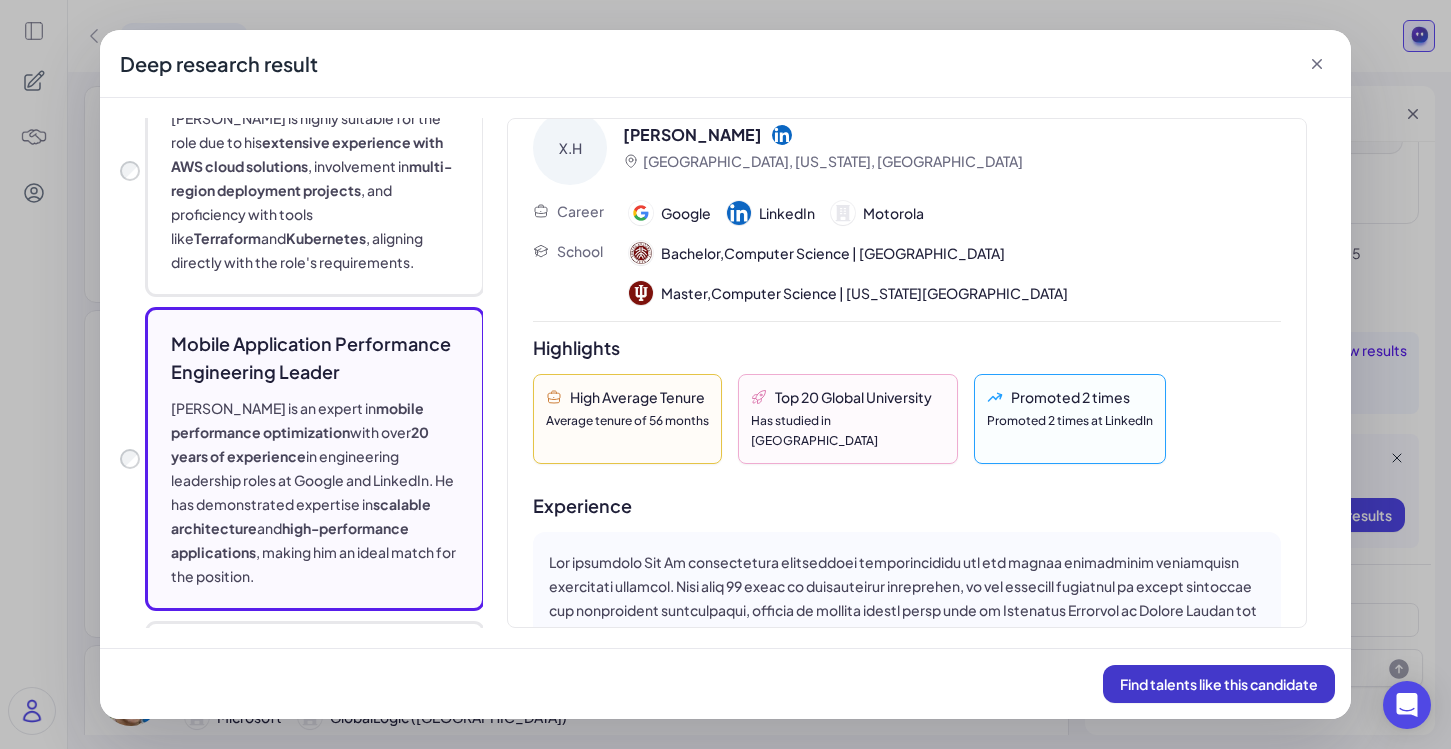 click on "Find talents like this candidate" at bounding box center (1219, 684) 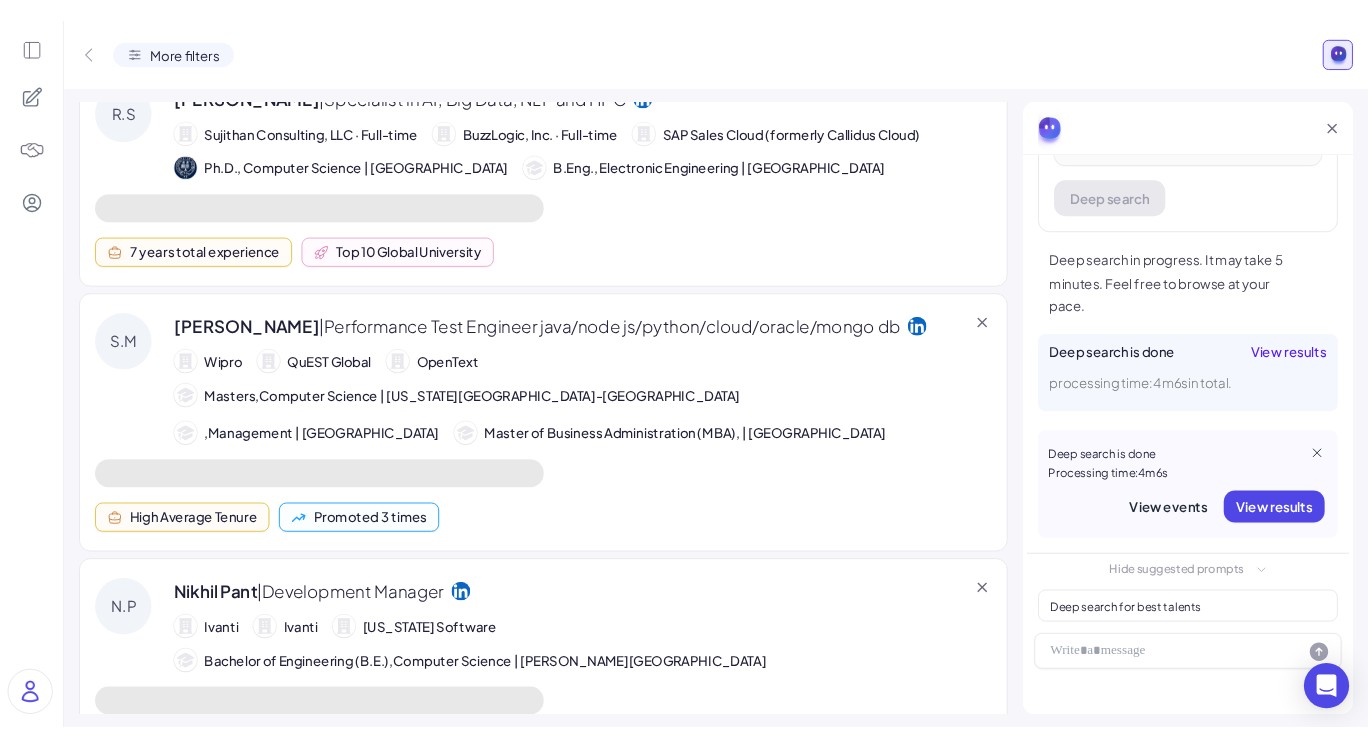 scroll, scrollTop: 0, scrollLeft: 0, axis: both 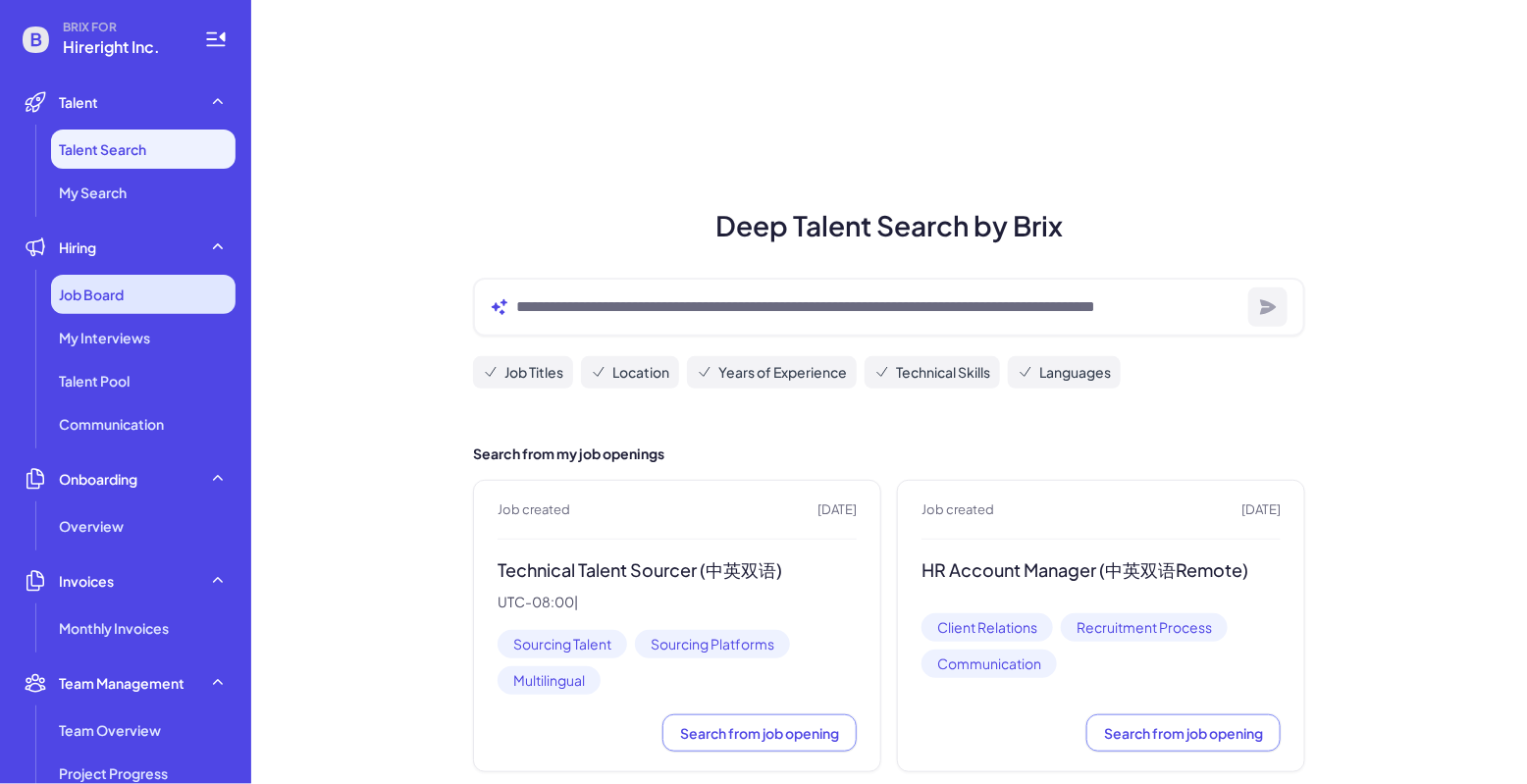 click on "Job Board" at bounding box center (143, 294) 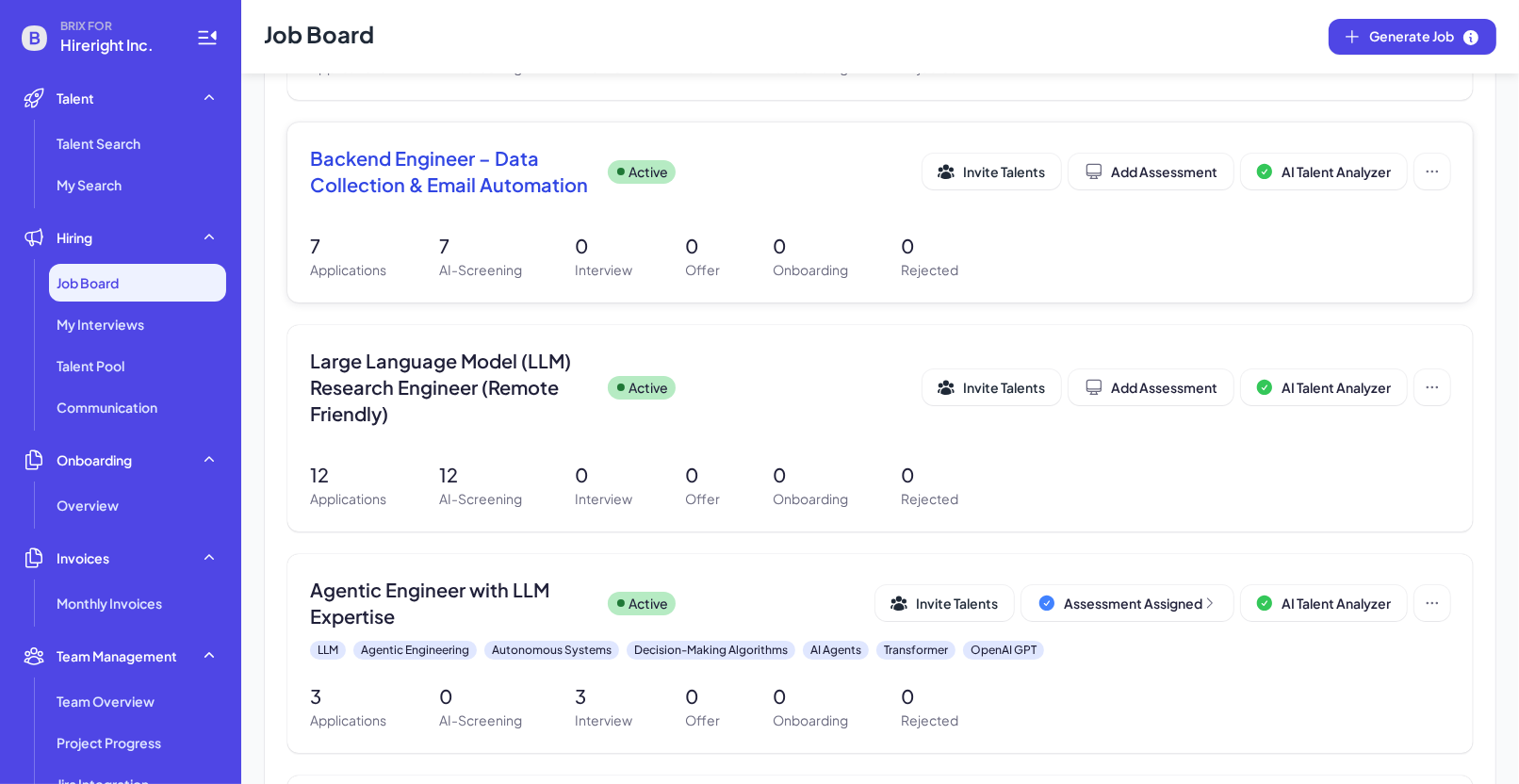 scroll, scrollTop: 551, scrollLeft: 0, axis: vertical 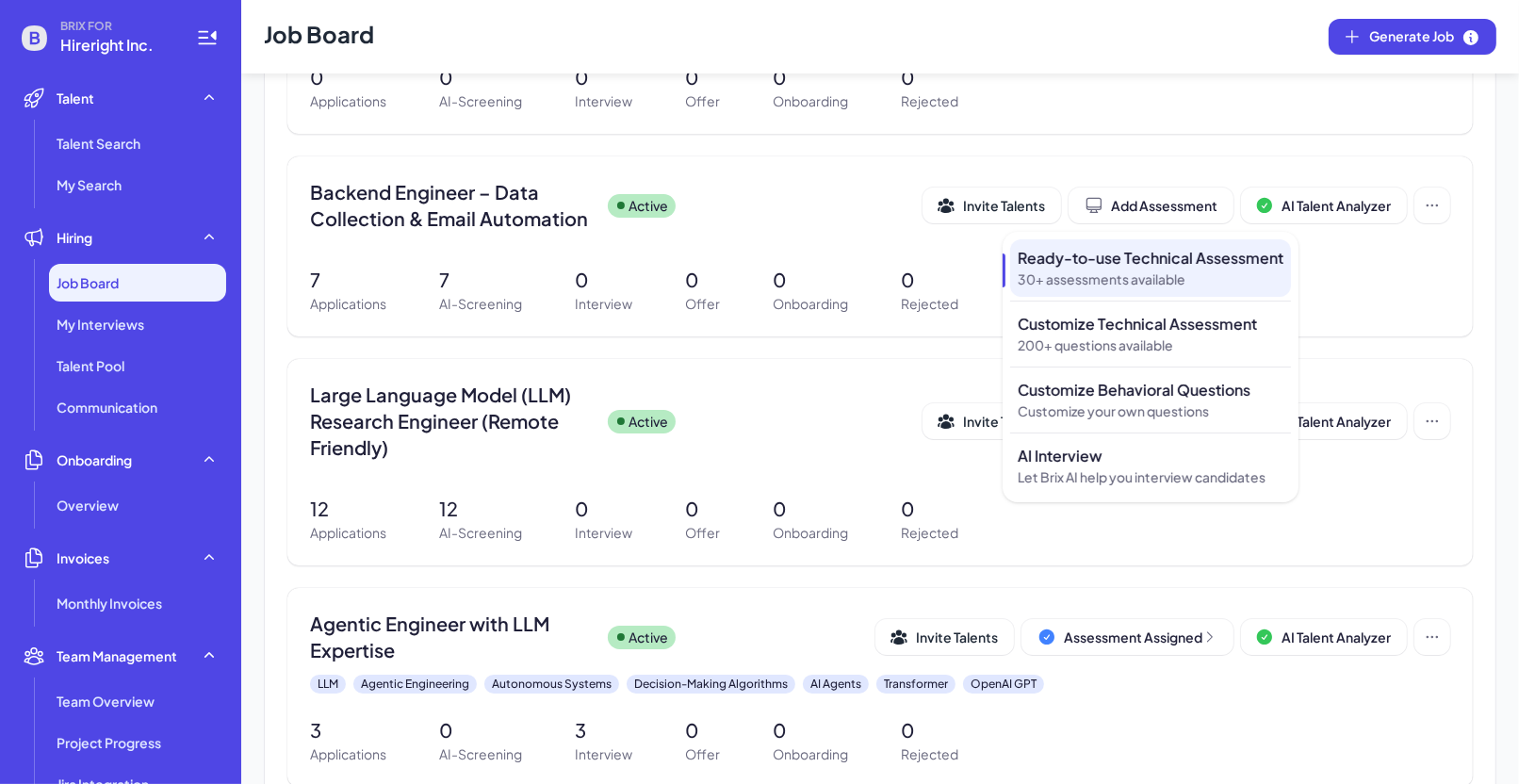 click on "Ready-to-use Technical Assessment" at bounding box center (1151, 258) 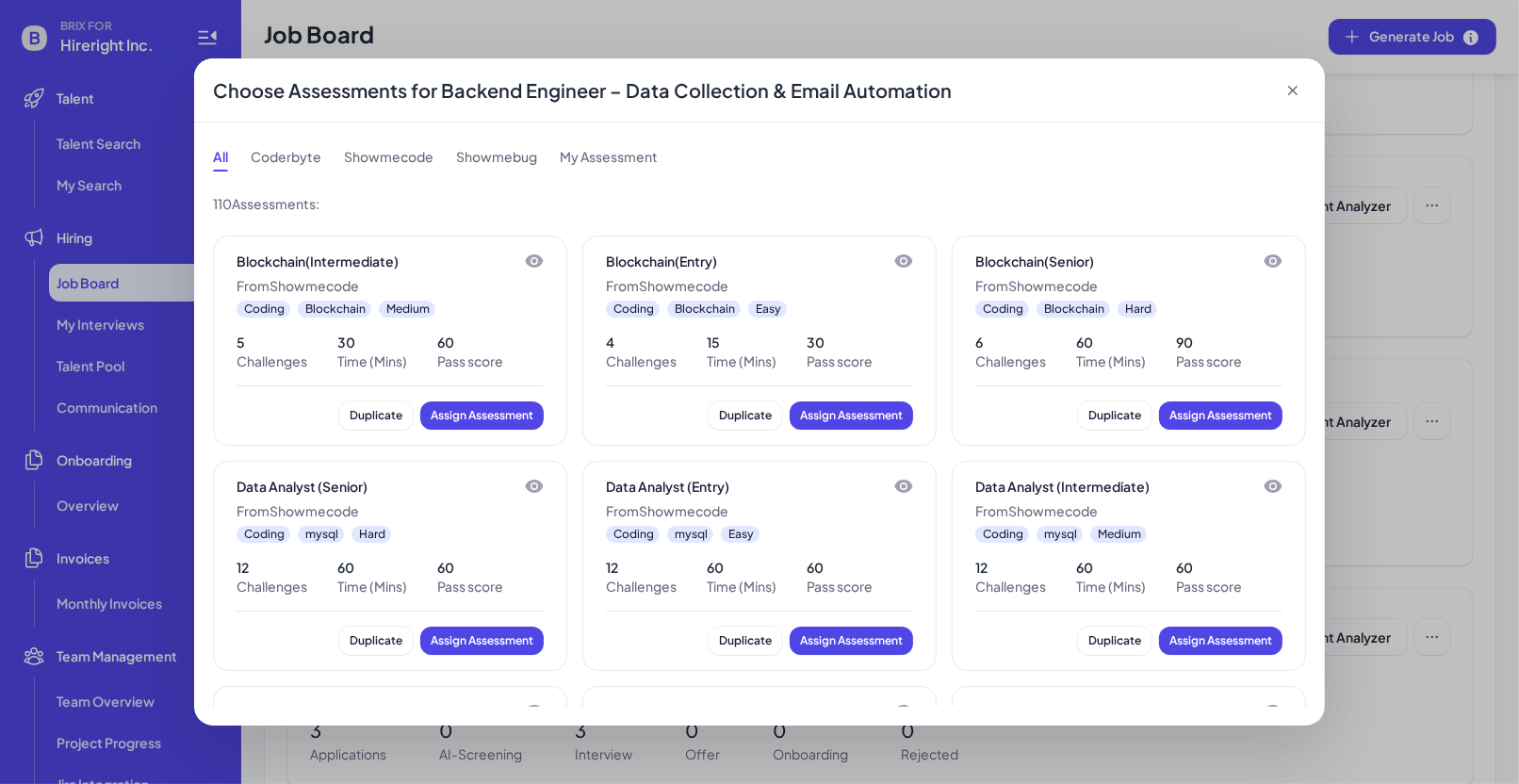 click on "Coderbyte" at bounding box center (286, 156) 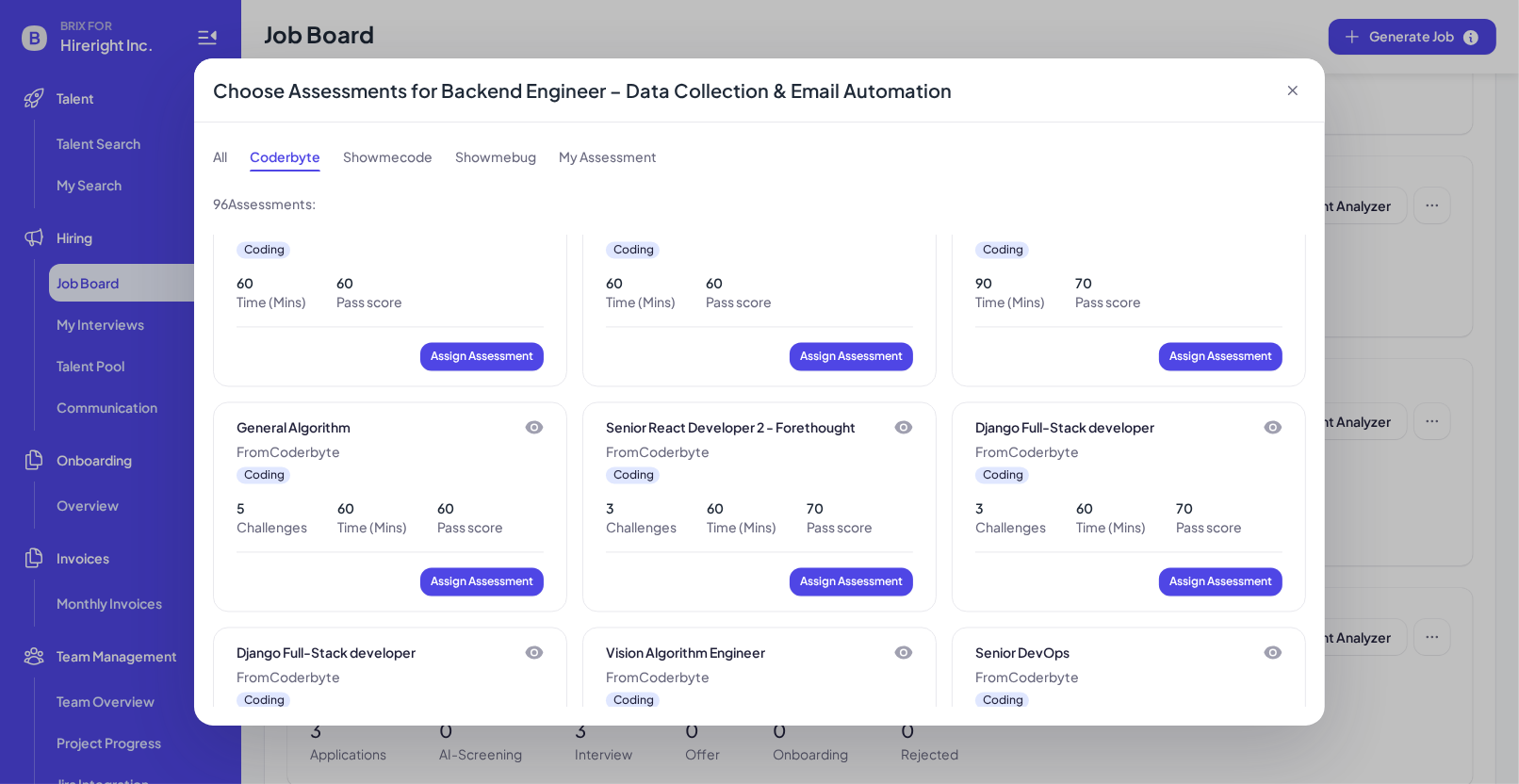 scroll, scrollTop: 3598, scrollLeft: 0, axis: vertical 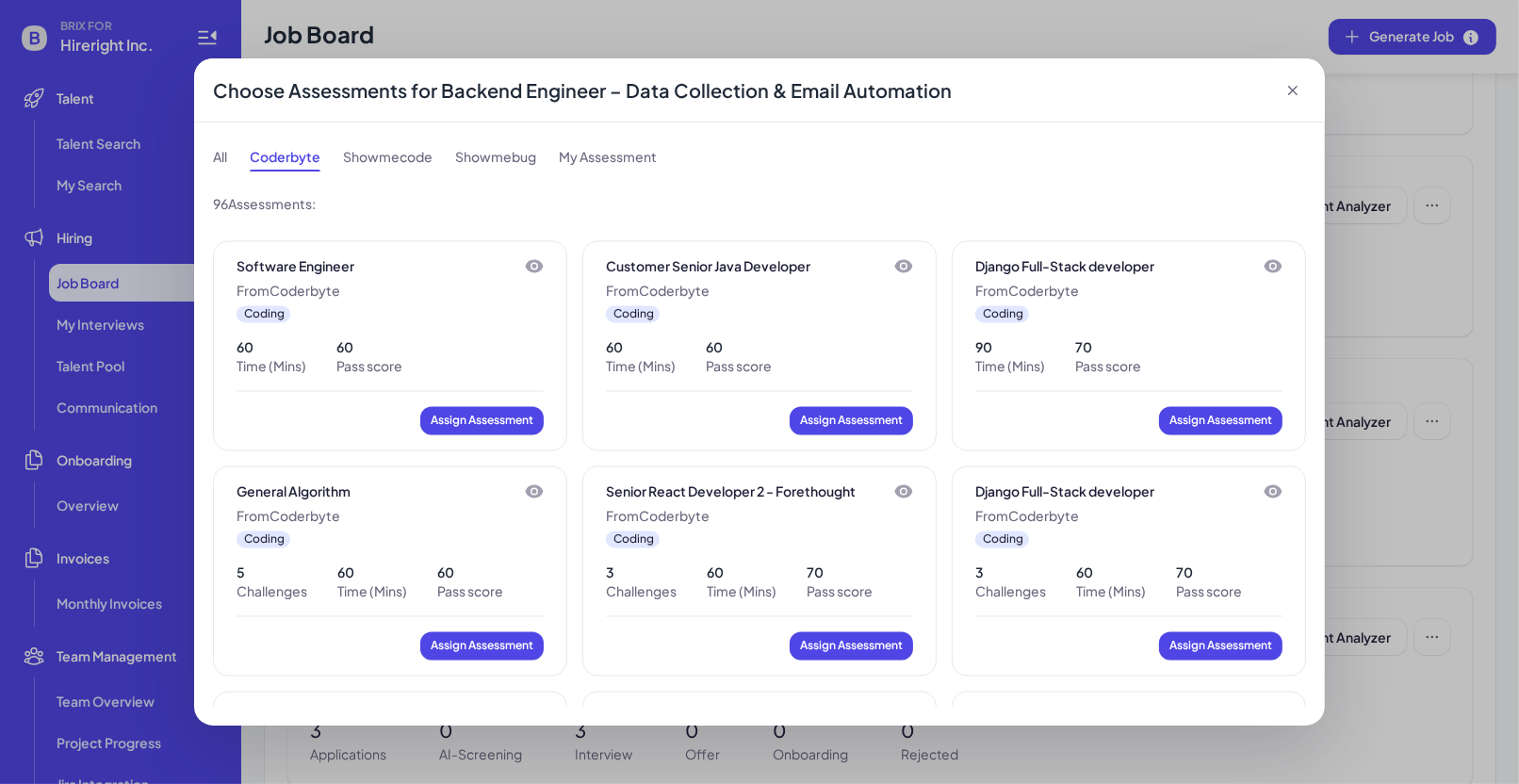 click on "Customer Senior Java Developer From  Coderbyte Coding 60 Time (Mins) 60 Pass score Assign Assessment" at bounding box center (760, 346) 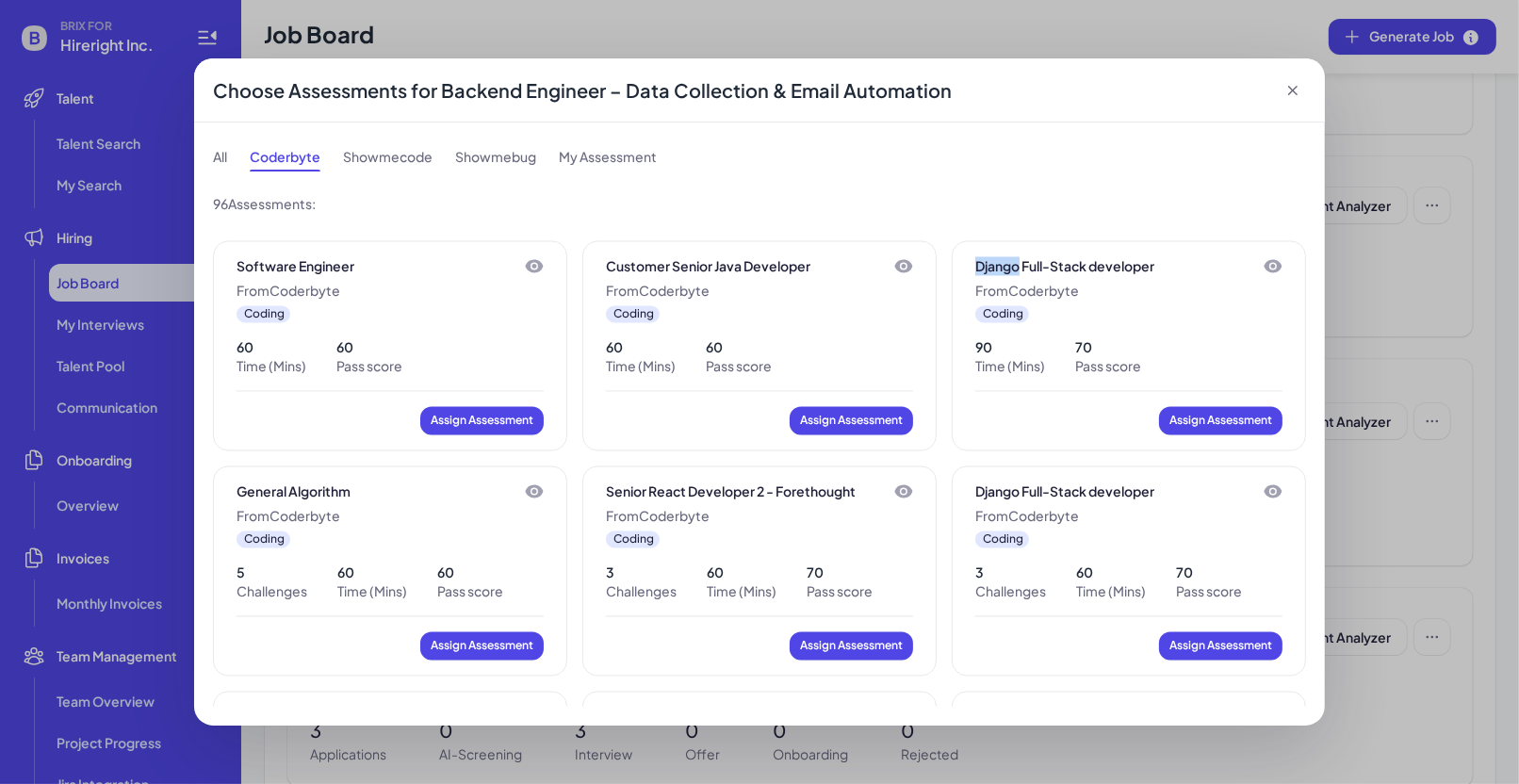 click on "Customer Senior Java Developer From  Coderbyte Coding 60 Time (Mins) 60 Pass score Assign Assessment" at bounding box center (760, 346) 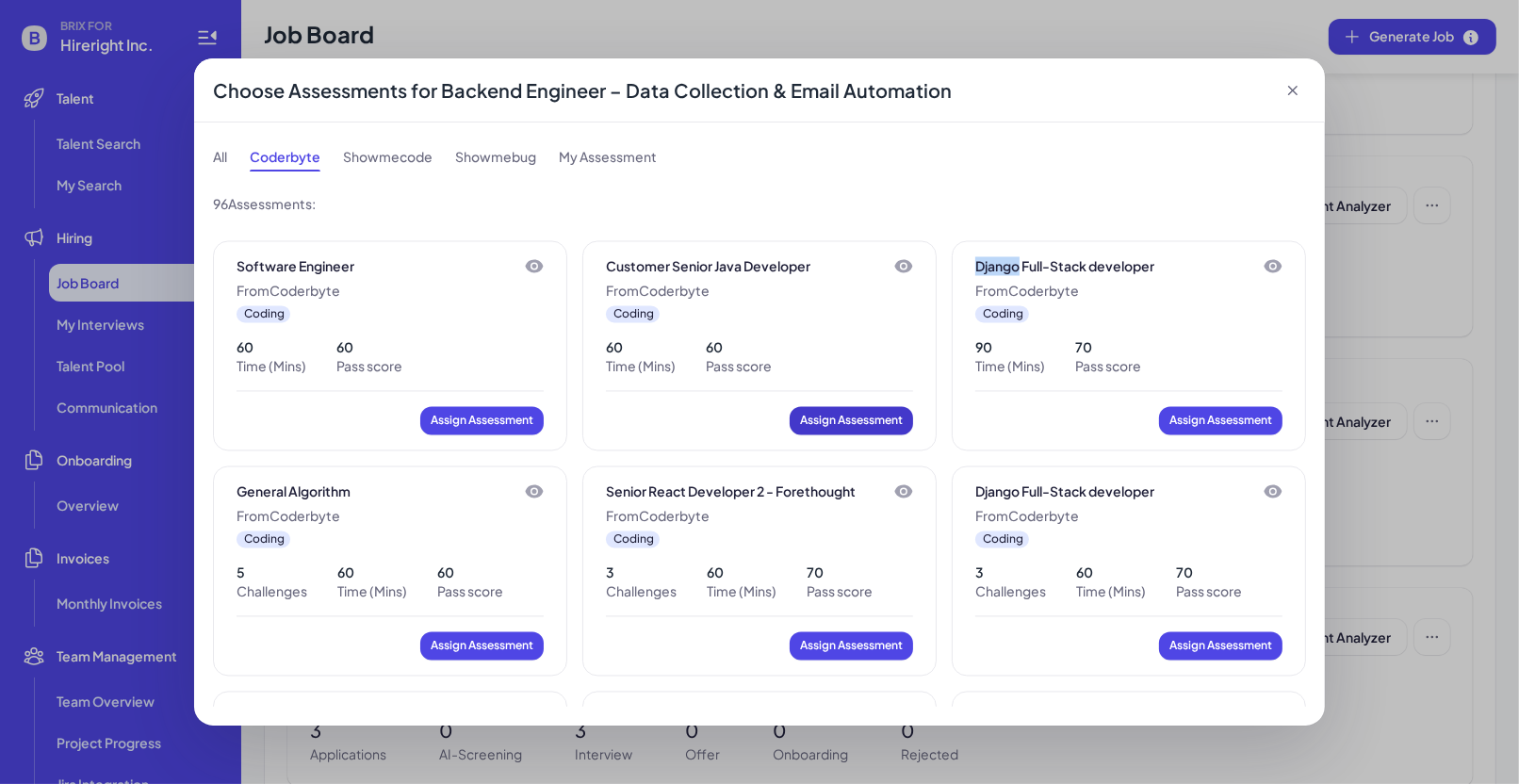 click on "Assign Assessment" at bounding box center [851, 421] 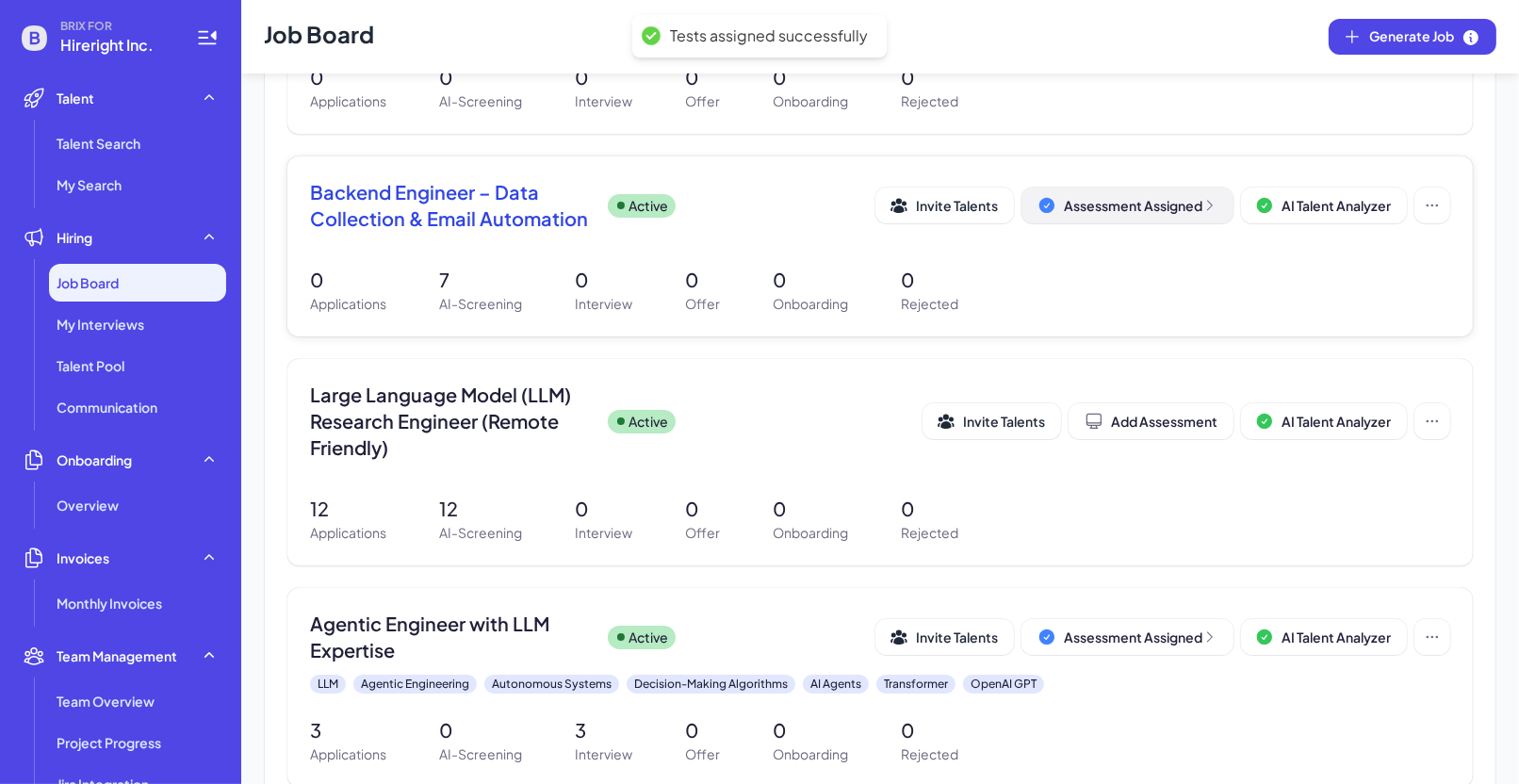 click on "Assessment Assigned" at bounding box center [1140, 205] 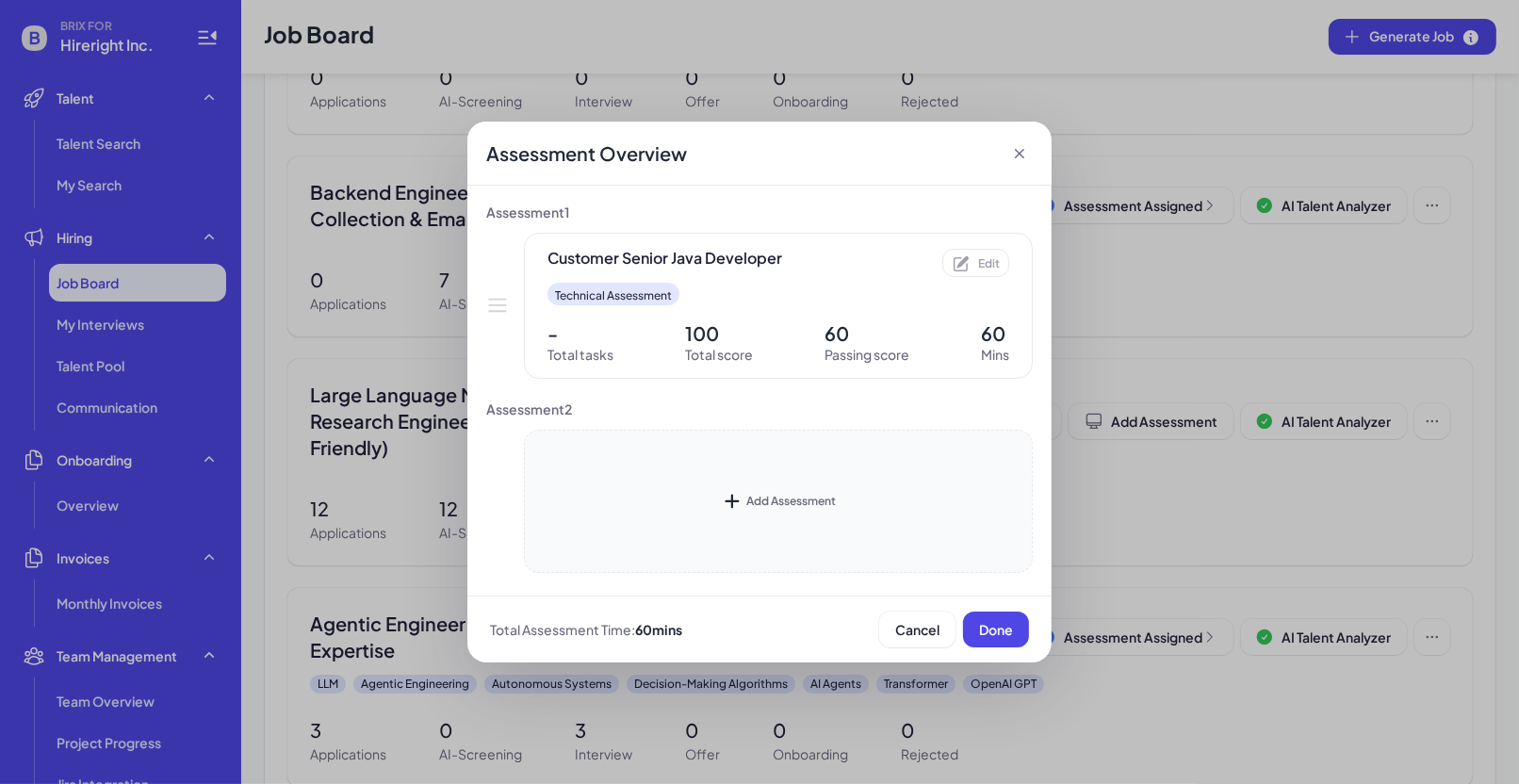 click on "Add Assessment" at bounding box center (792, 500) 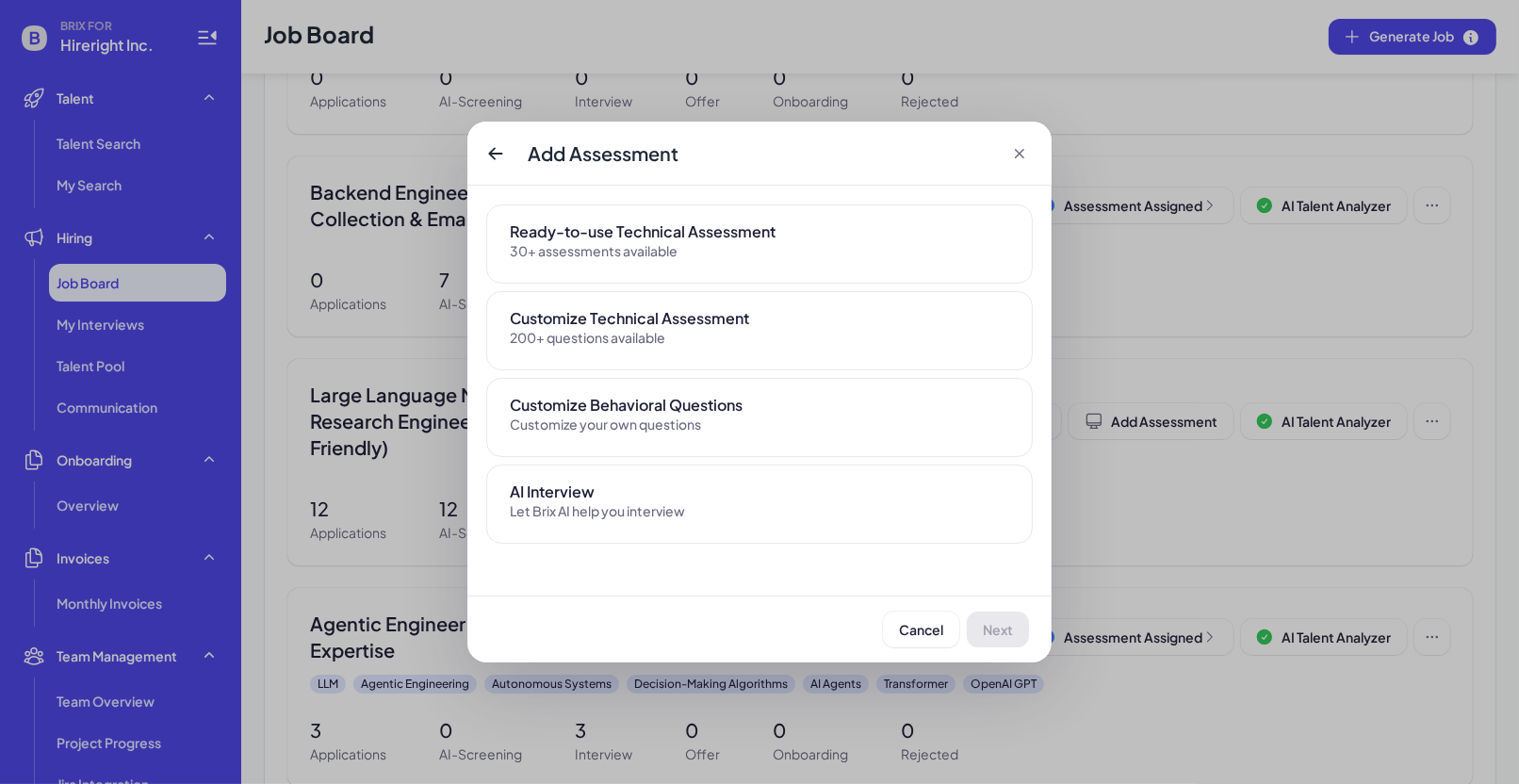 click on "AI Interview" at bounding box center (760, 492) 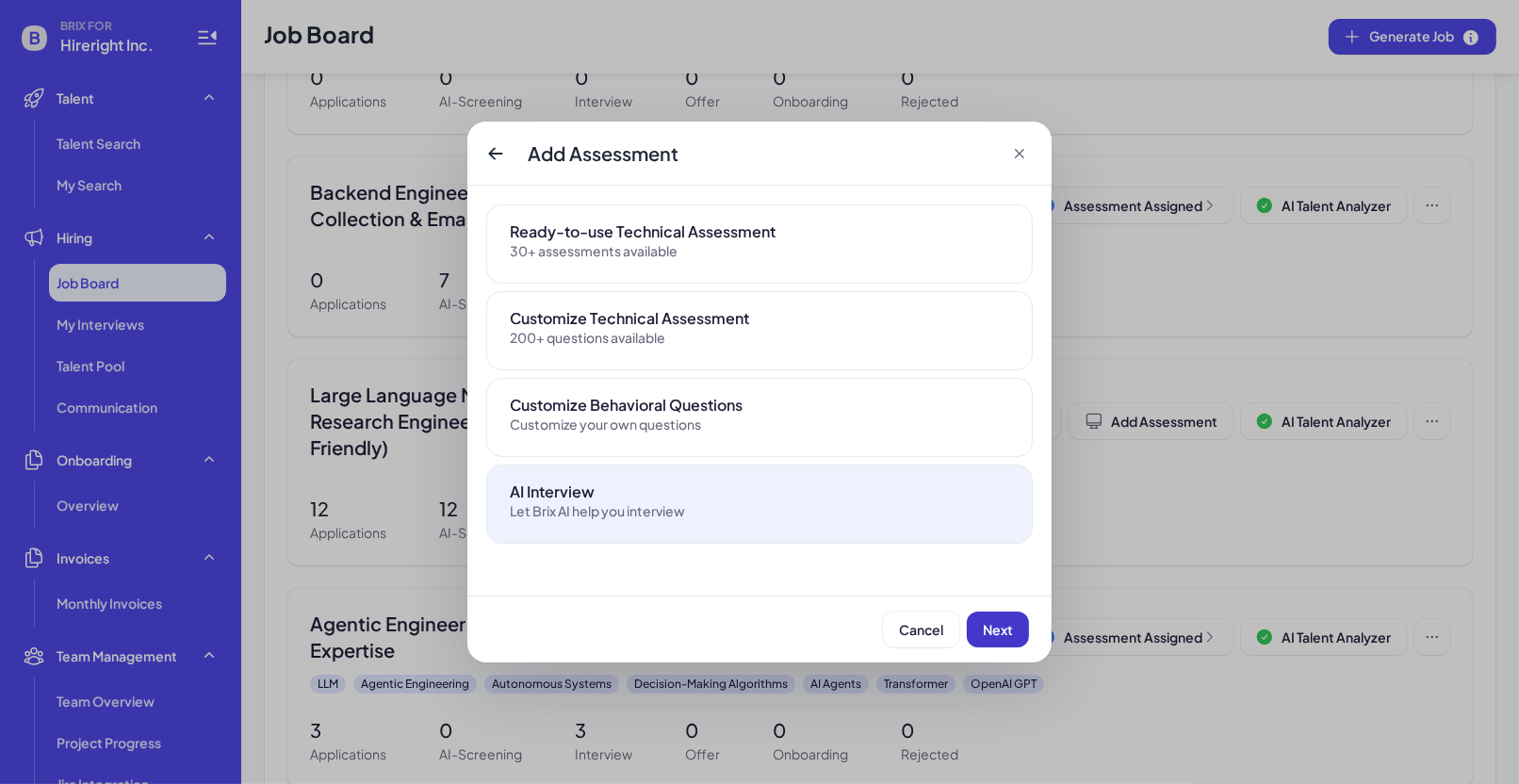 click on "Next" at bounding box center (998, 629) 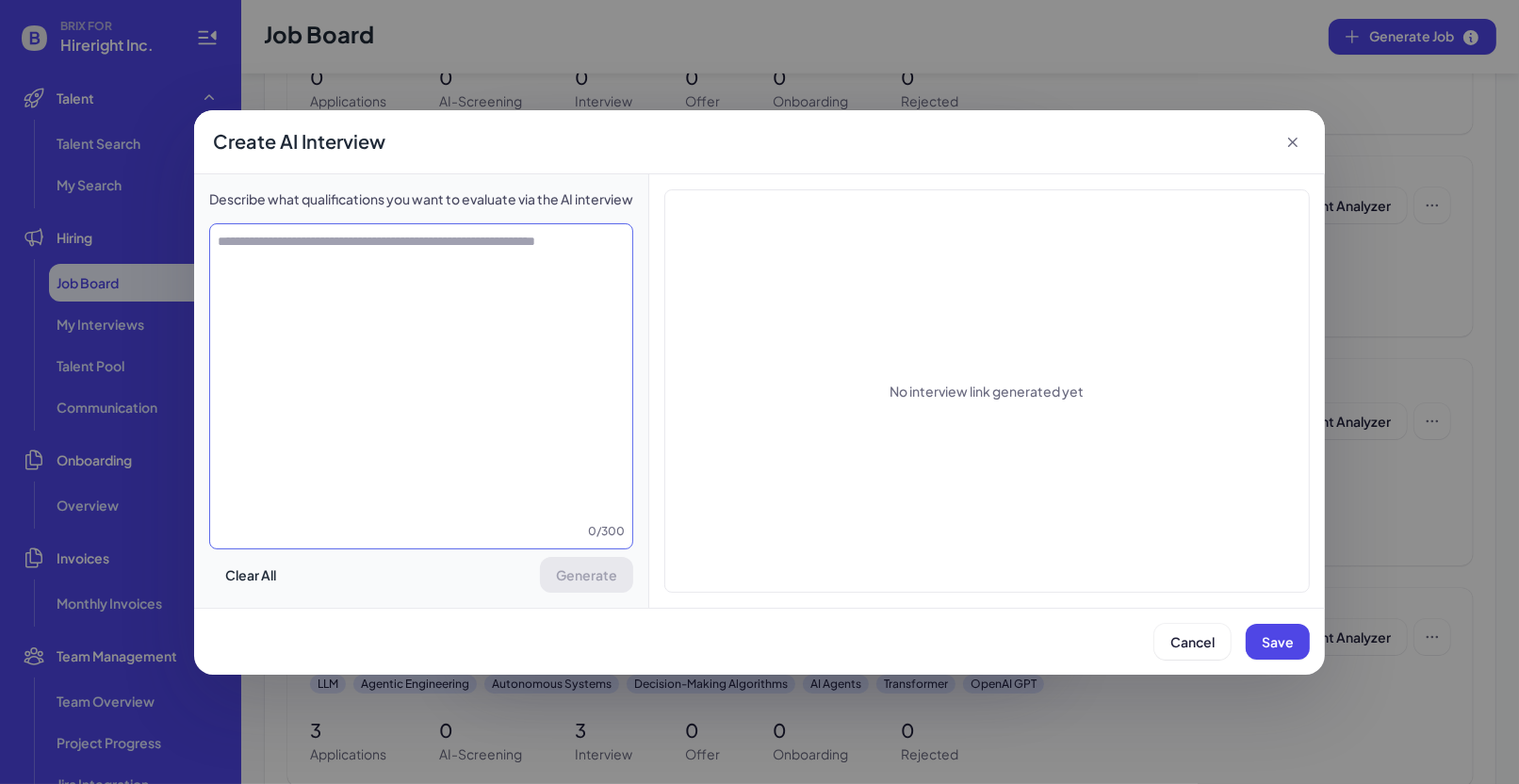 click at bounding box center [421, 377] 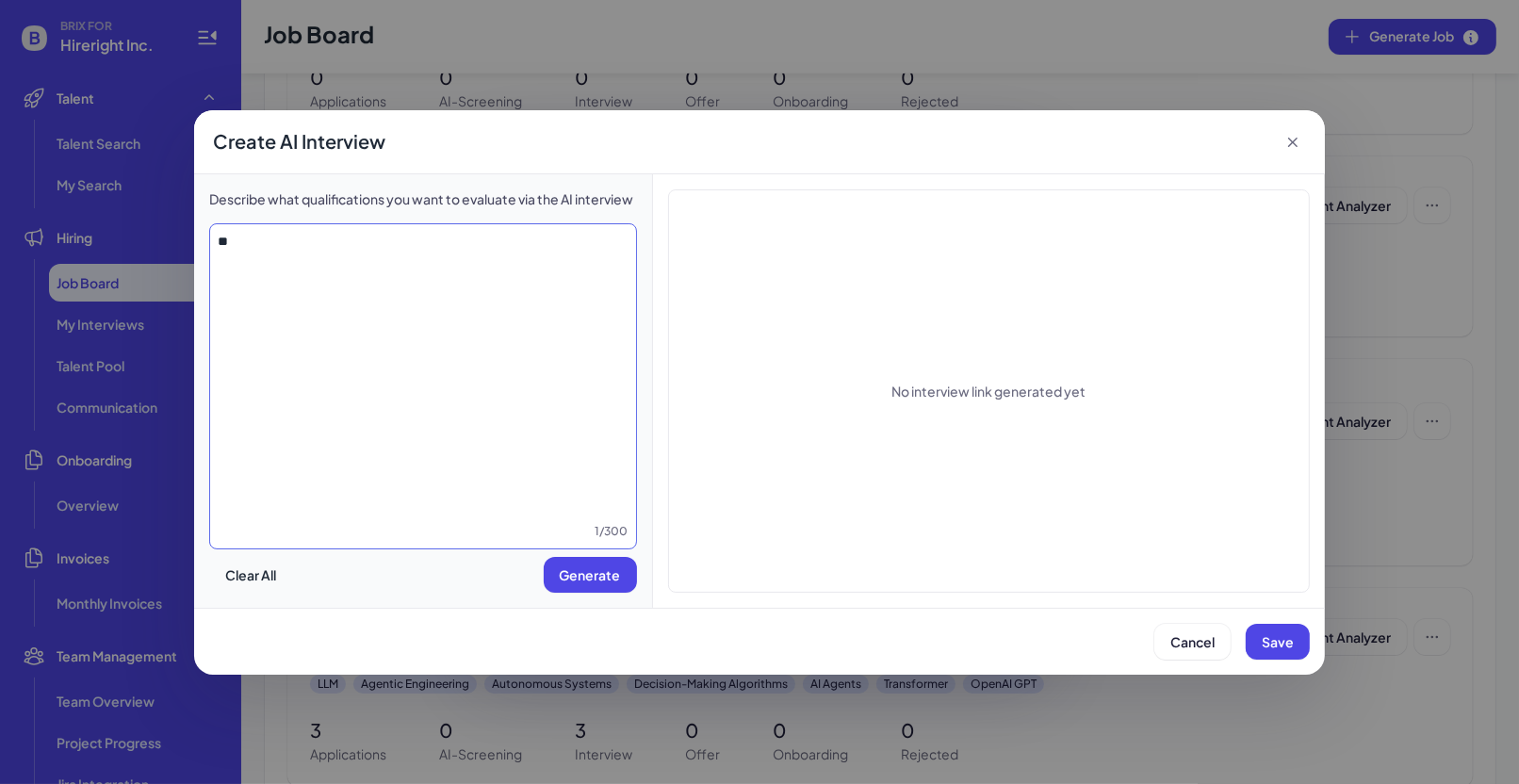 type on "*" 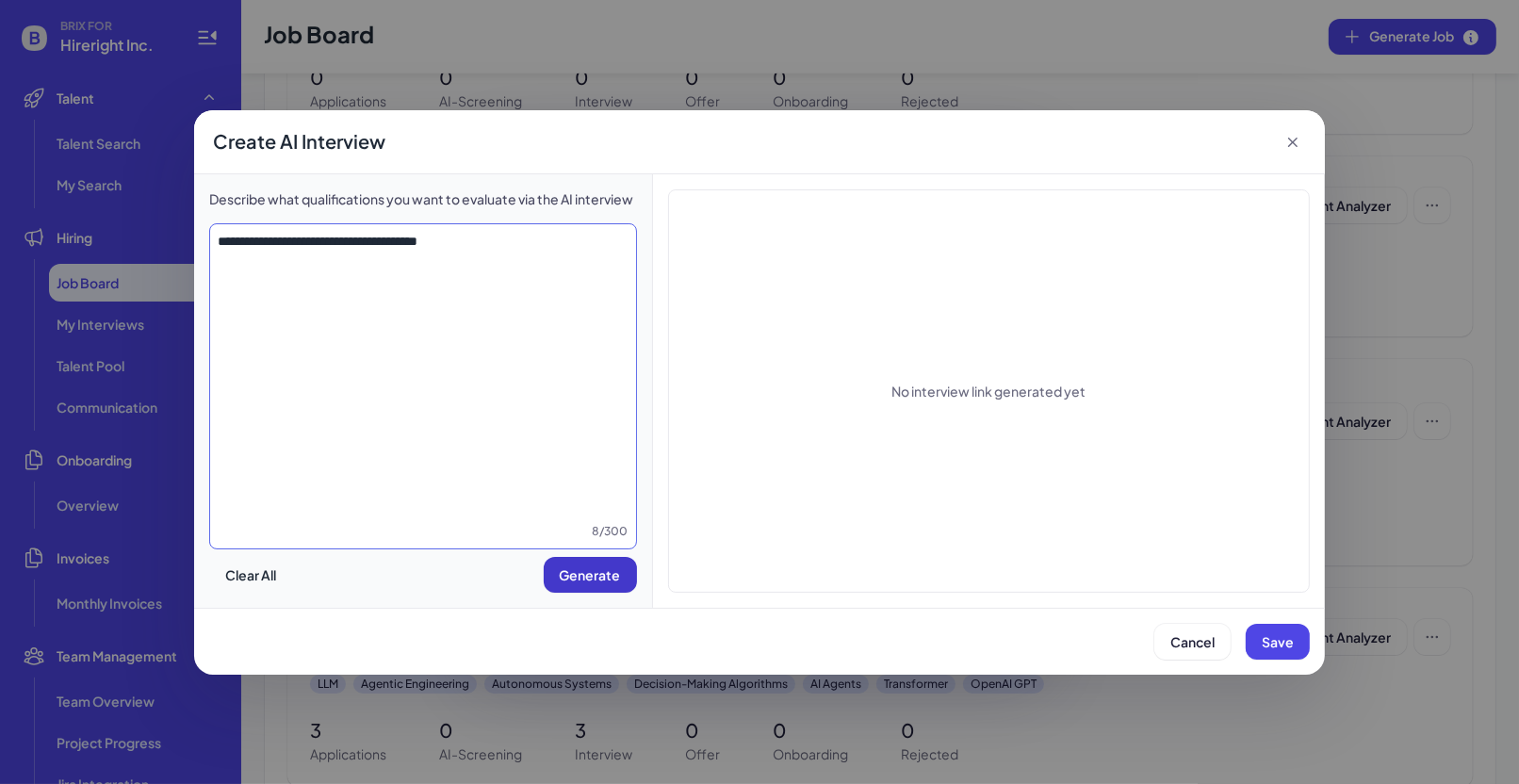 type on "**********" 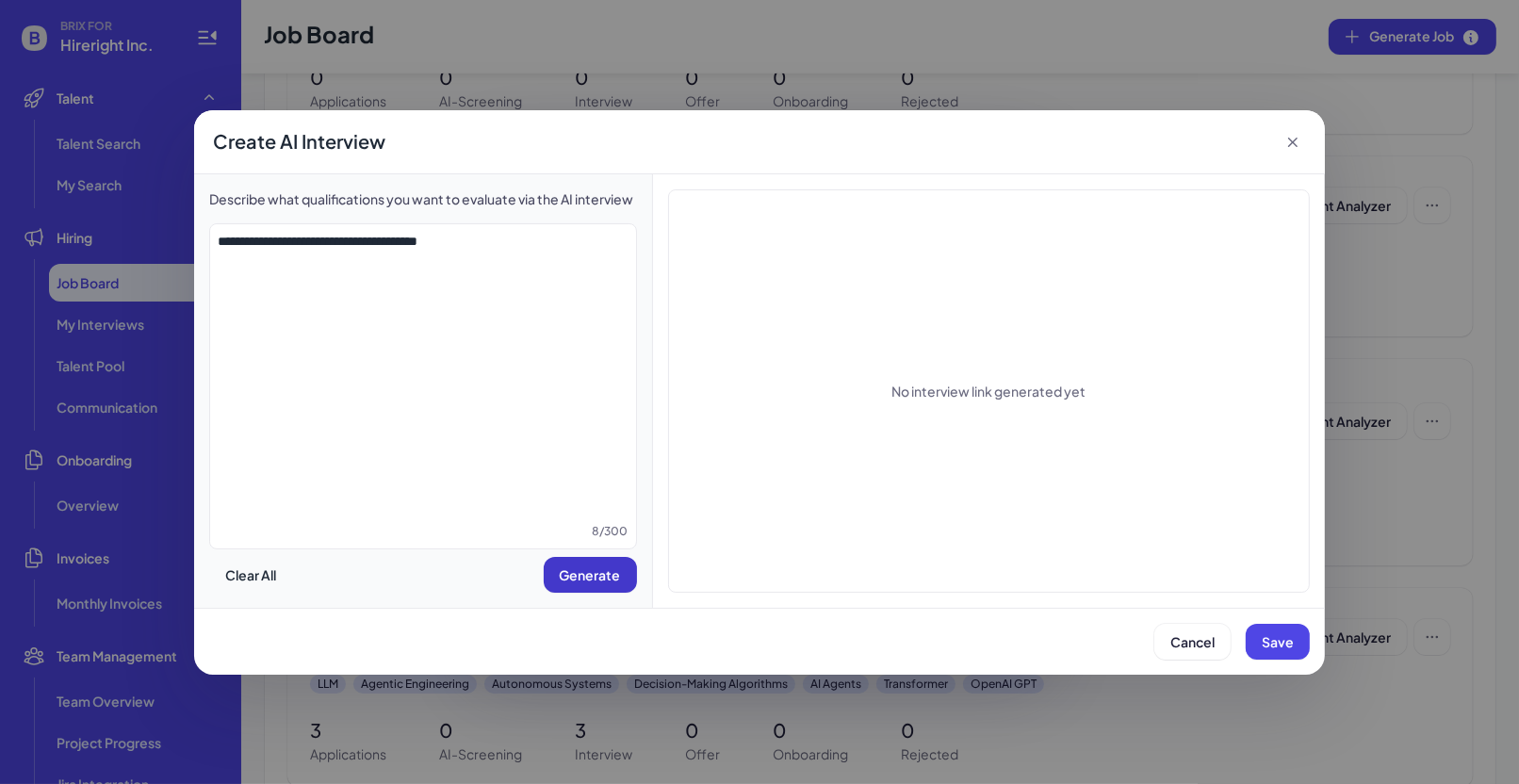 click on "Generate" at bounding box center [590, 575] 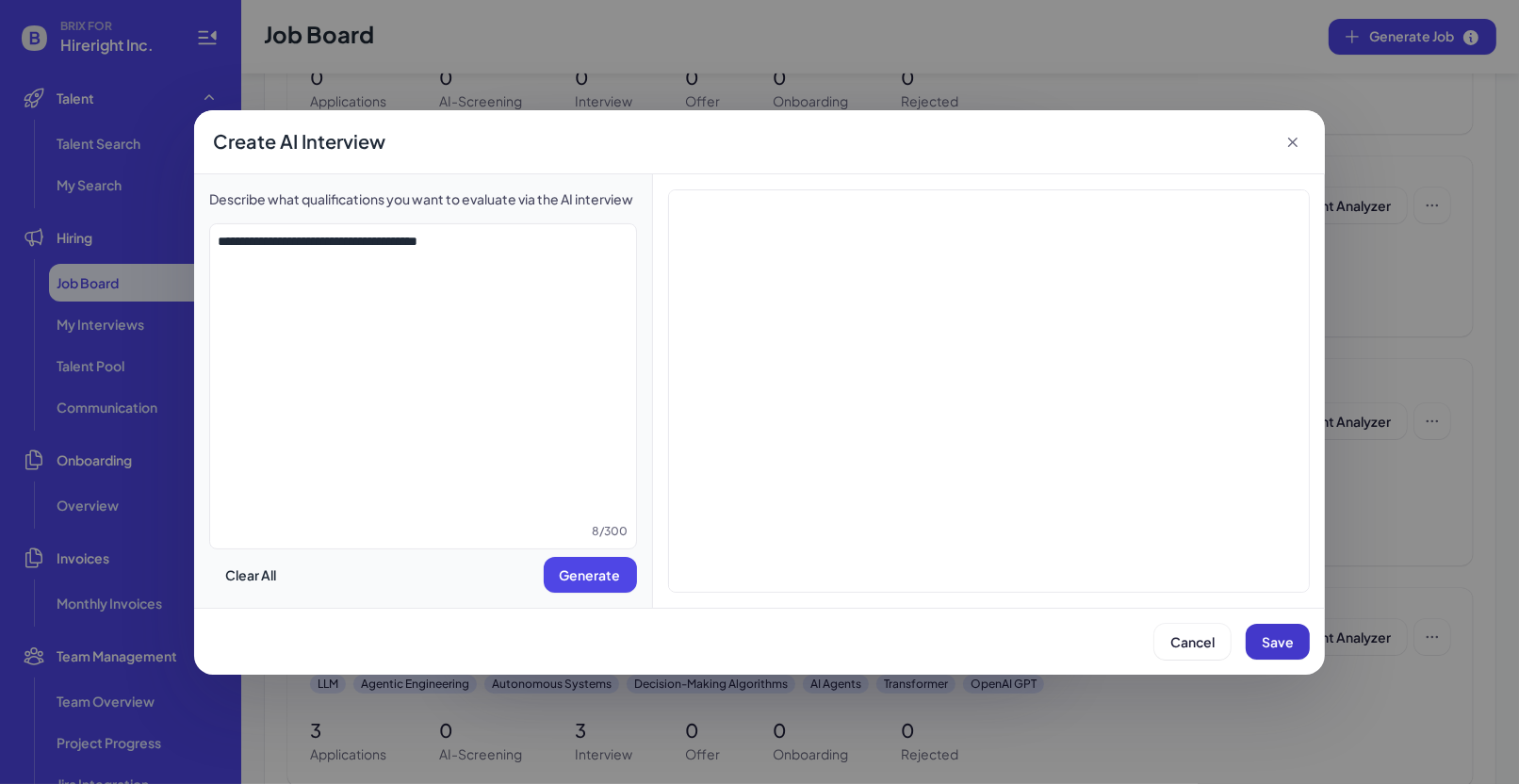 click on "Save" at bounding box center [1278, 642] 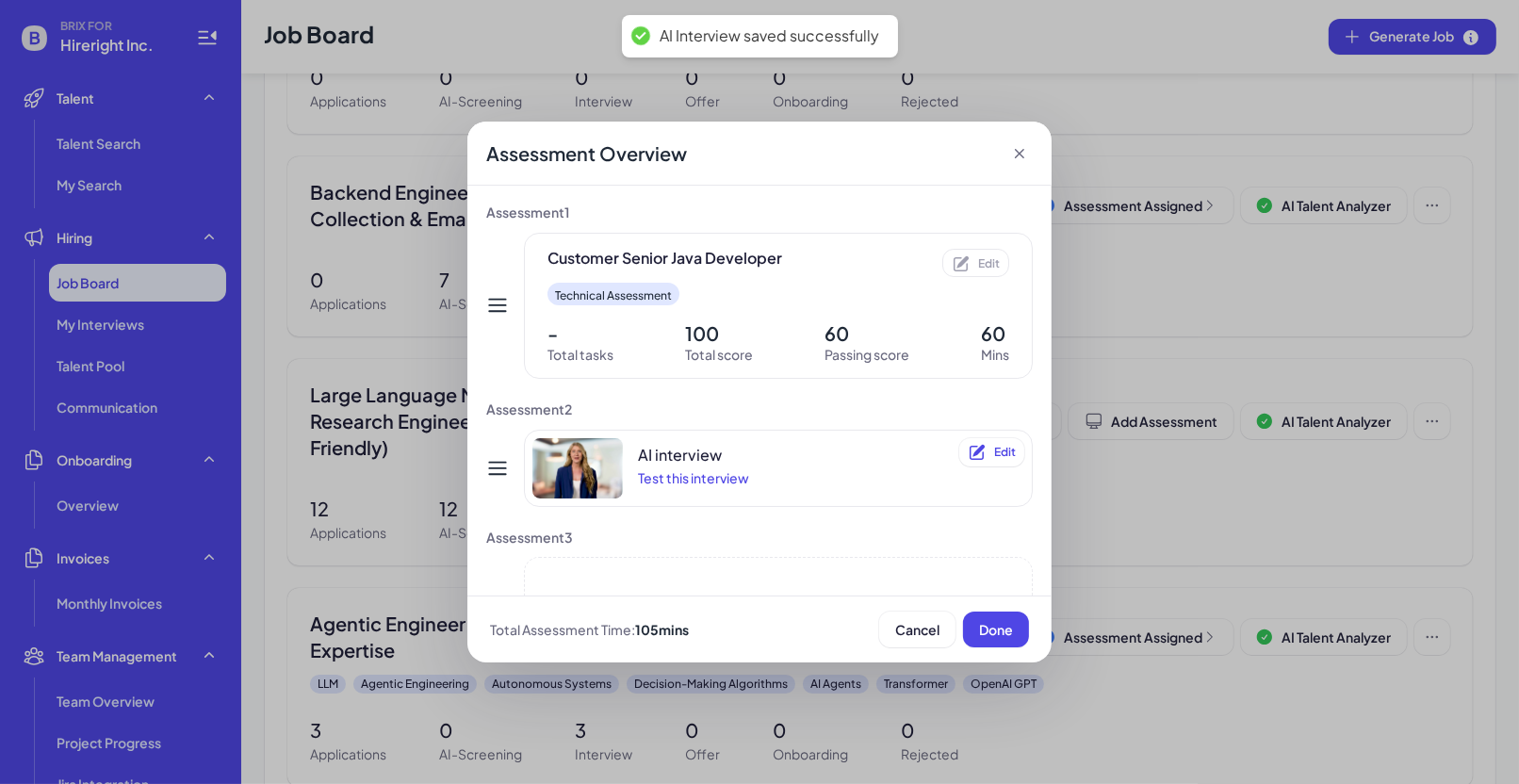 click 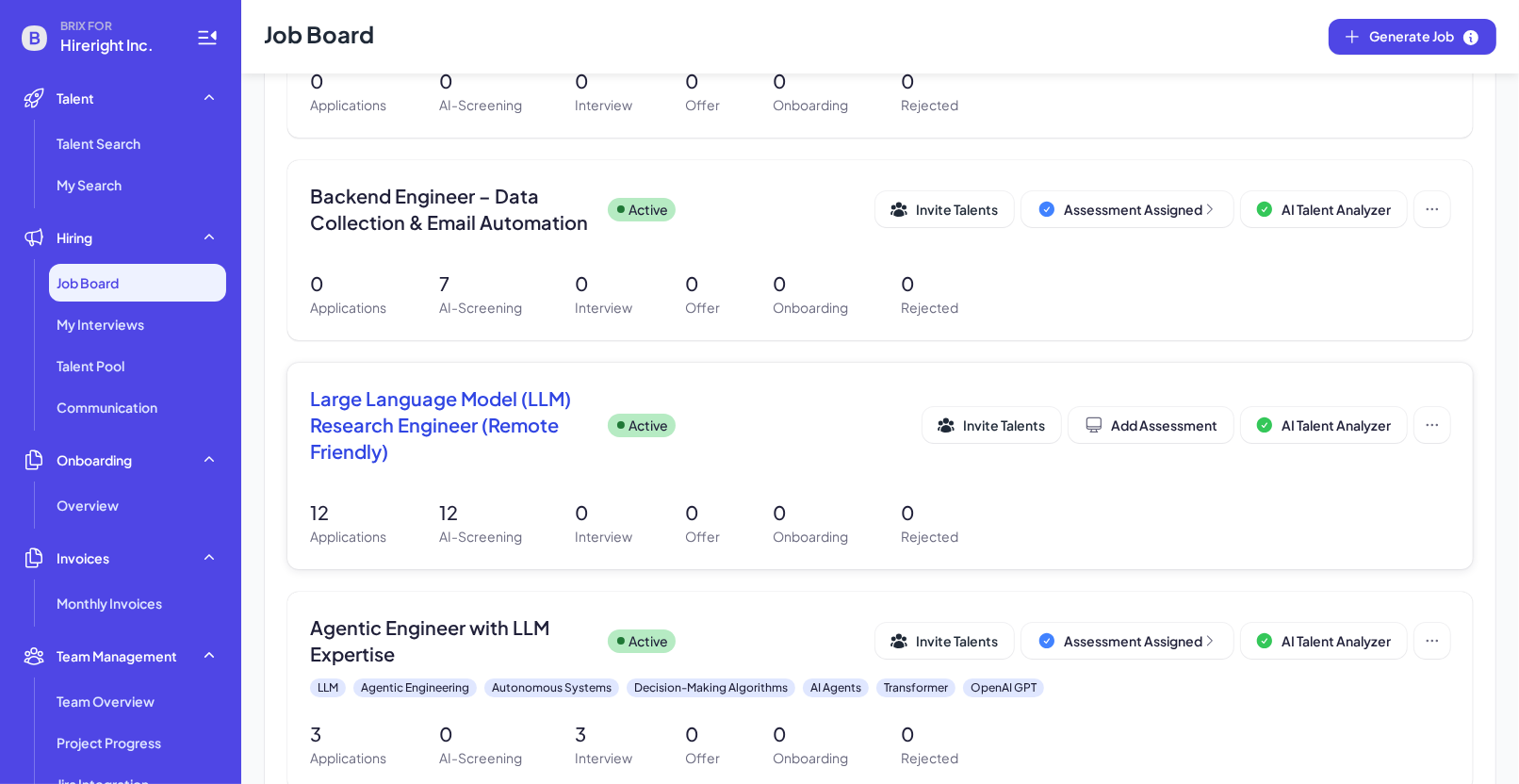 scroll, scrollTop: 566, scrollLeft: 0, axis: vertical 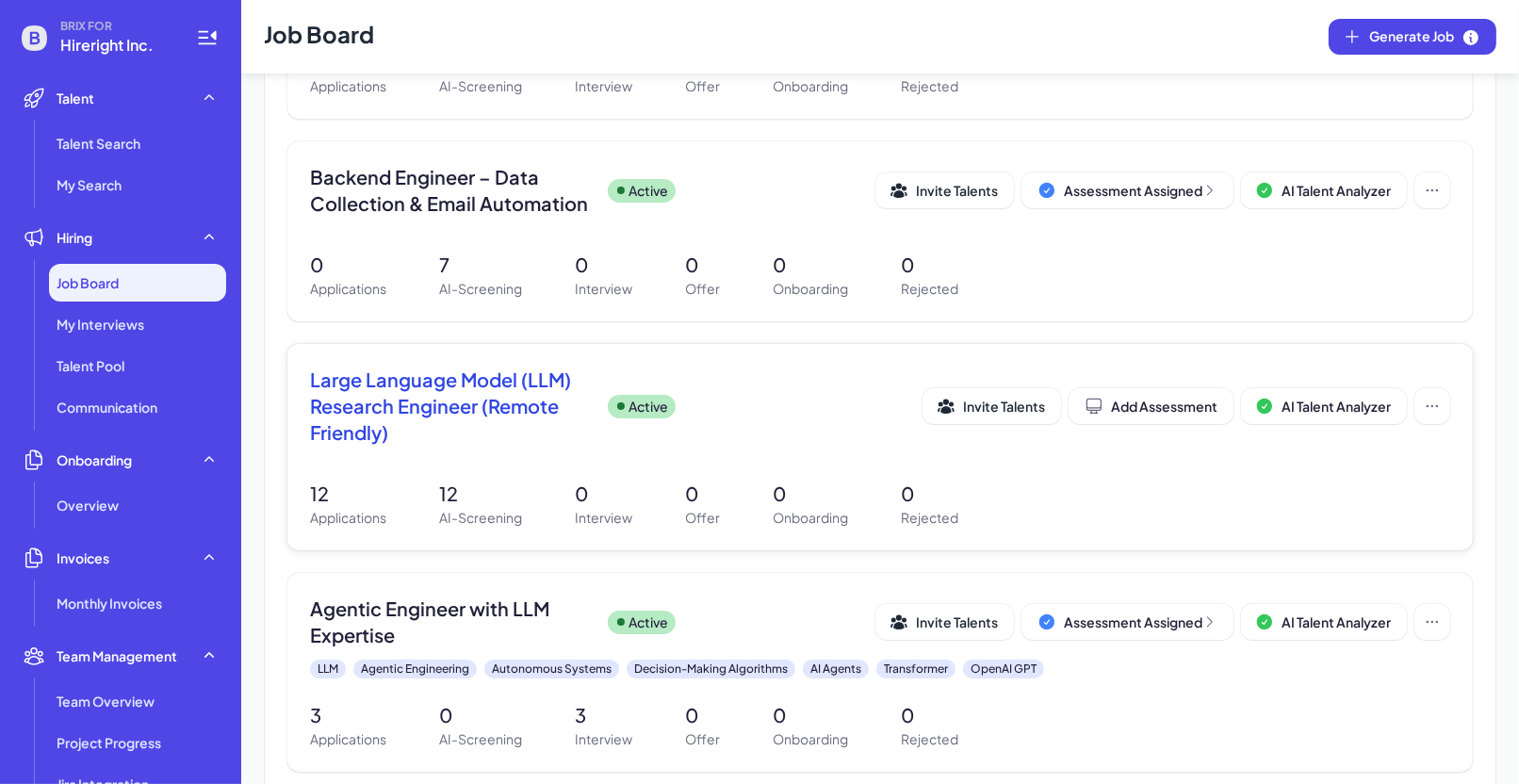 click on "Large Language Model (LLM) Research Engineer (Remote Friendly)" at bounding box center (451, 406) 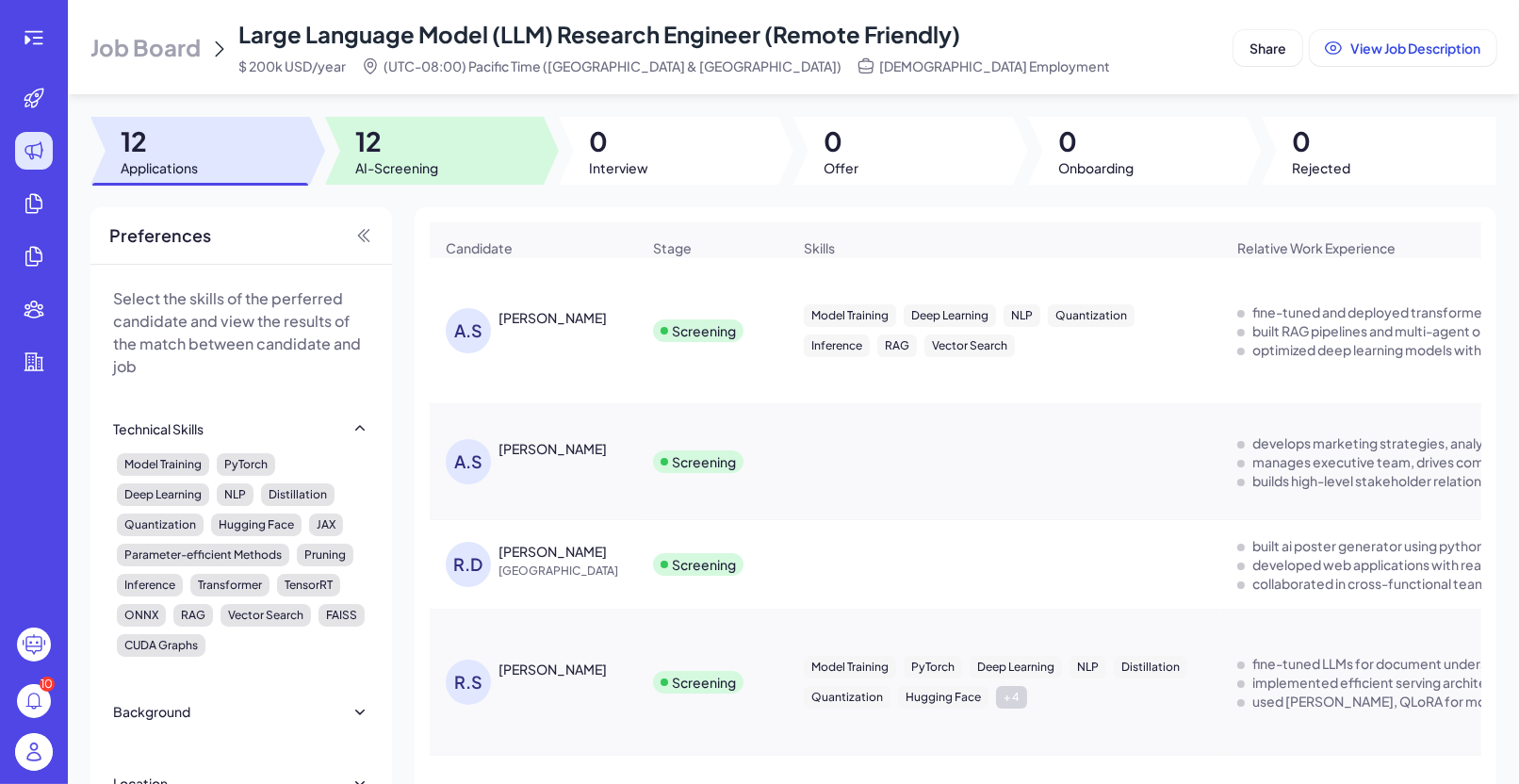 click at bounding box center (434, 151) 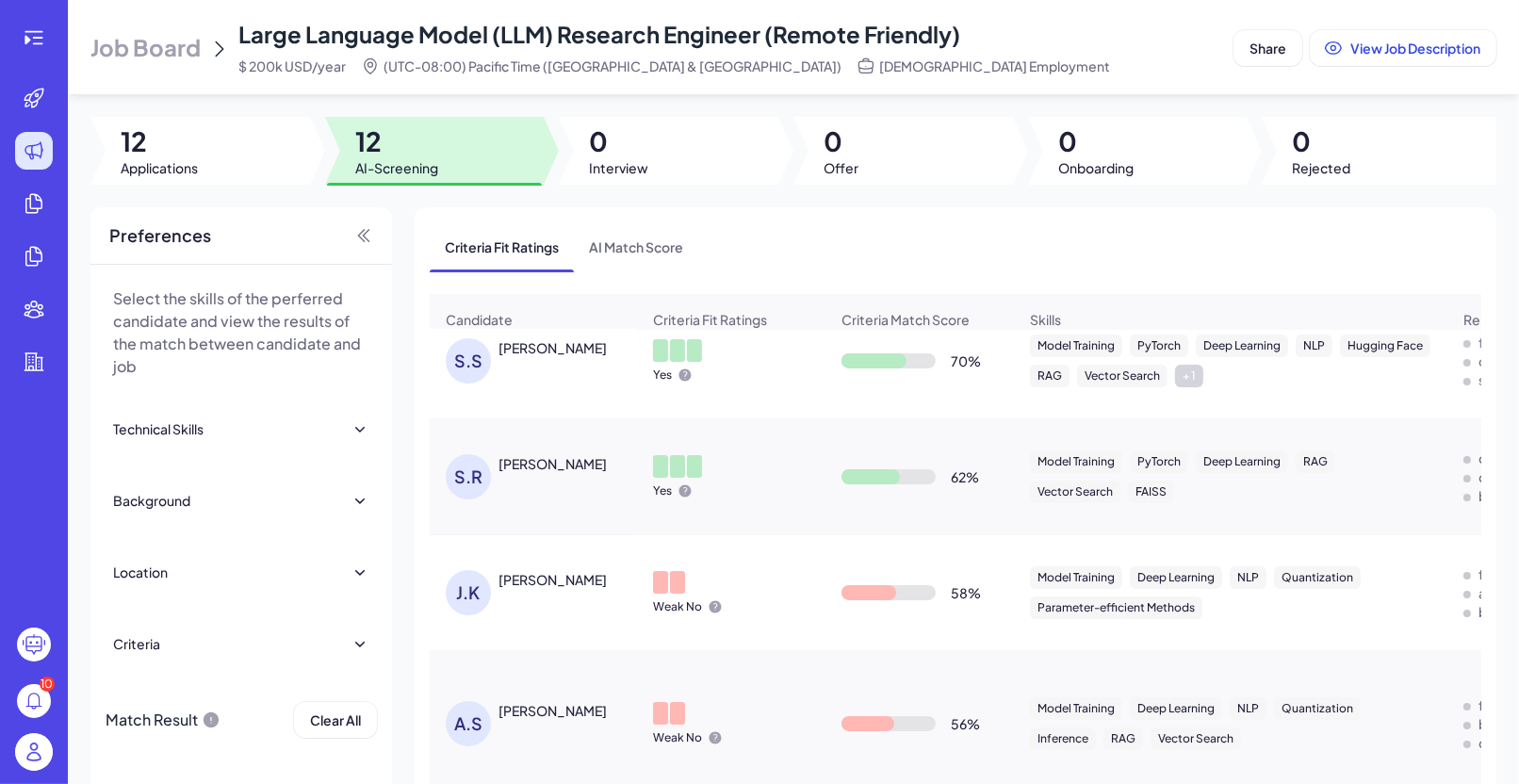 scroll, scrollTop: 0, scrollLeft: 0, axis: both 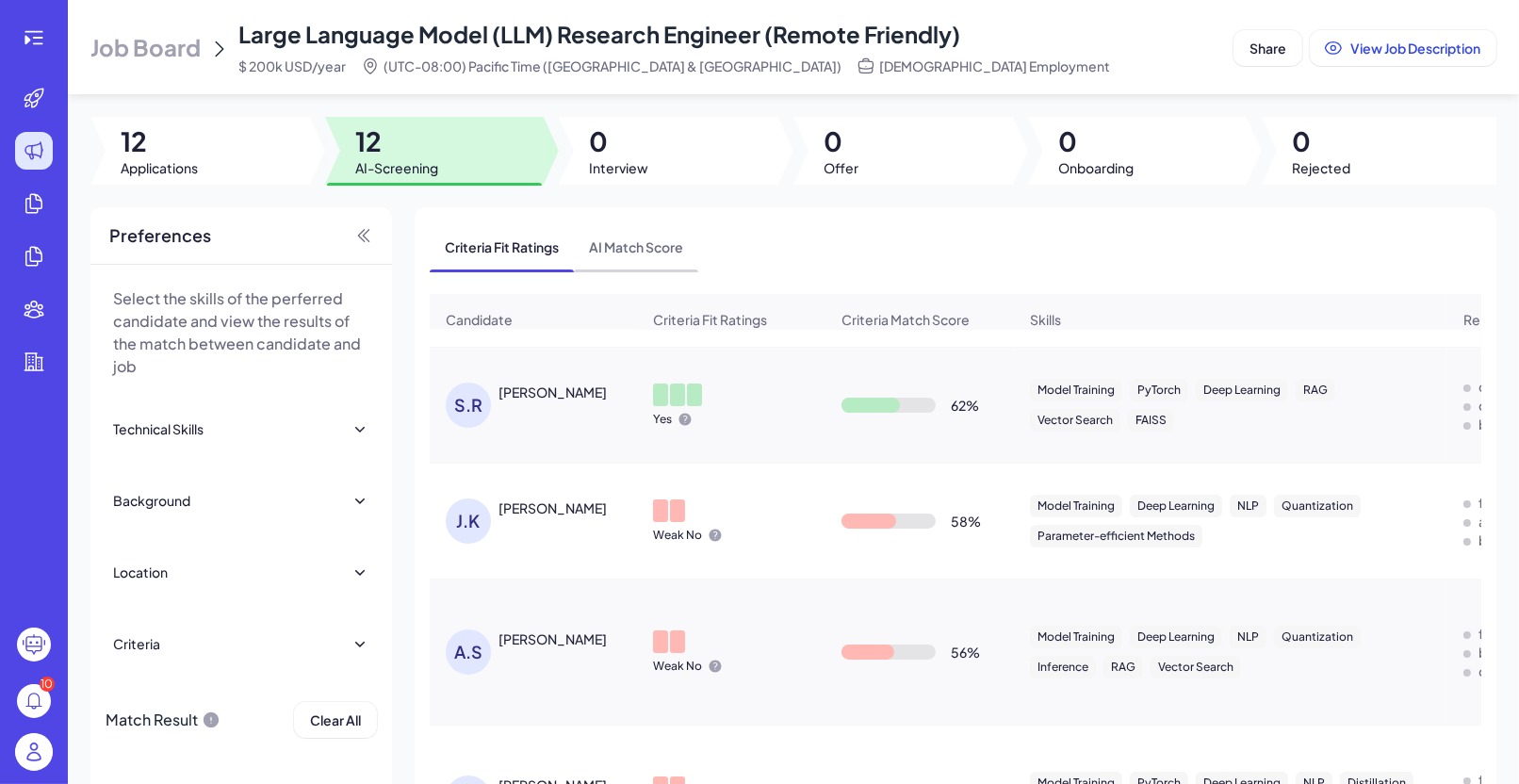 click on "AI Match Score" at bounding box center [636, 247] 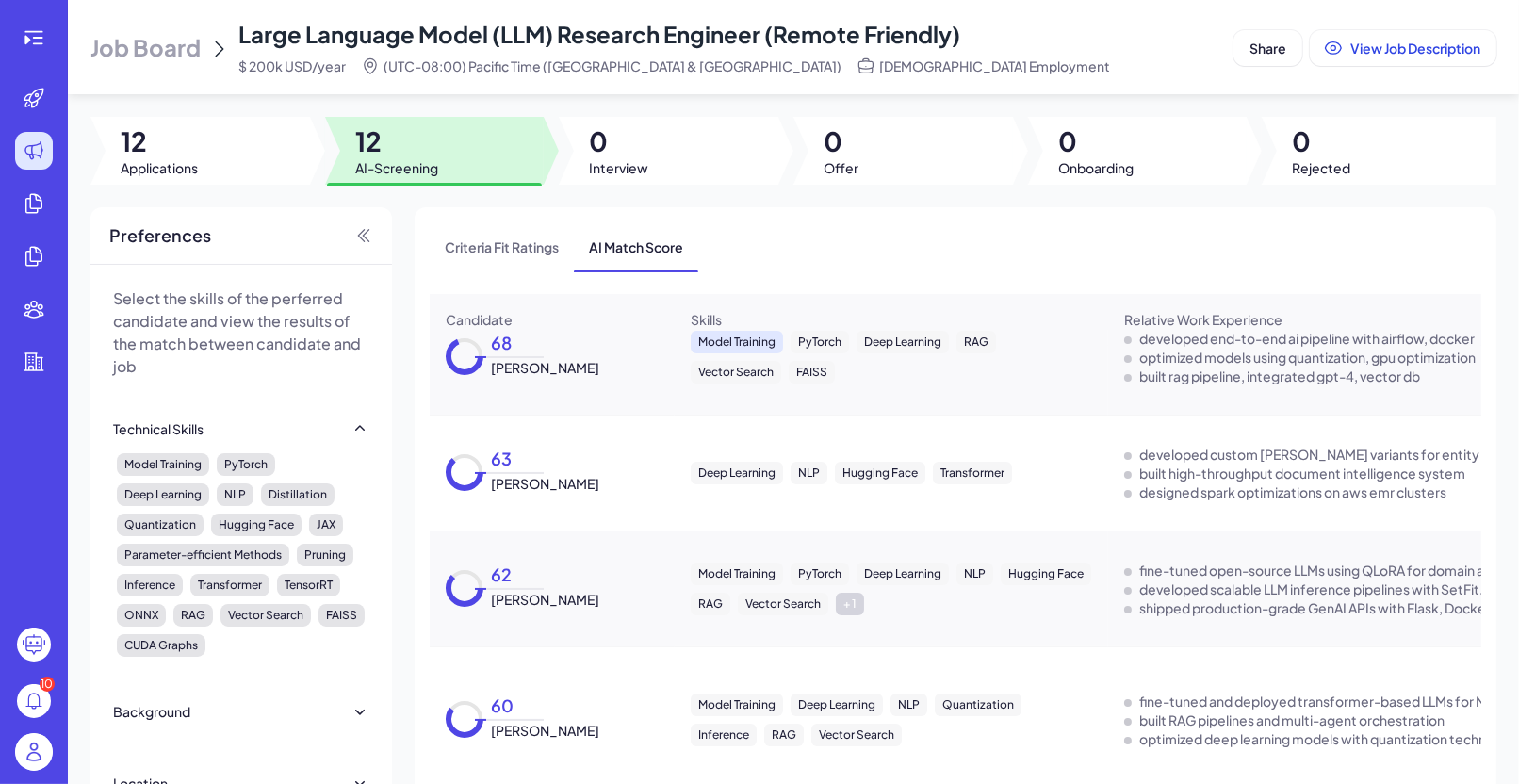 scroll, scrollTop: 184, scrollLeft: 0, axis: vertical 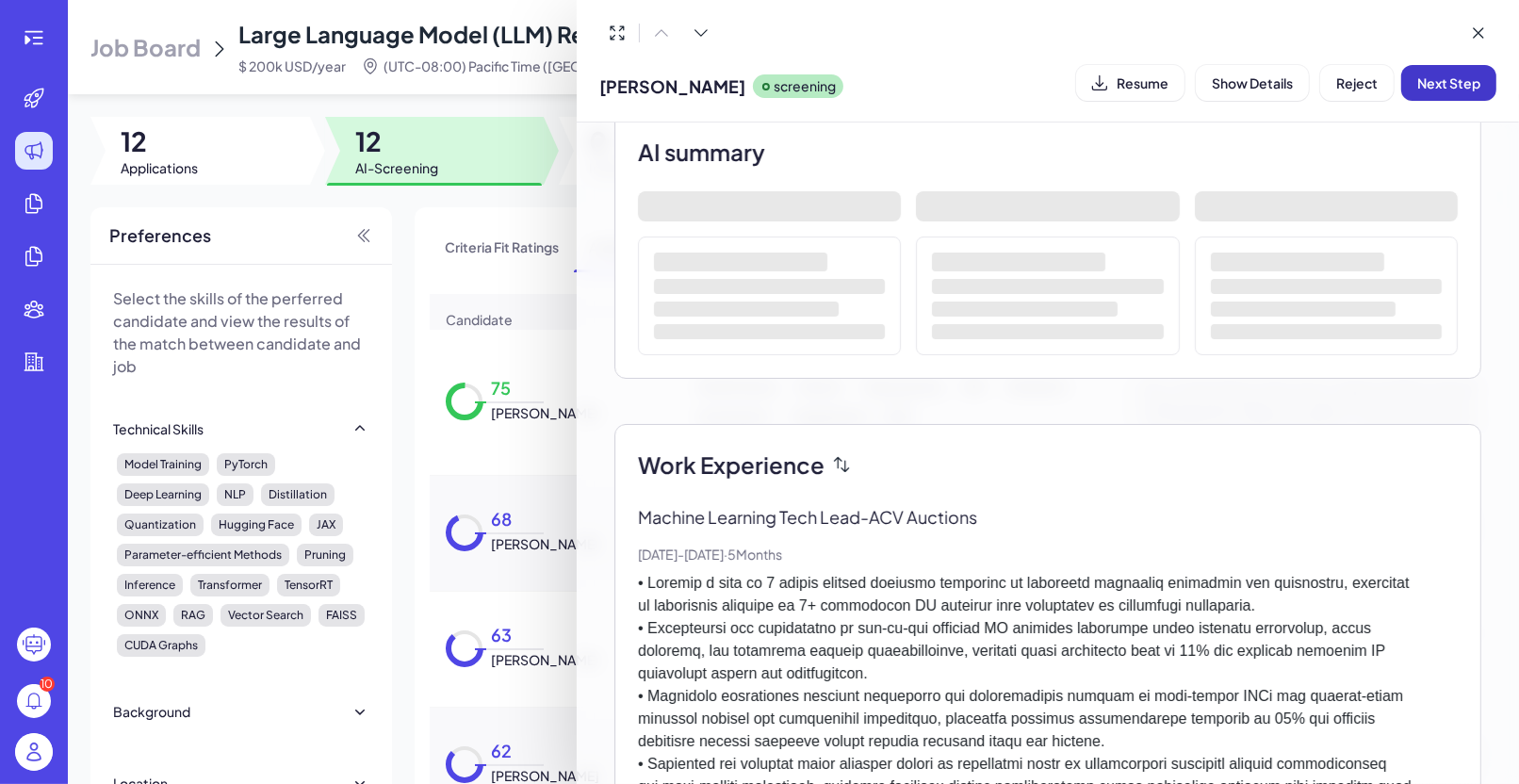 click on "Next Step" at bounding box center (1448, 83) 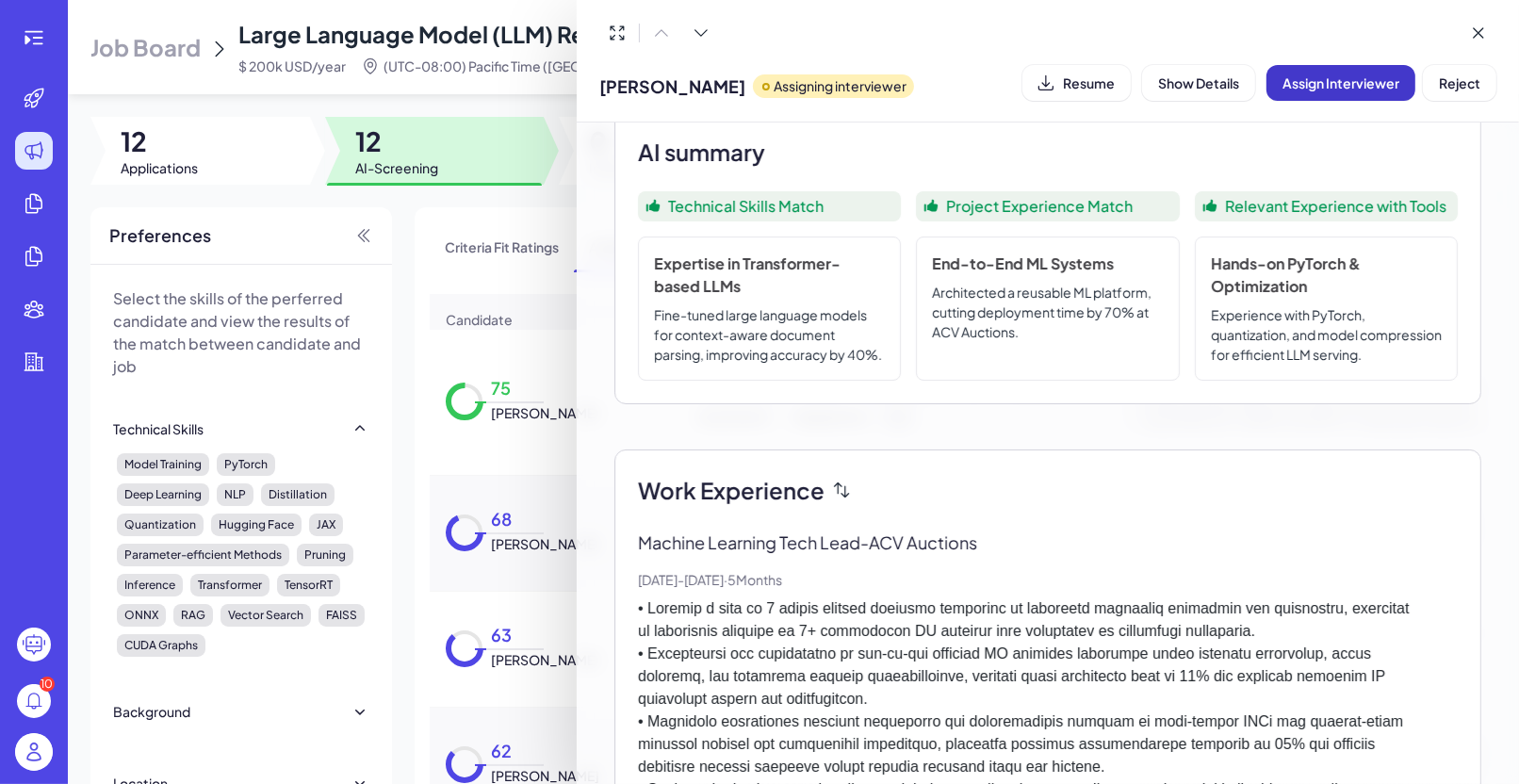 click on "Assign Interviewer" at bounding box center [1341, 83] 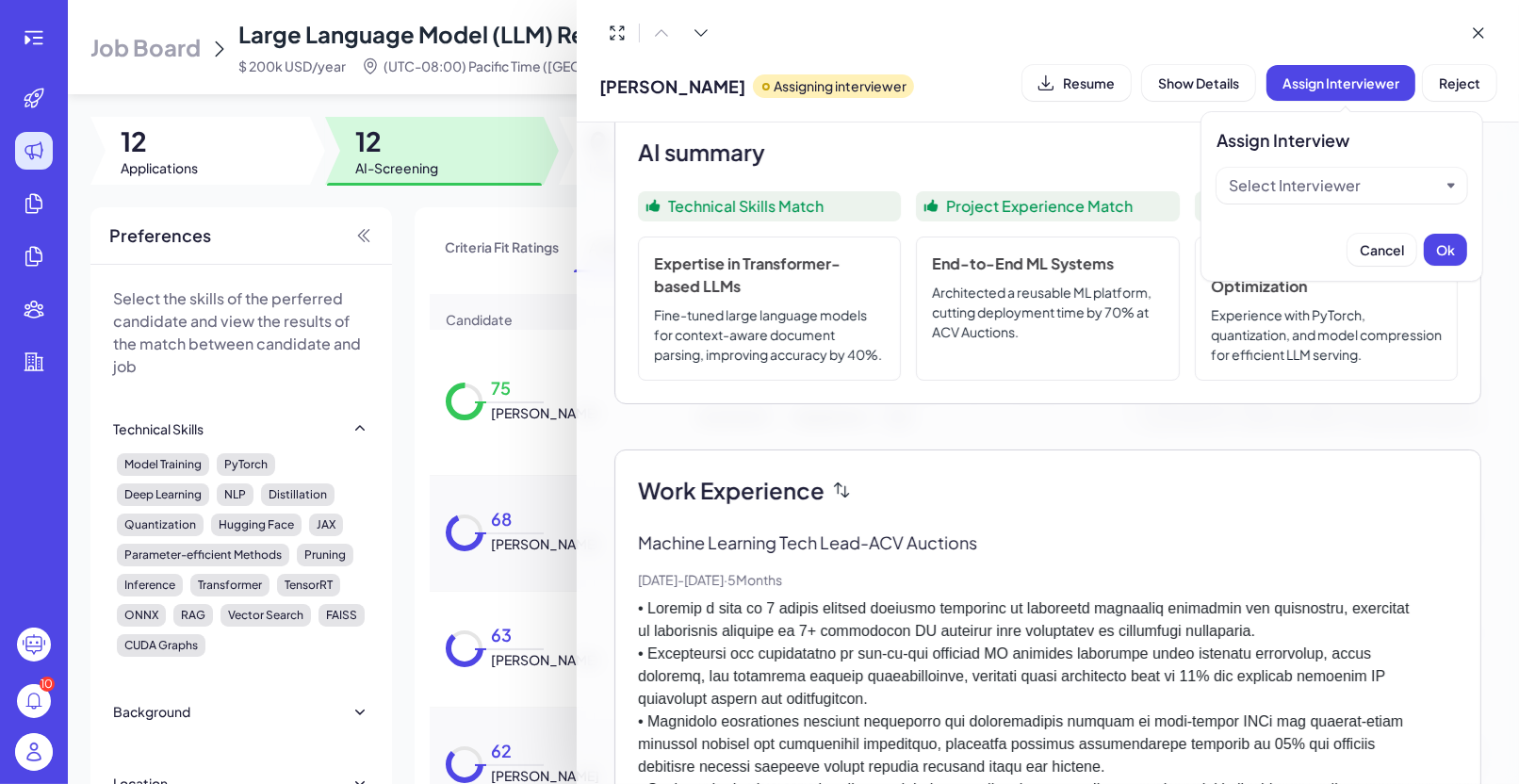 click on "Select Interviewer" at bounding box center (1342, 186) 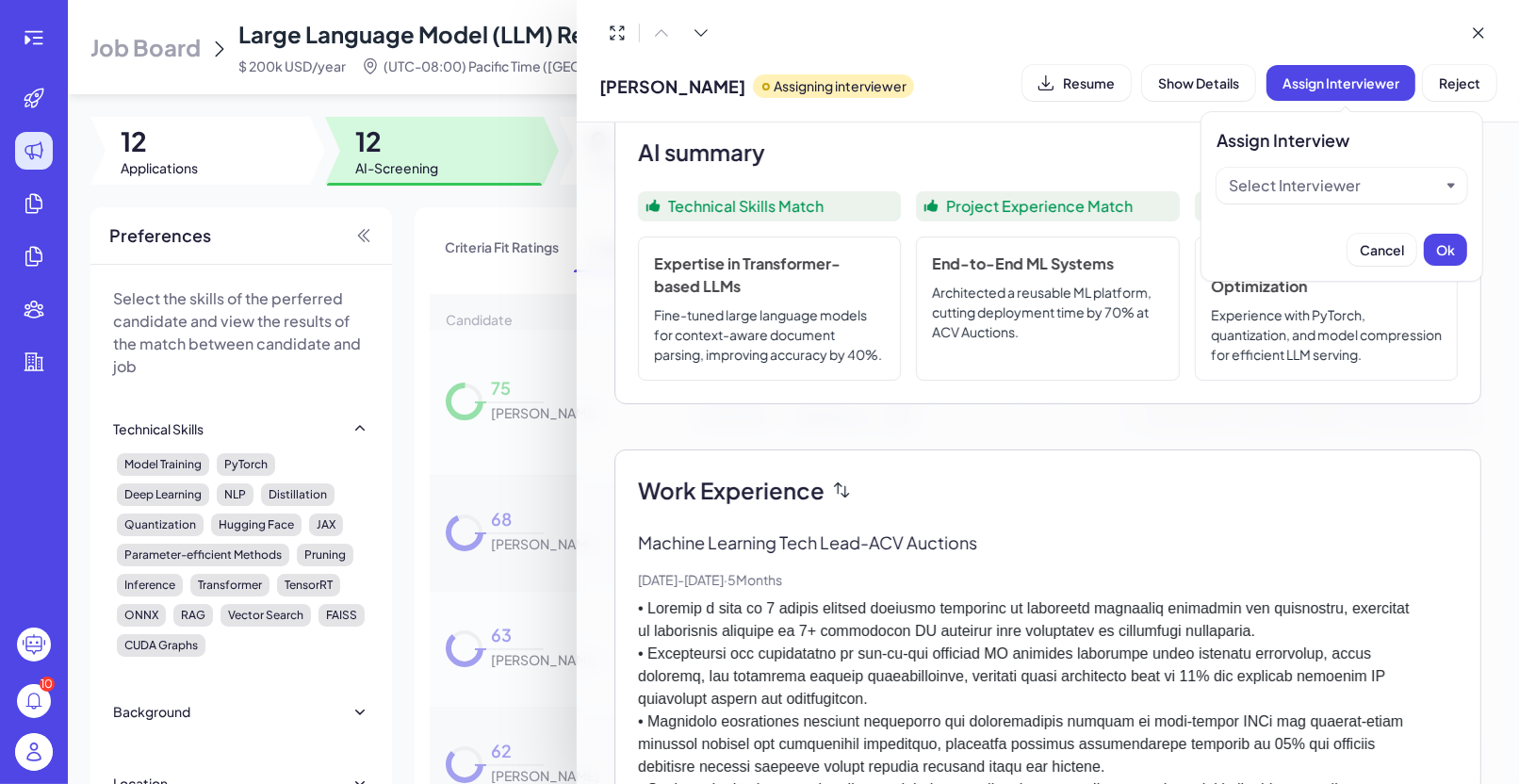 click on "Select Interviewer" at bounding box center (1295, 186) 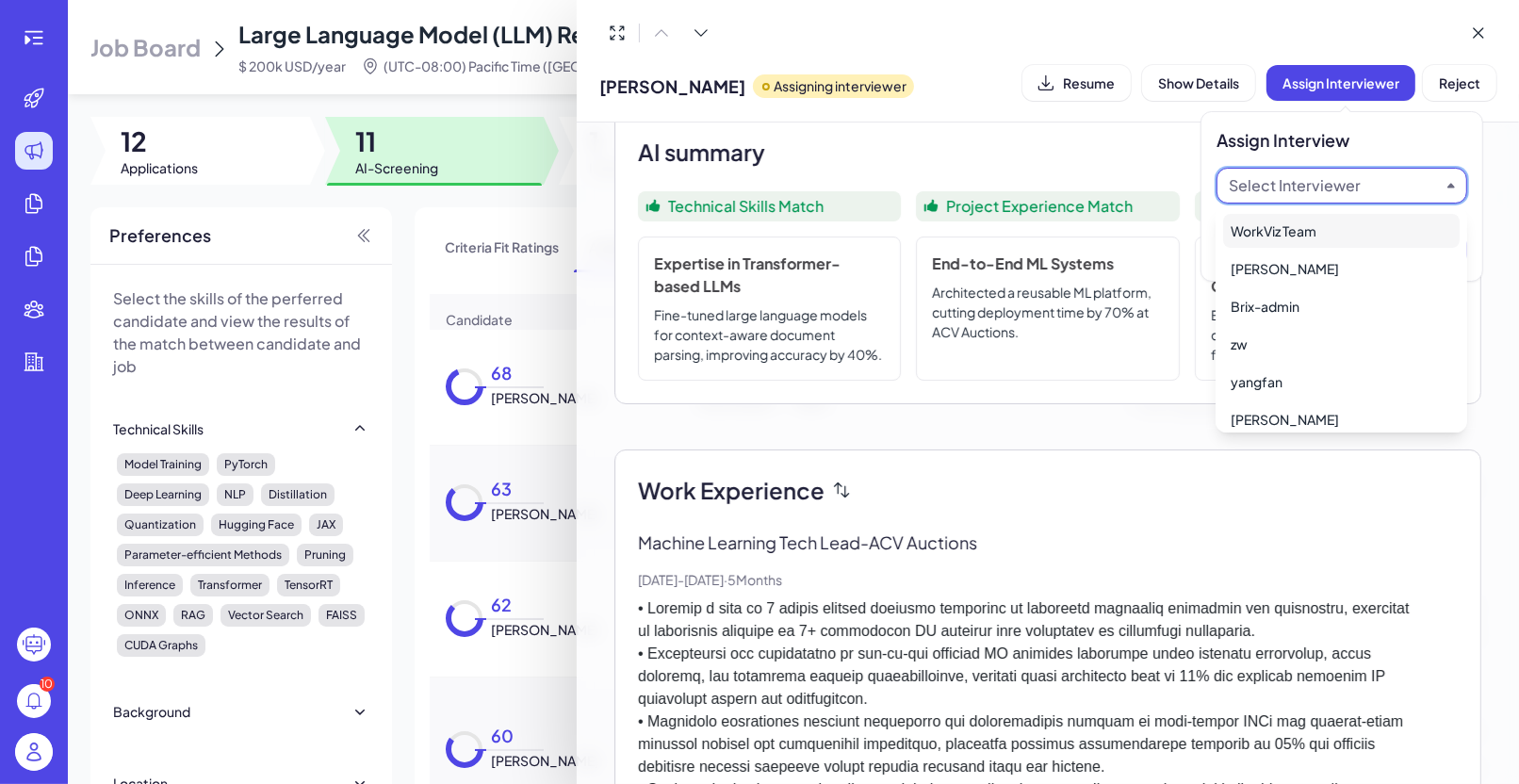 click on "WorkViz Team" at bounding box center (1341, 231) 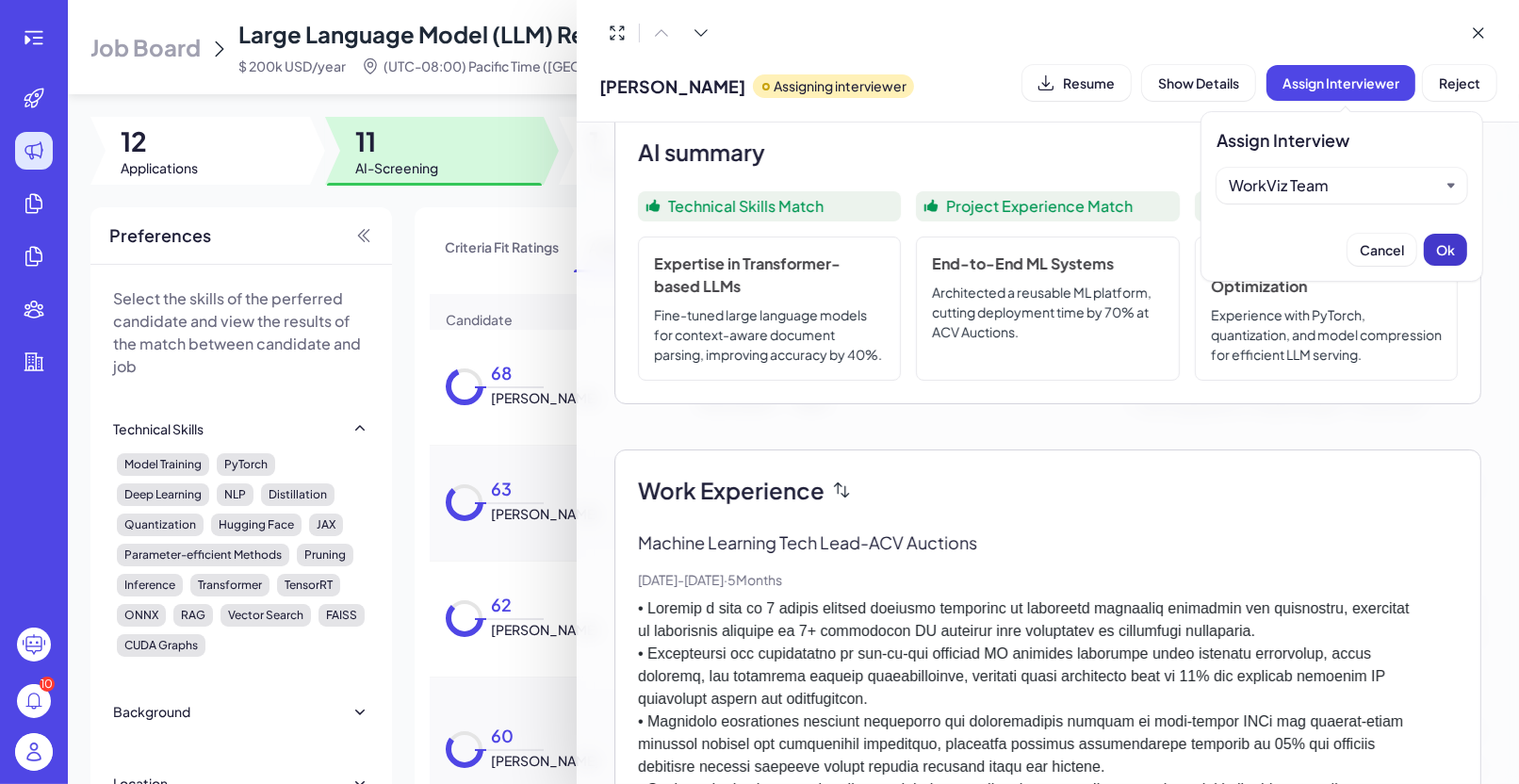 click on "Ok" at bounding box center [1446, 250] 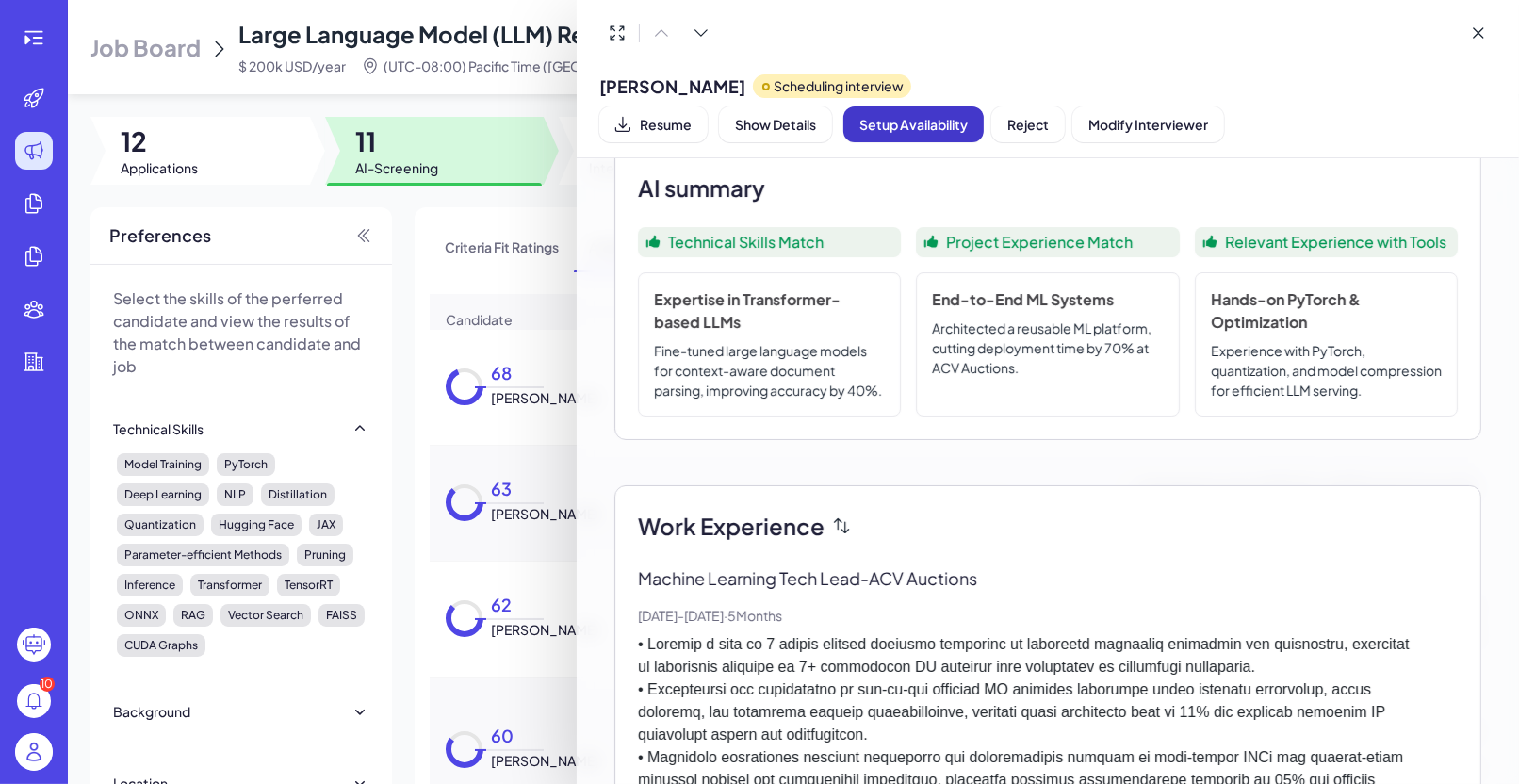 click on "Setup Availability" at bounding box center (913, 124) 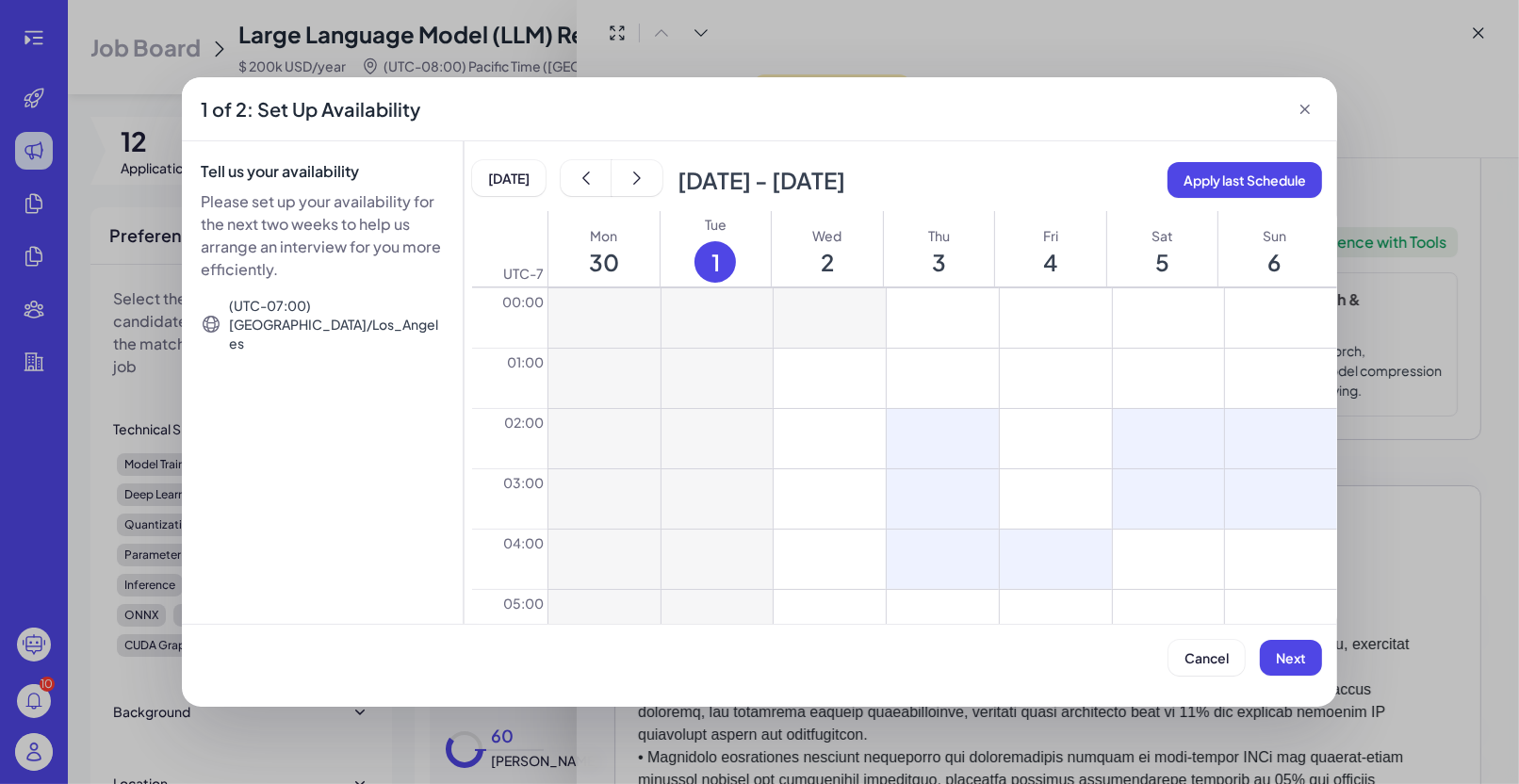 drag, startPoint x: 1062, startPoint y: 549, endPoint x: 1287, endPoint y: 362, distance: 292.56452 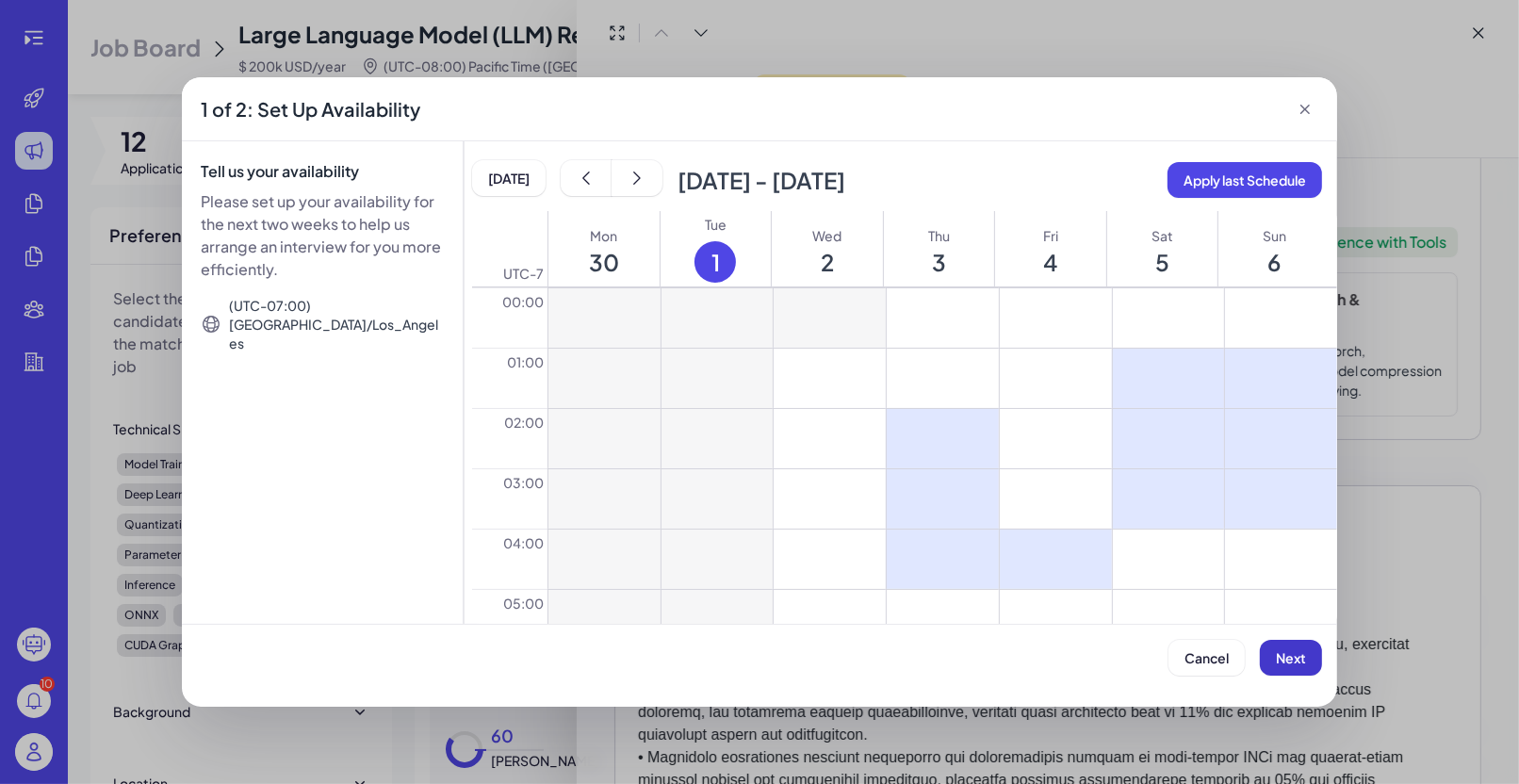 click on "Next" at bounding box center [1291, 658] 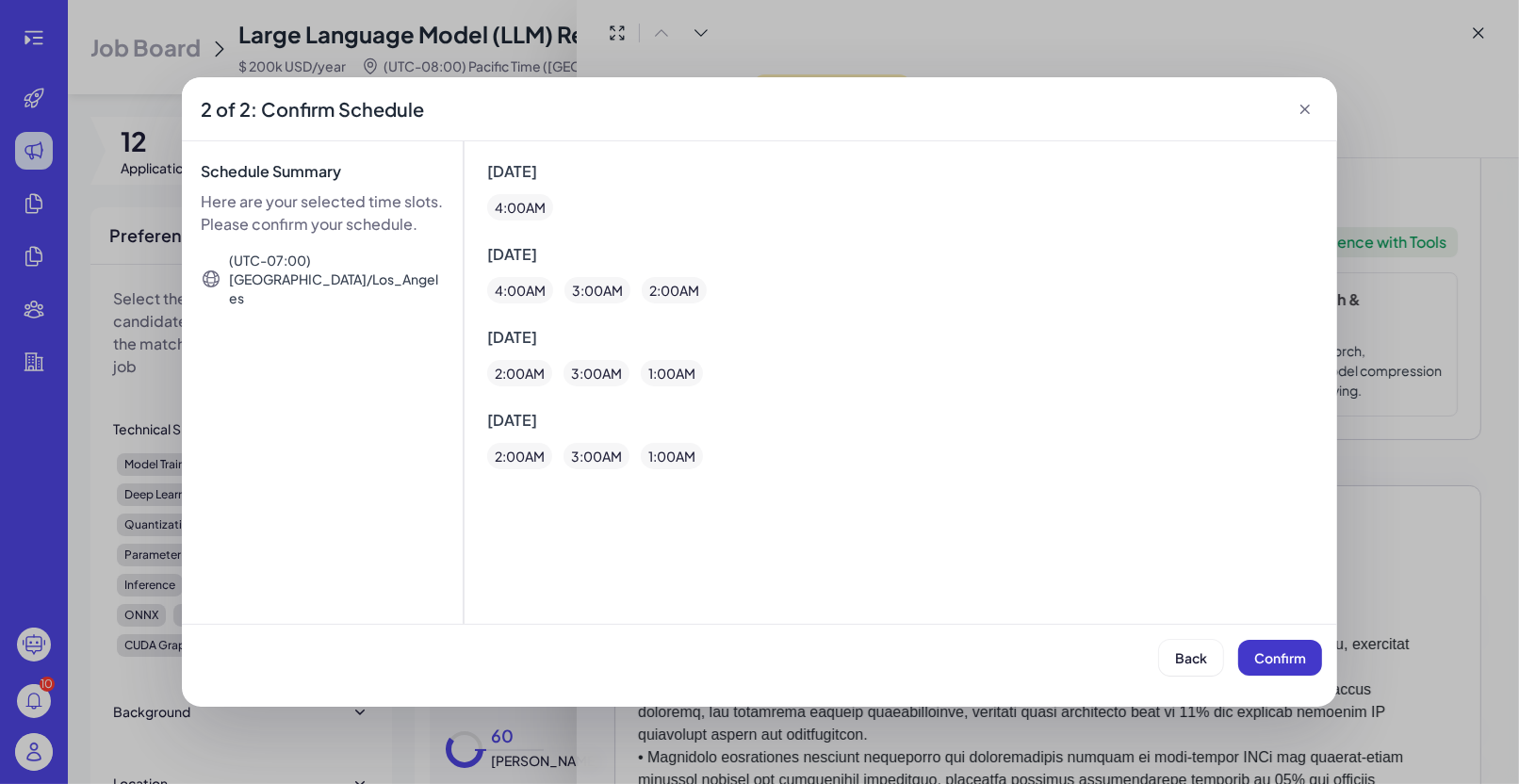 click on "Confirm" at bounding box center (1280, 658) 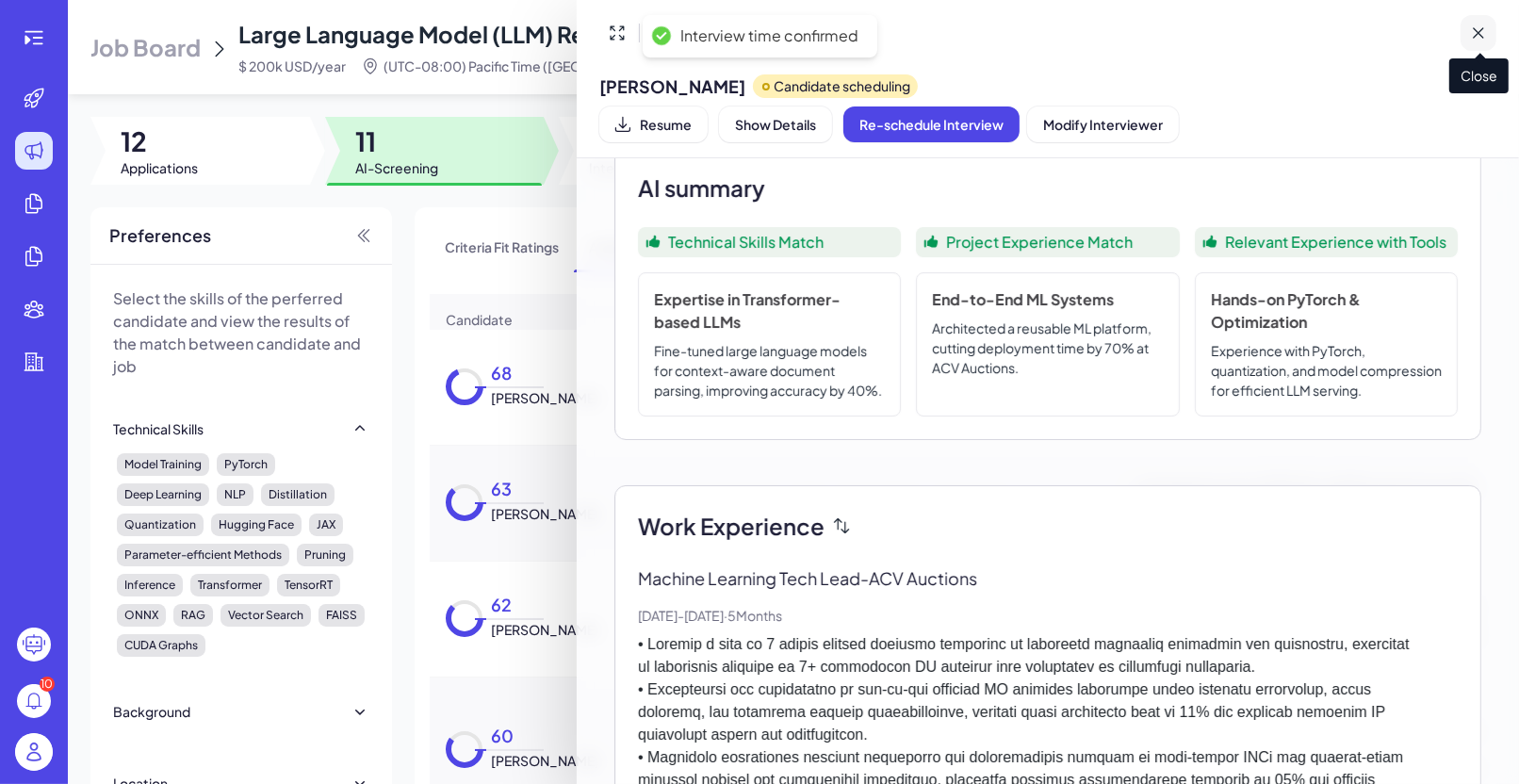 click at bounding box center (1478, 33) 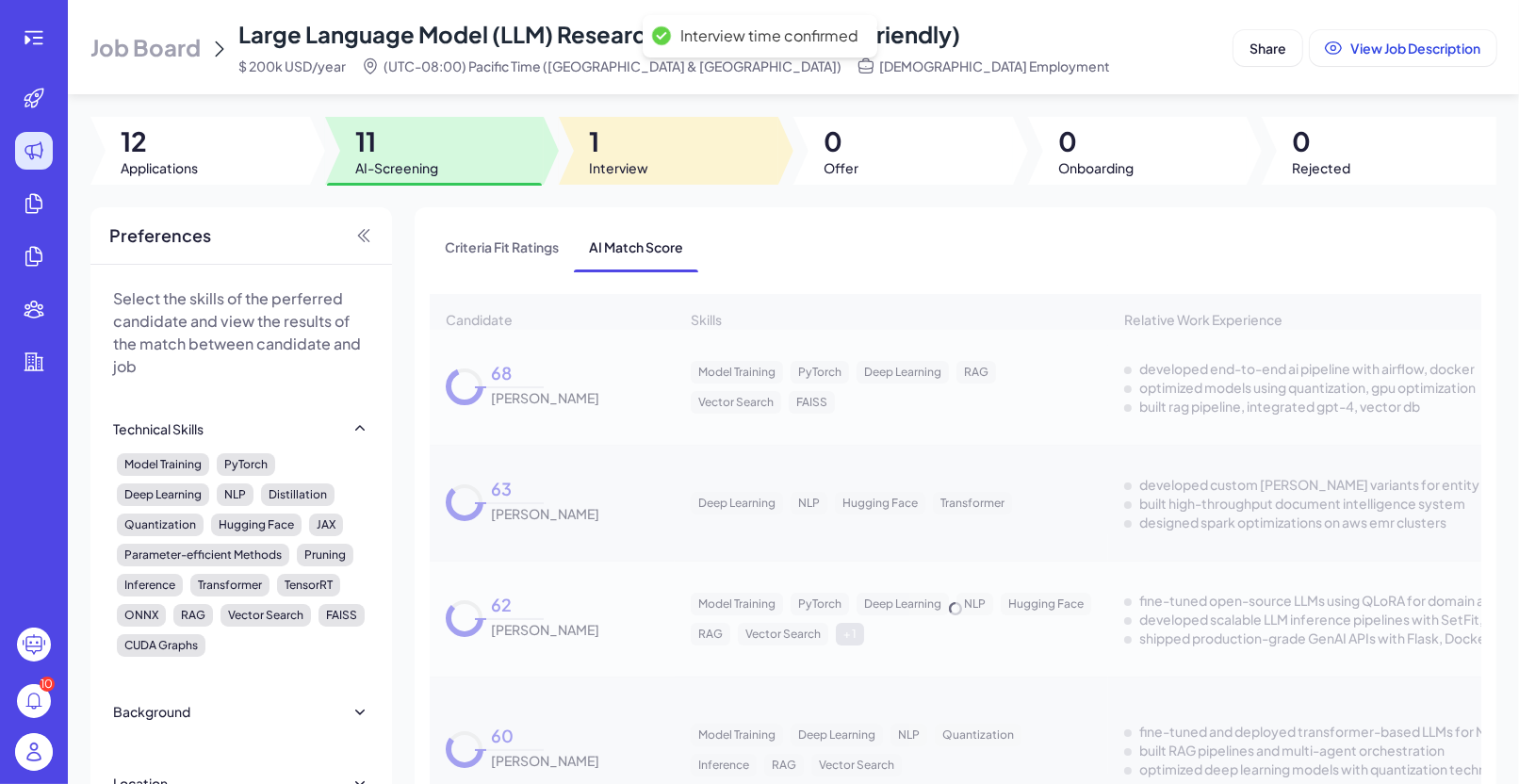click on "1" at bounding box center [618, 141] 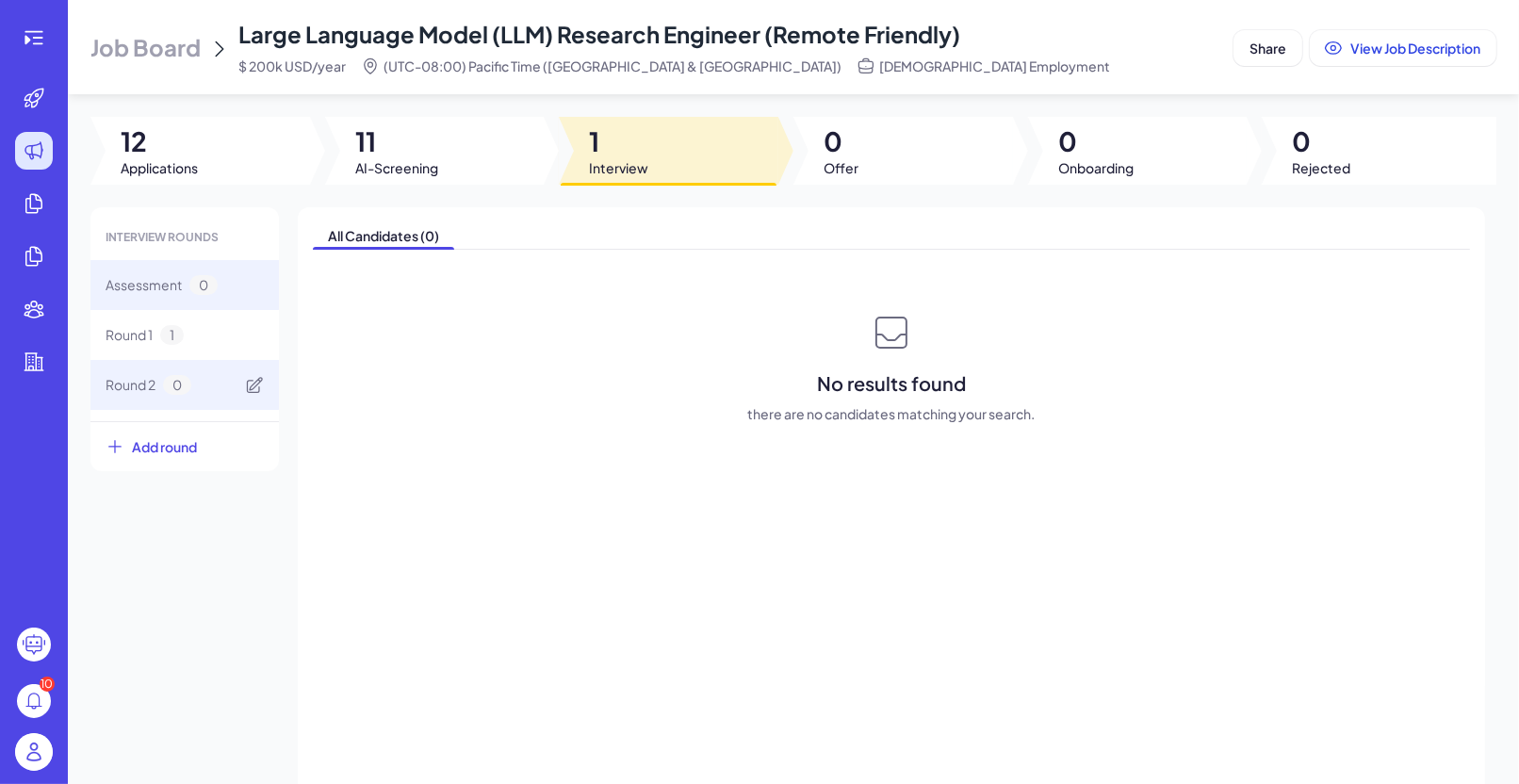 click on "Round 2 0" at bounding box center (185, 384) 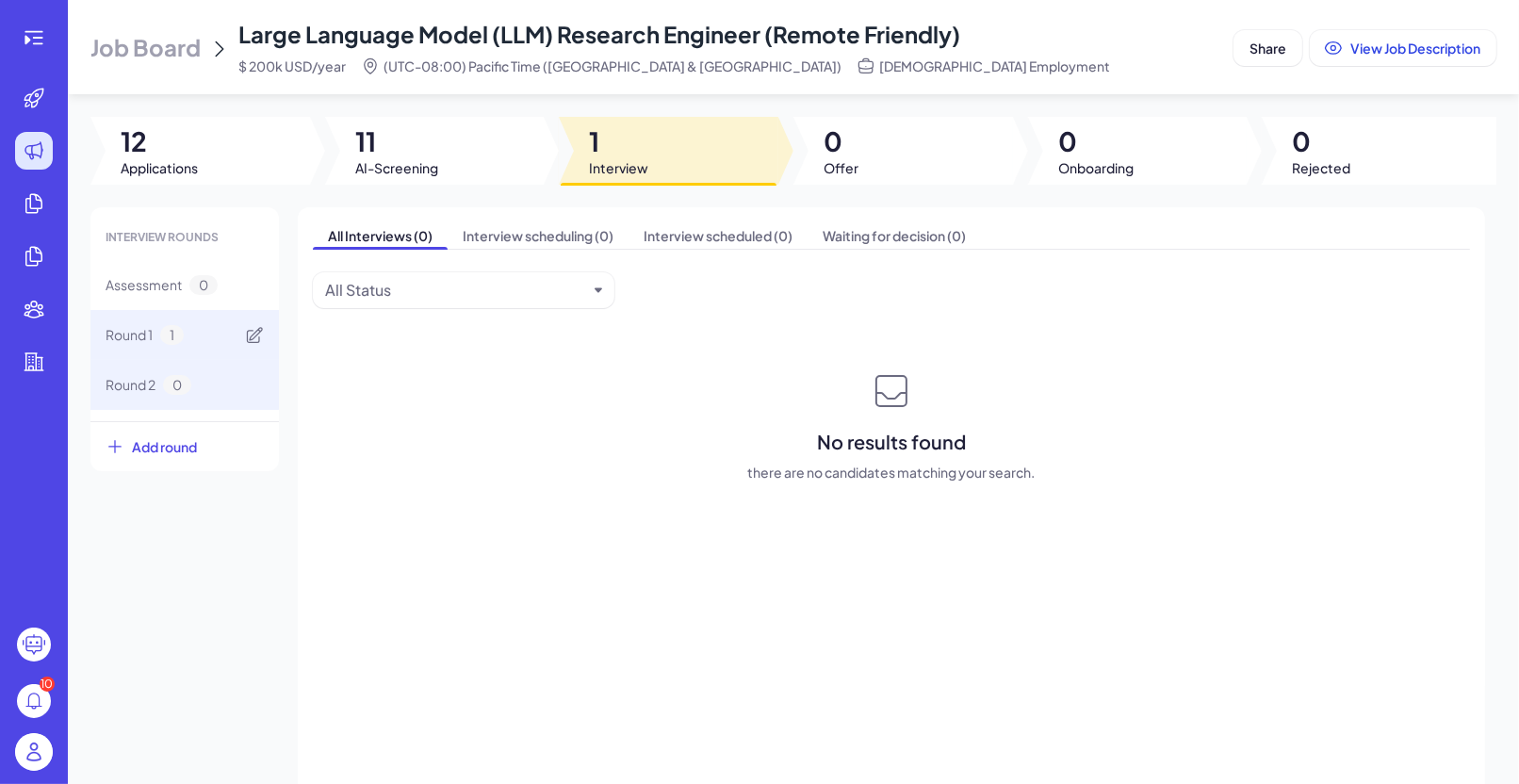 click on "Round 1 1" at bounding box center (185, 335) 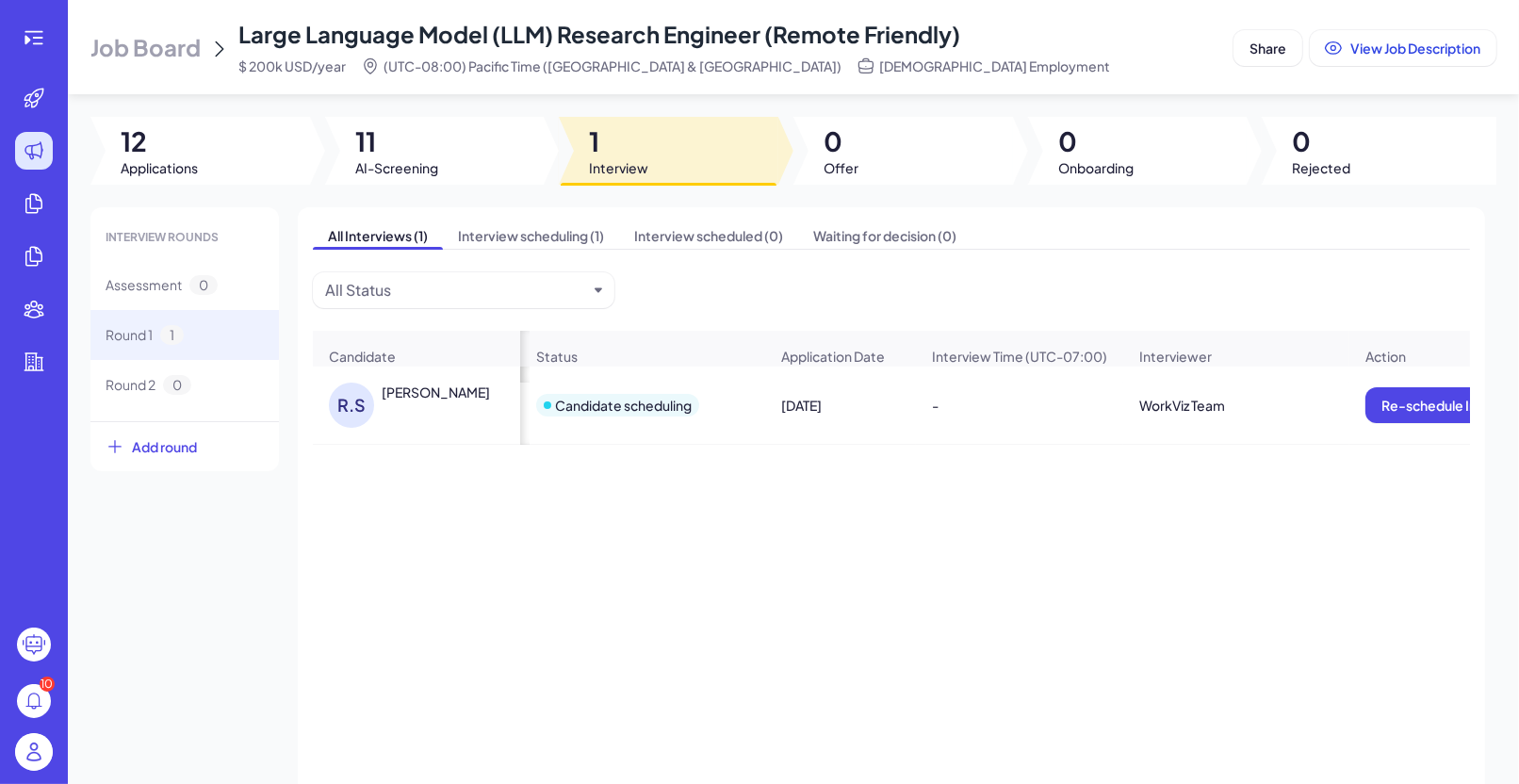scroll, scrollTop: 0, scrollLeft: 313, axis: horizontal 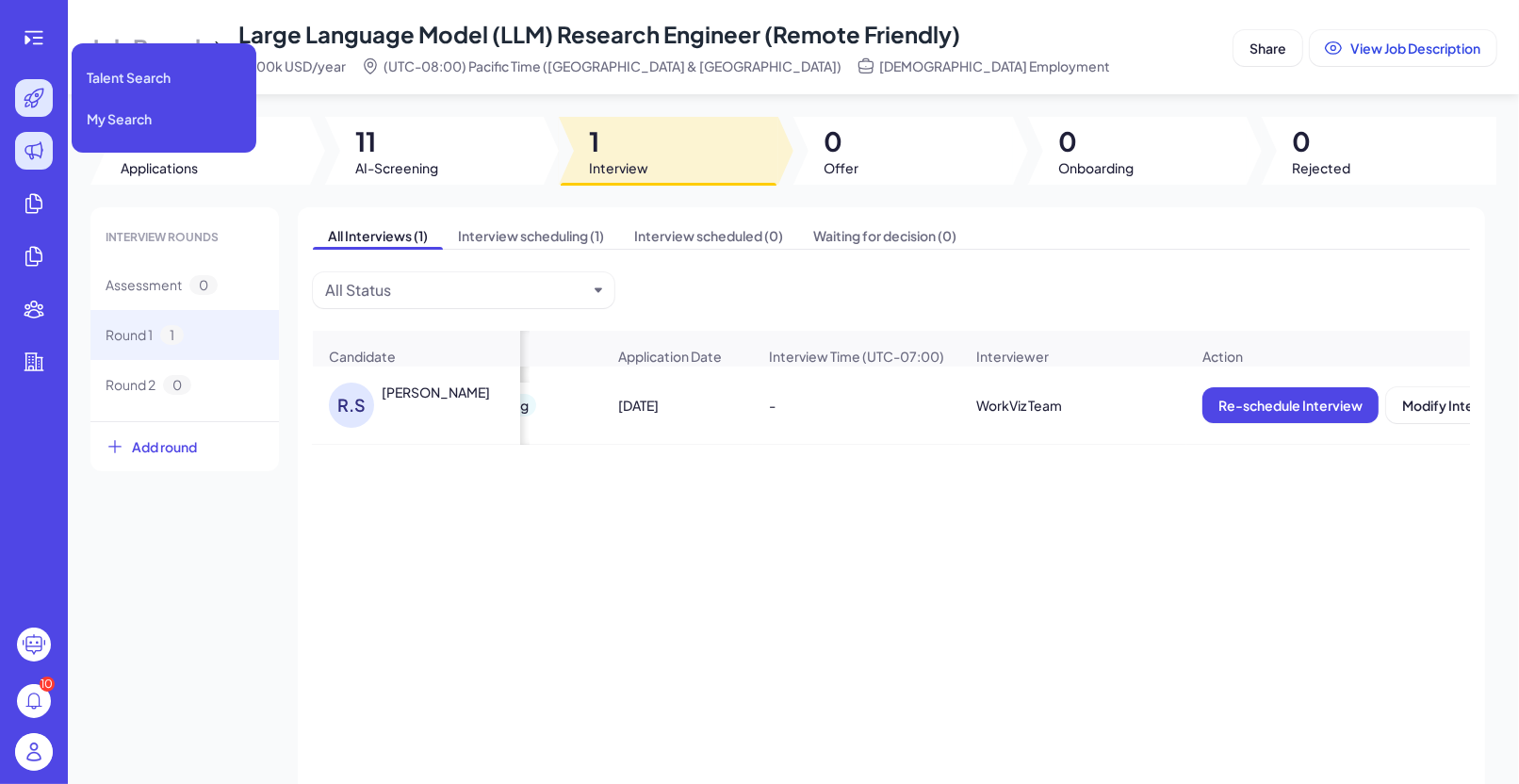 click 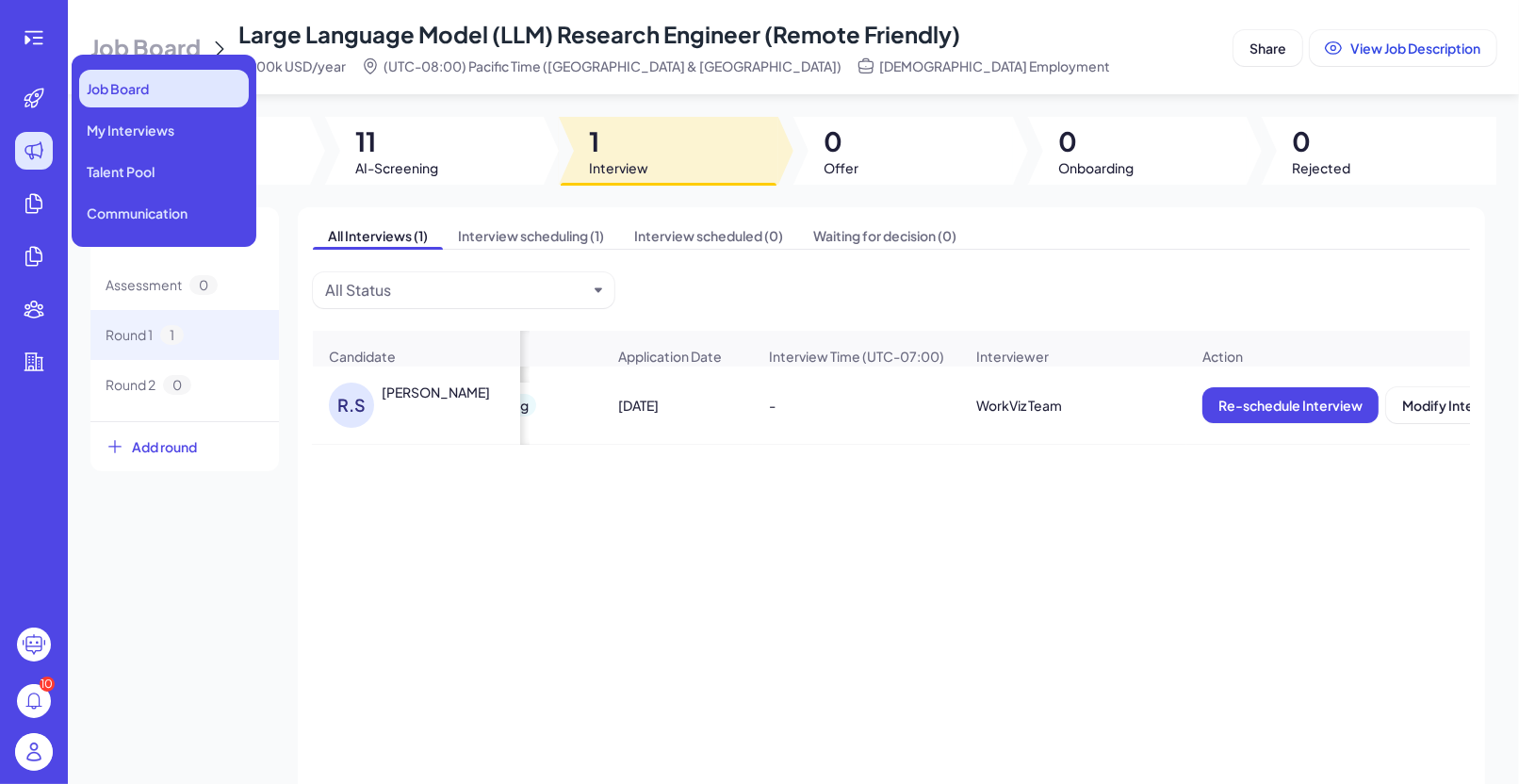 click on "Job Board" at bounding box center [164, 89] 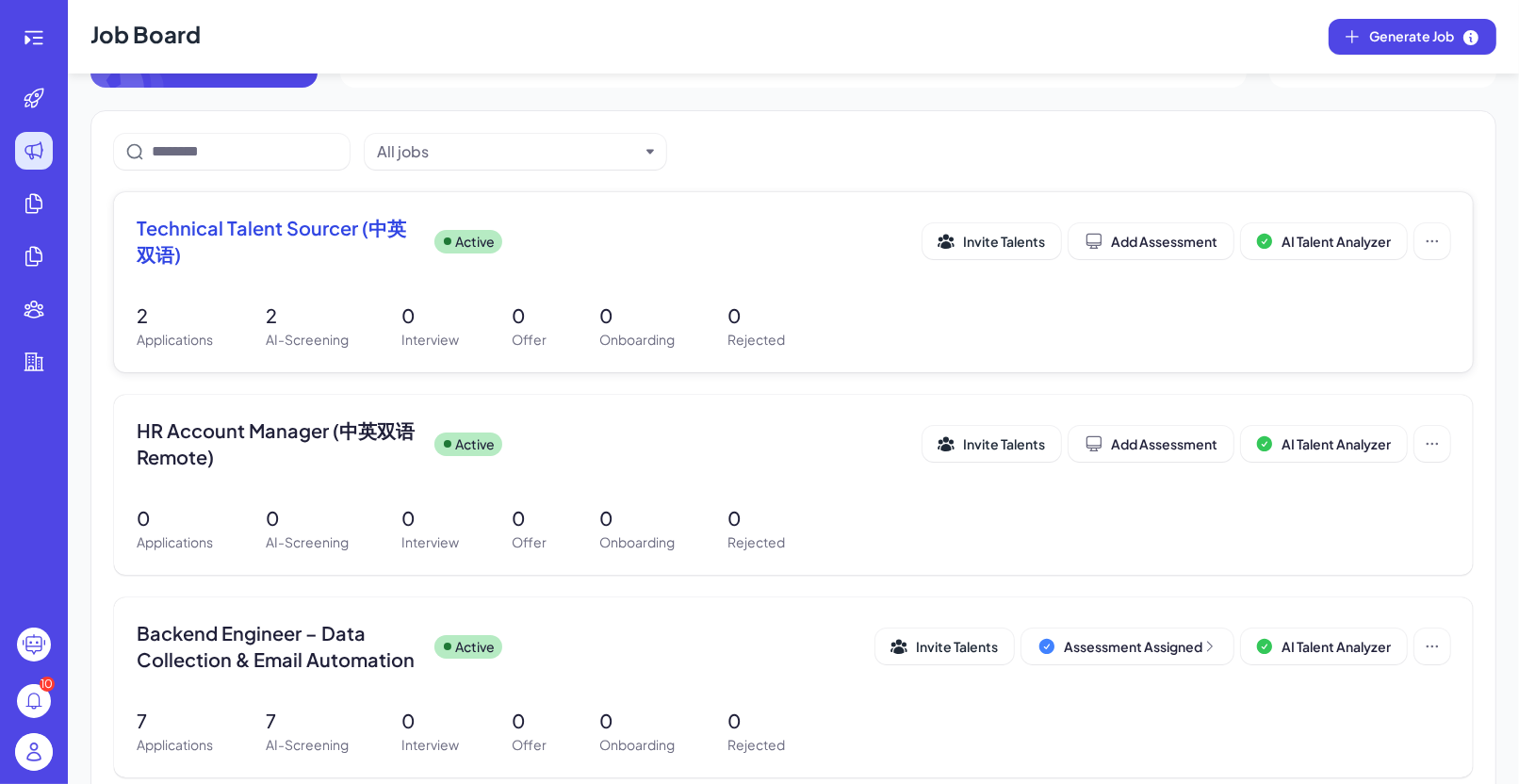 scroll, scrollTop: 130, scrollLeft: 0, axis: vertical 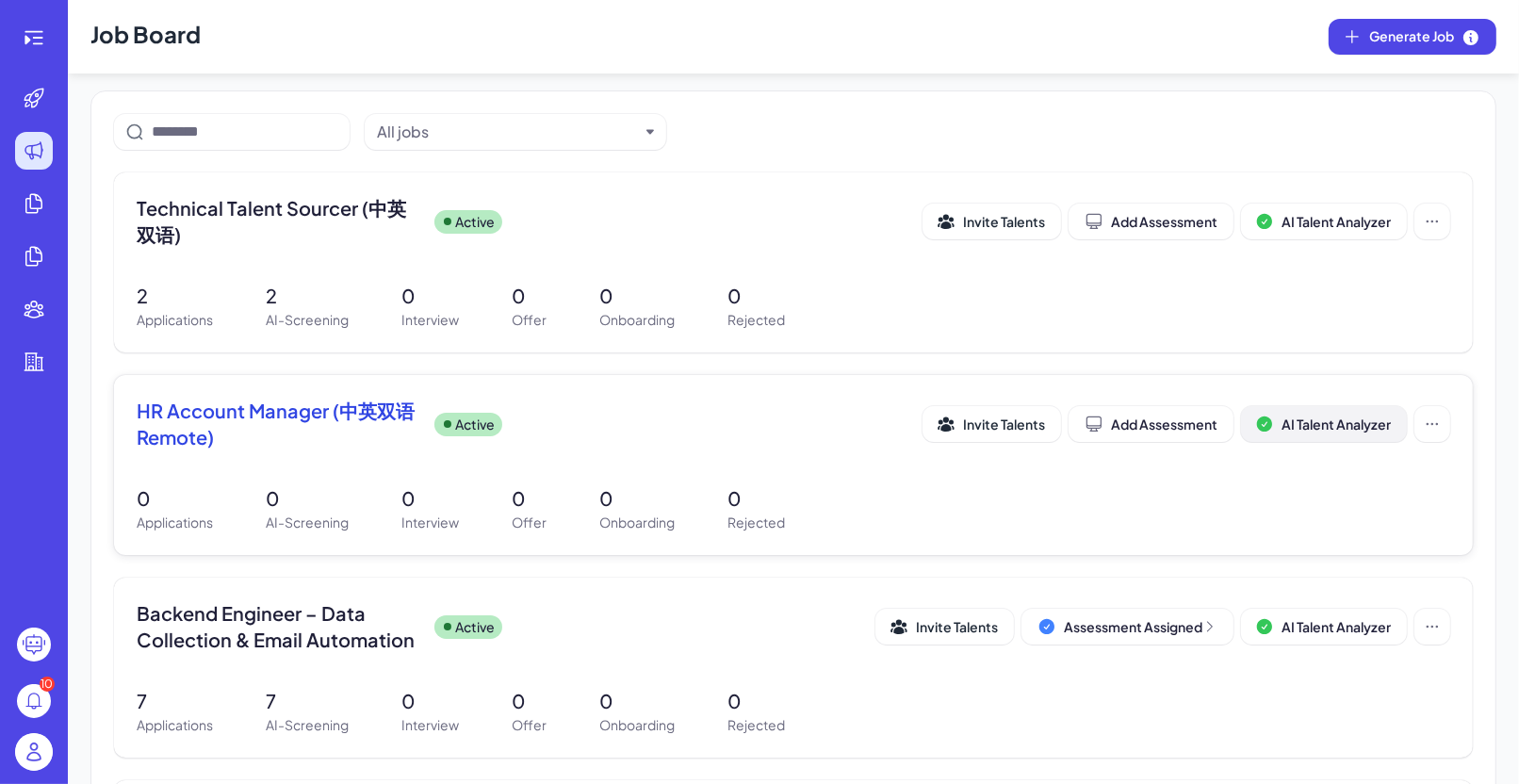 click on "AI Talent Analyzer" at bounding box center [1336, 424] 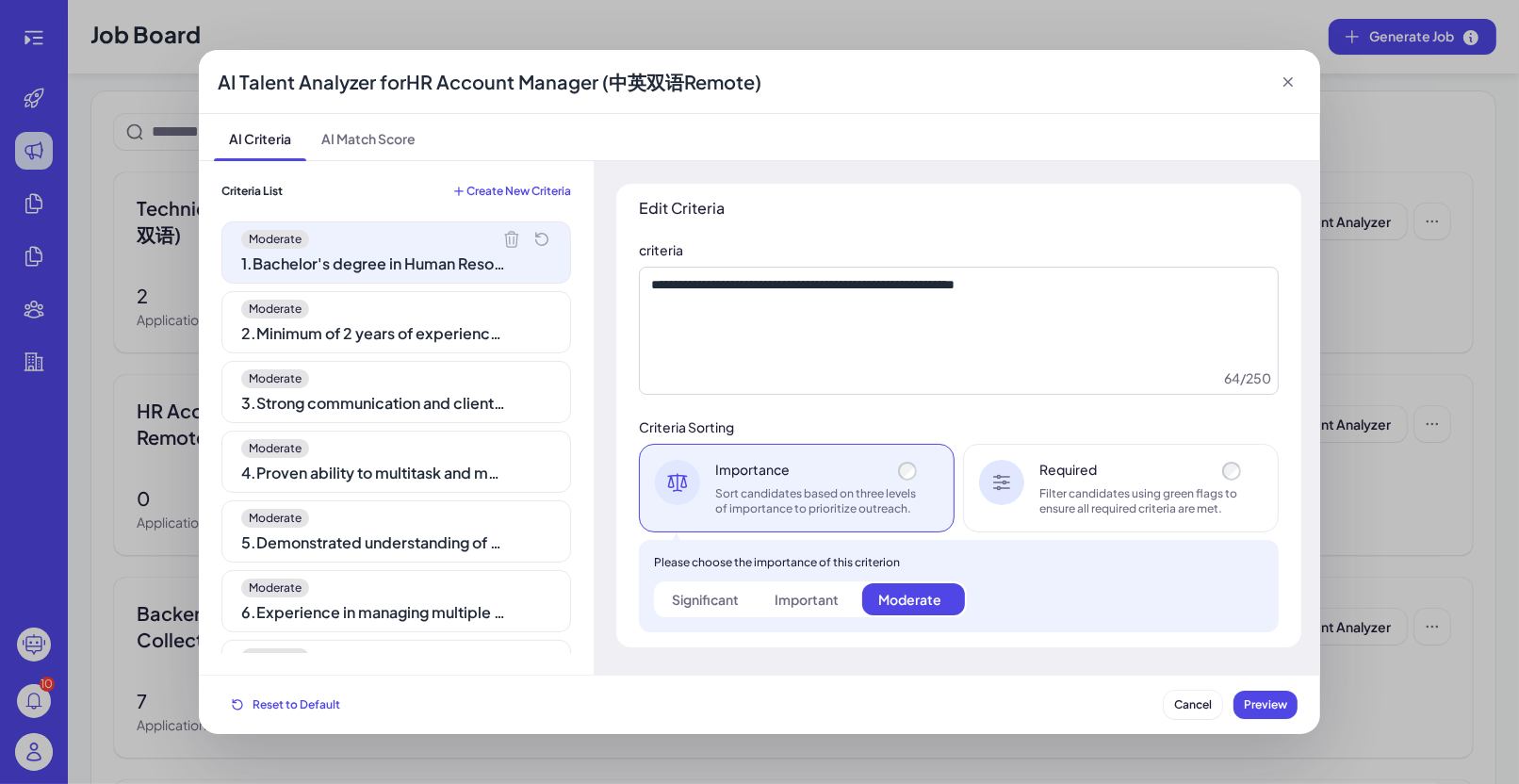 click on "2 .  Minimum of 2 years of experience in recruitment, talent acquisition, or HR account management" at bounding box center (373, 334) 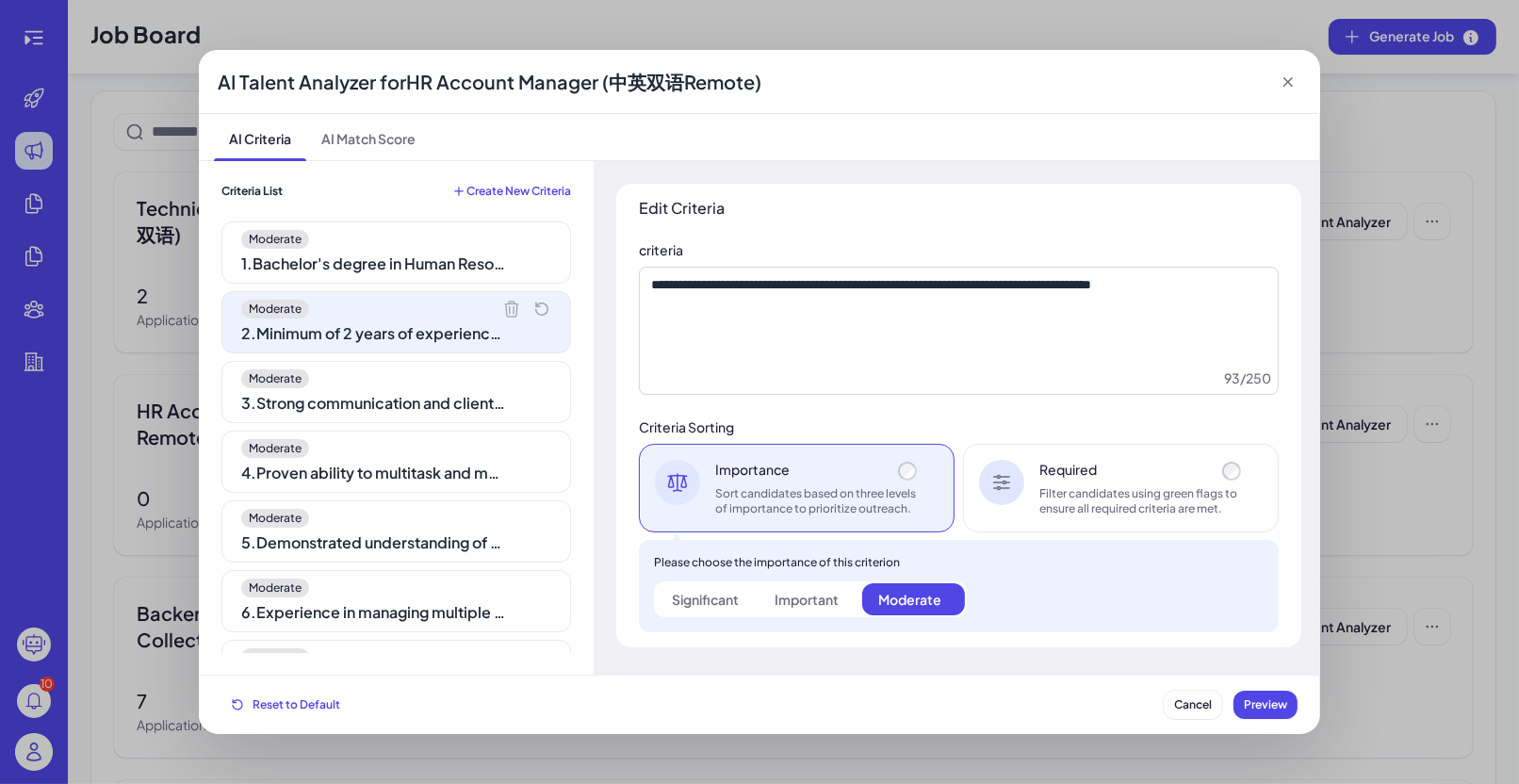 click on "3 .  Strong communication and client-facing skills" at bounding box center [373, 403] 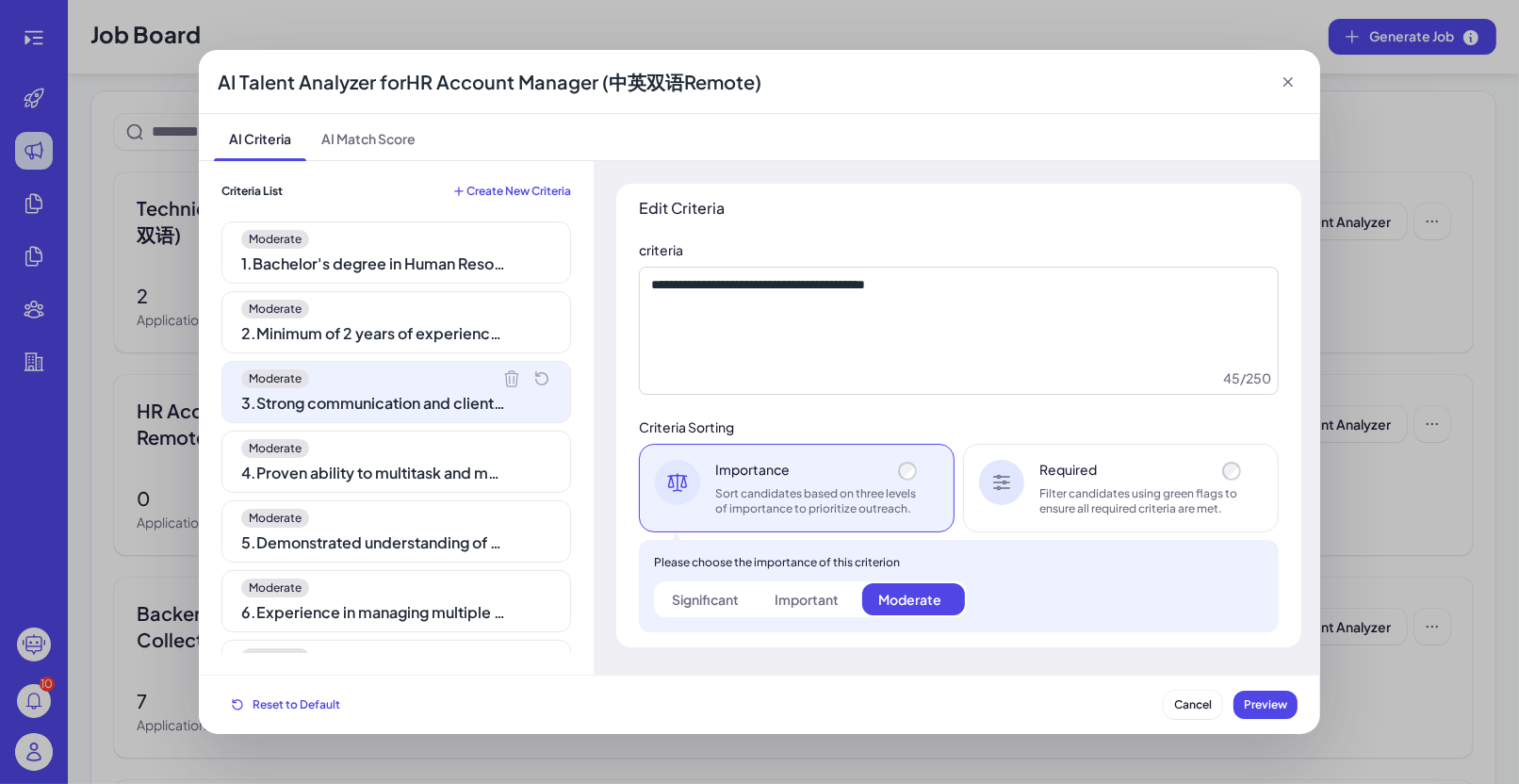 click on "4 .  Proven ability to multitask and manage time effectively" at bounding box center [373, 473] 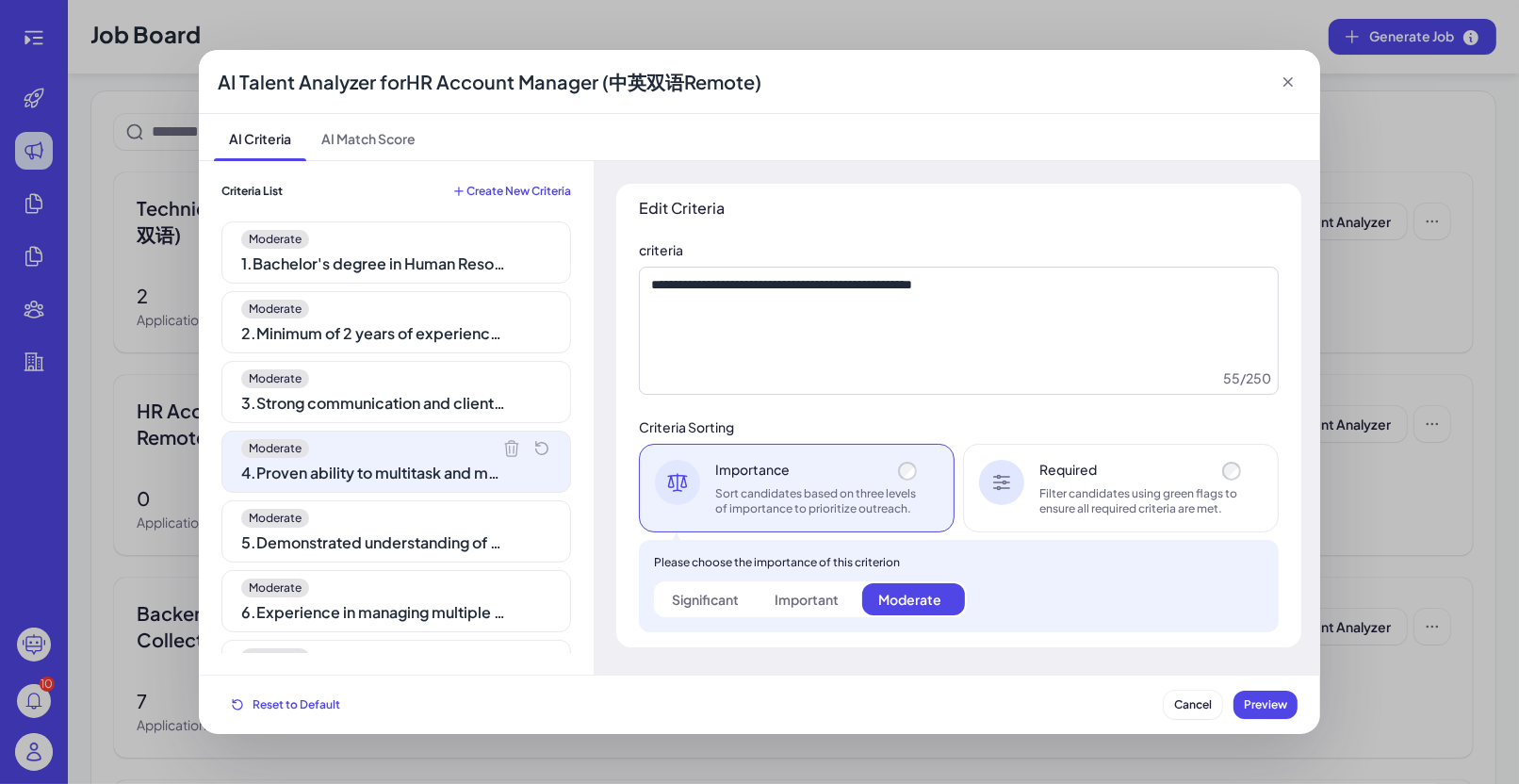 click on "Moderate 5 .  Demonstrated understanding of recruitment best practices" at bounding box center (396, 531) 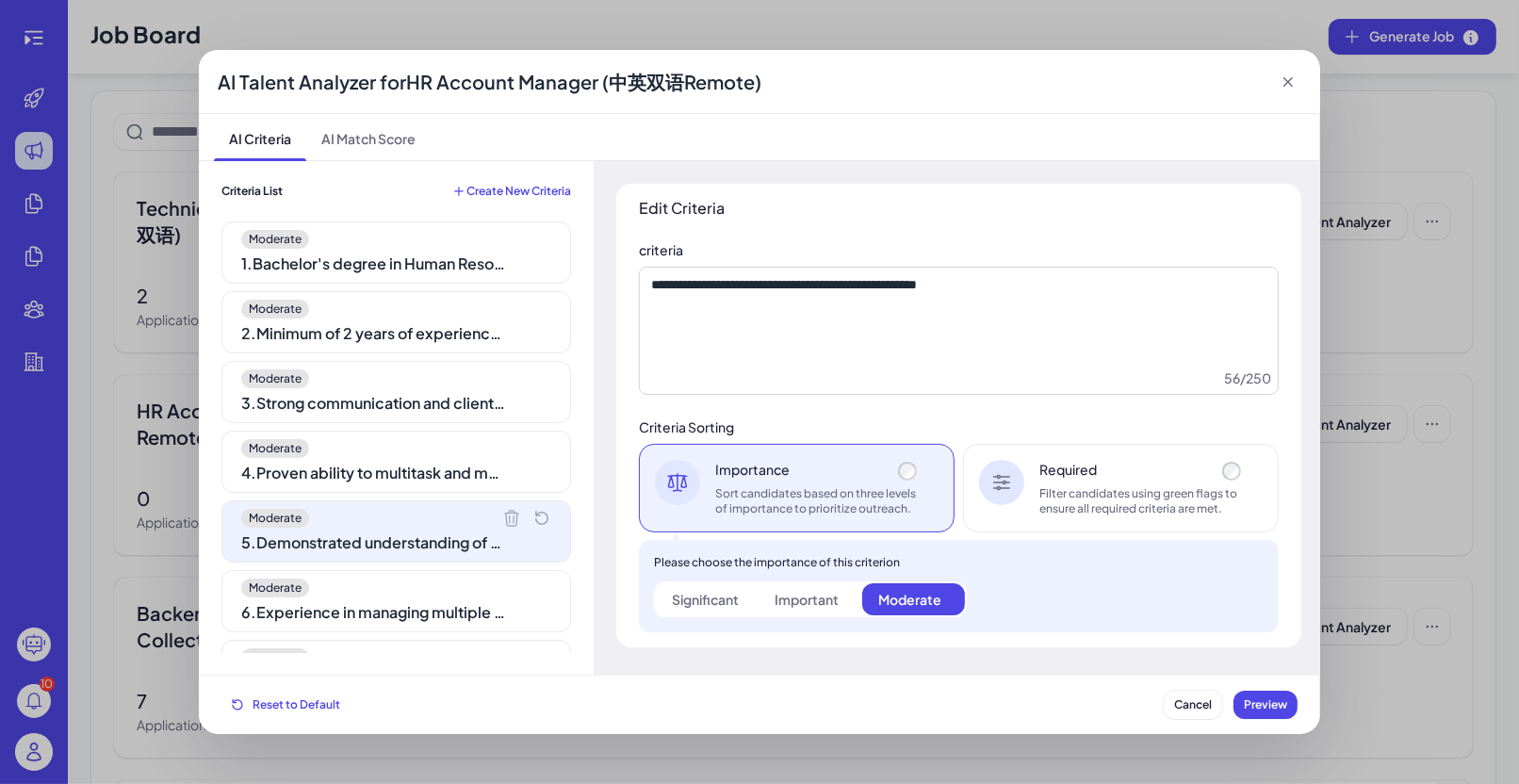 scroll, scrollTop: 109, scrollLeft: 0, axis: vertical 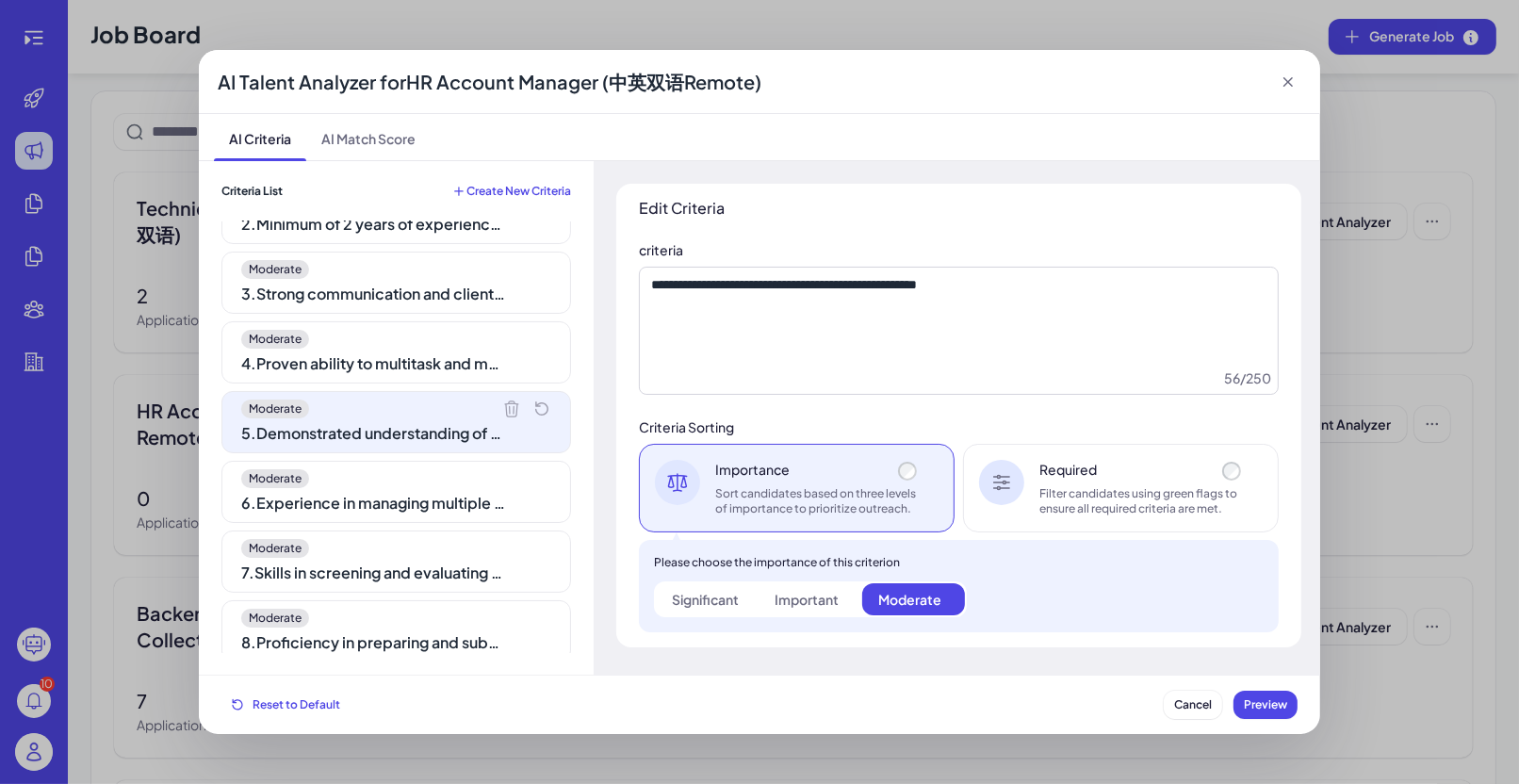 click on "Moderate 7 .  Skills in screening and evaluating candidate resumes" at bounding box center (396, 562) 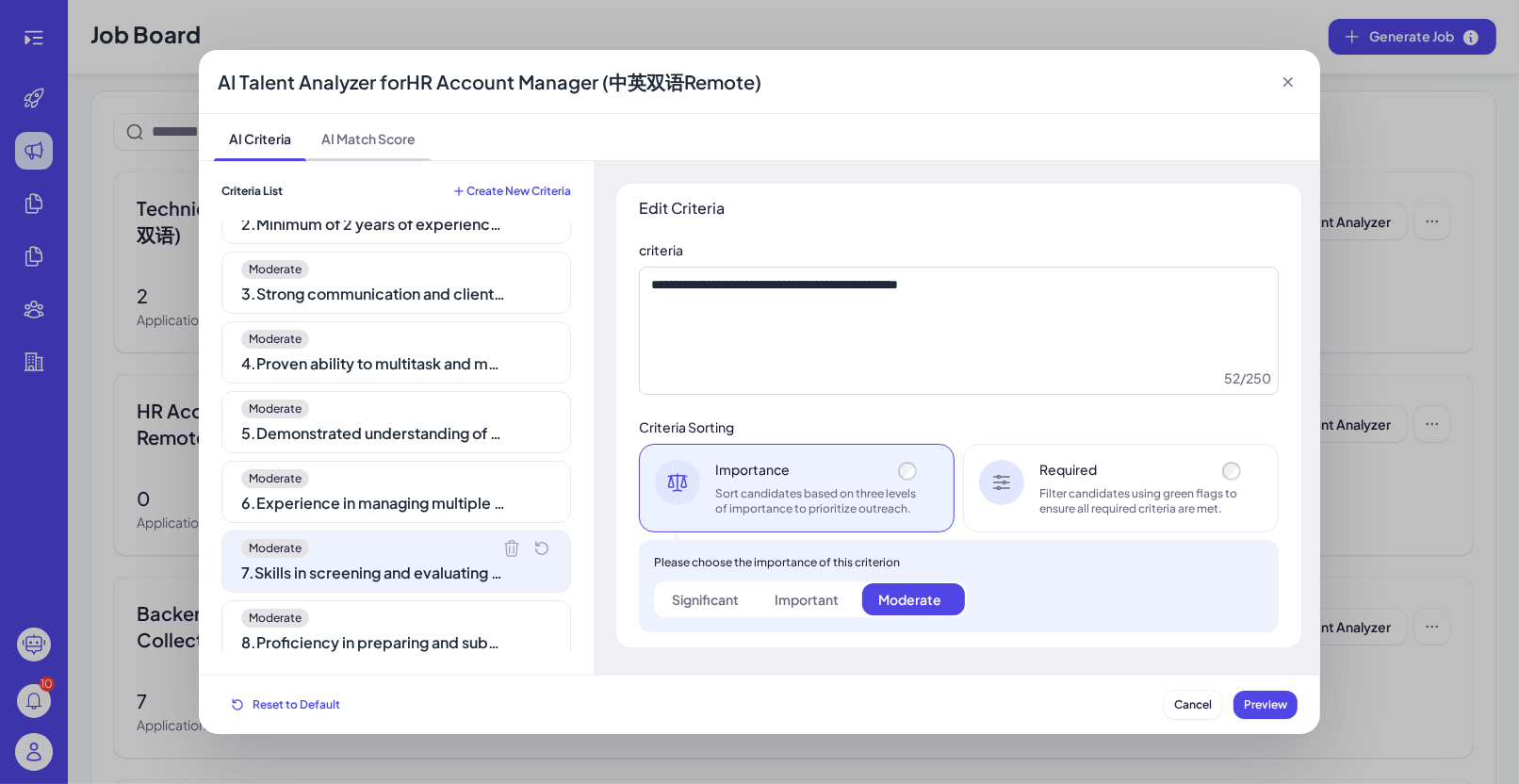 click on "AI Match Score" at bounding box center (368, 137) 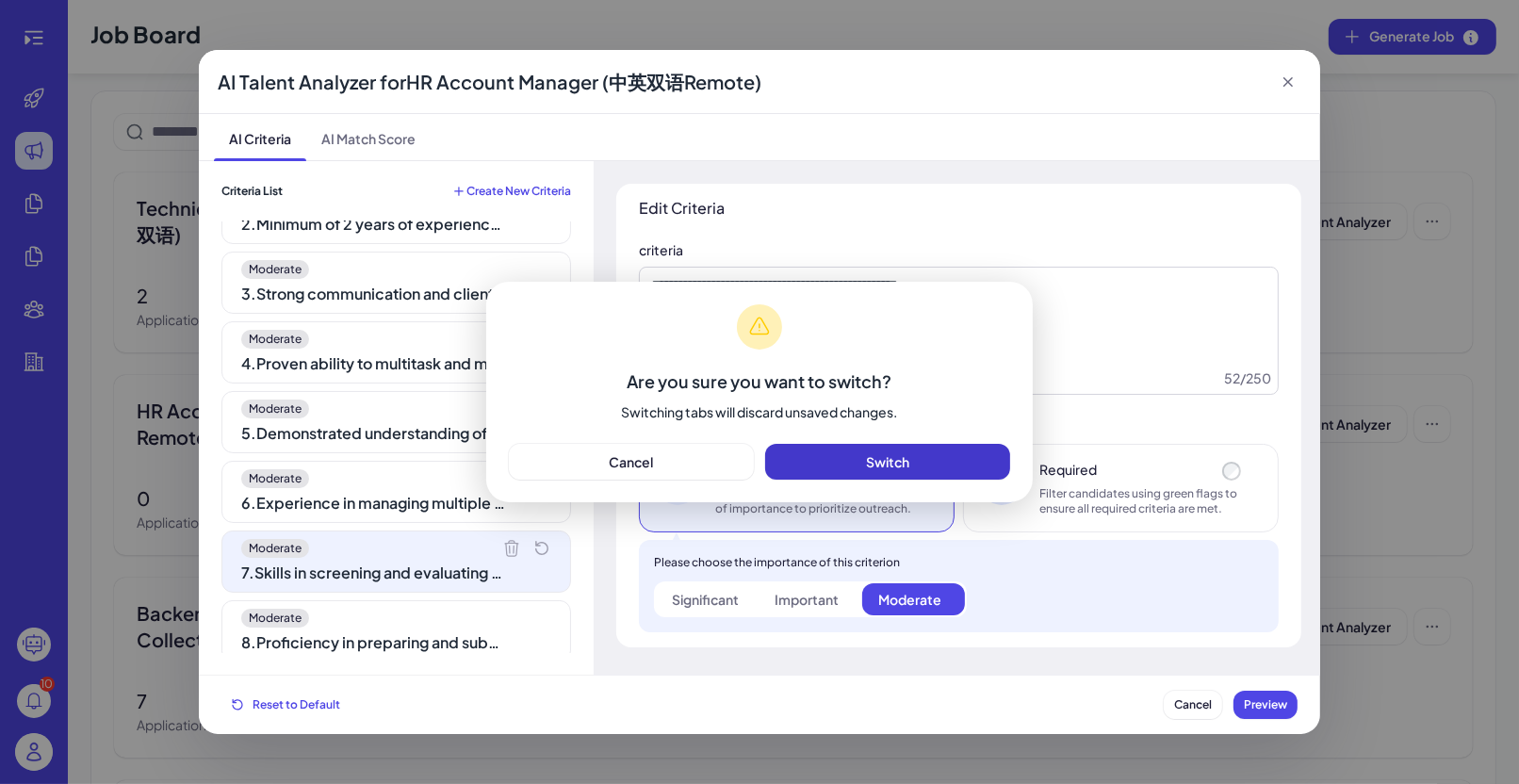 click on "Switch" at bounding box center [888, 462] 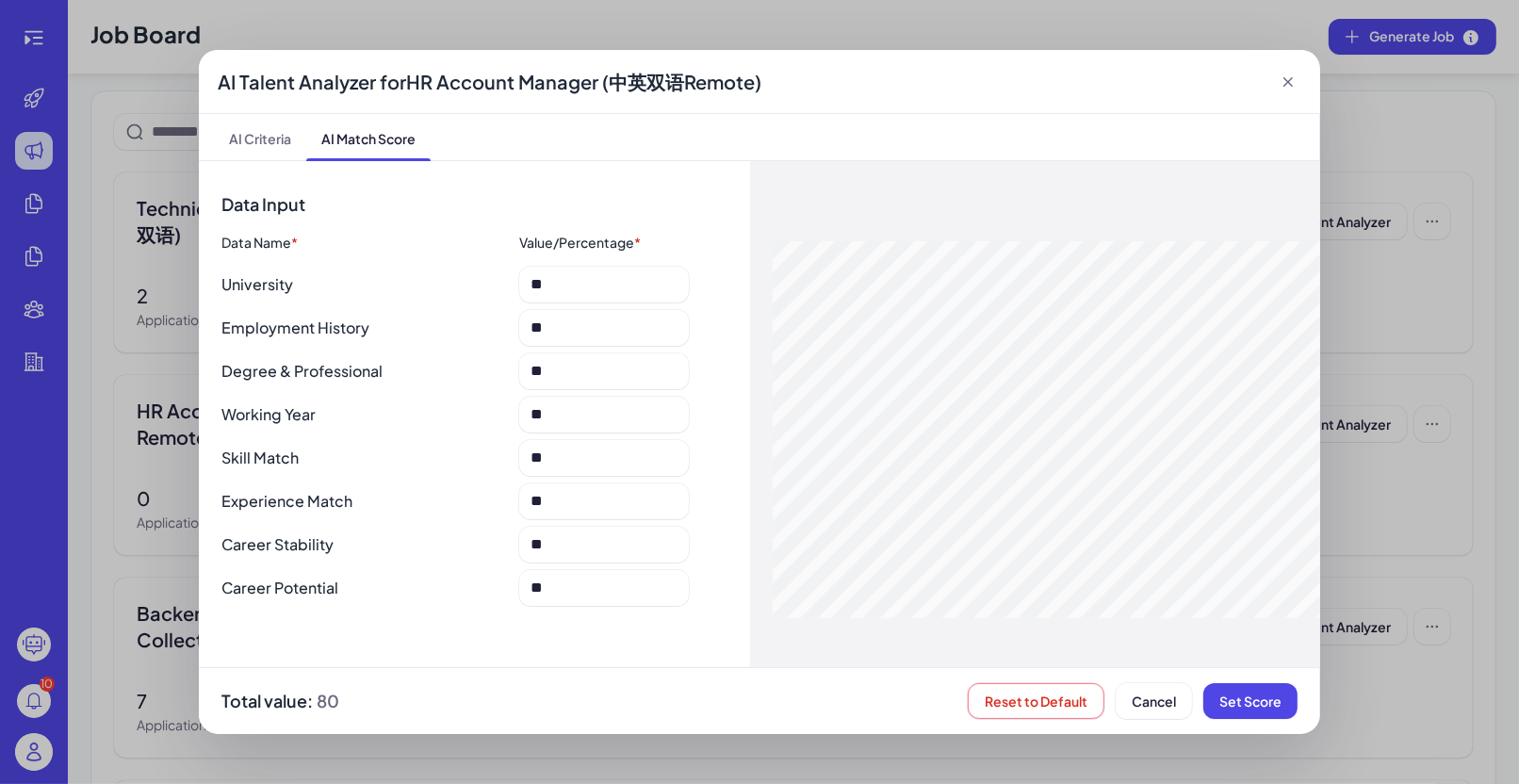 click 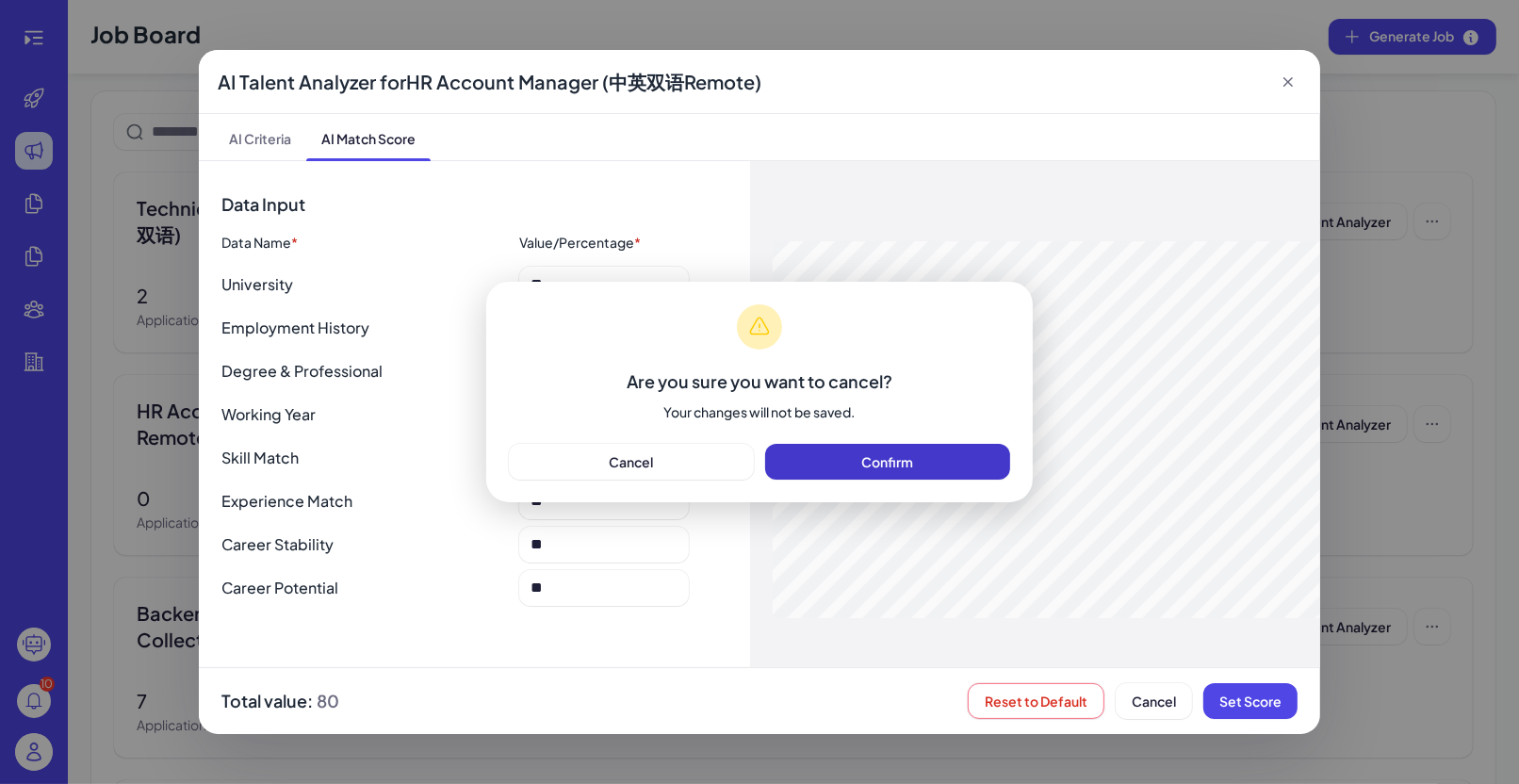 click on "Confirm" at bounding box center (888, 462) 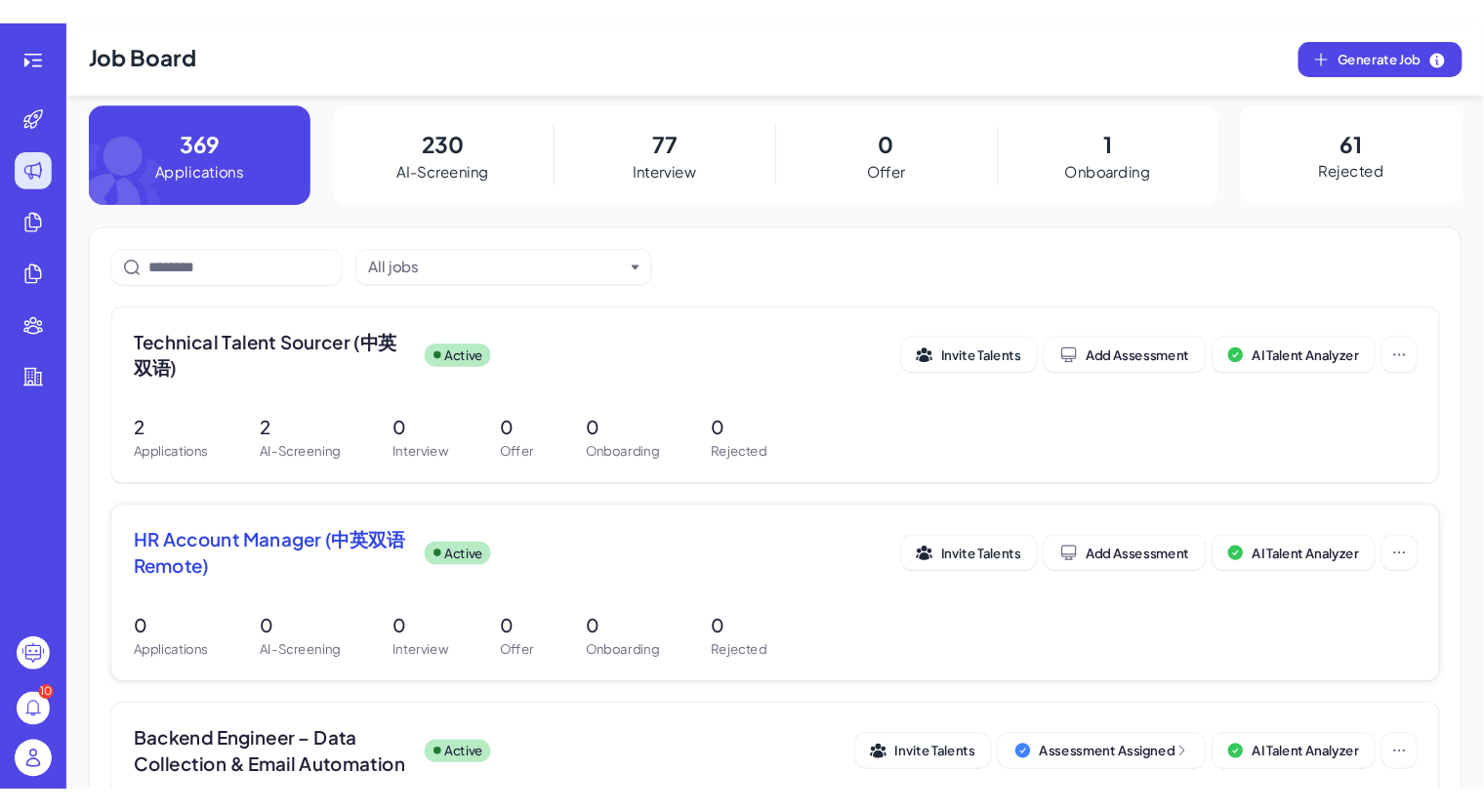 scroll, scrollTop: 0, scrollLeft: 0, axis: both 